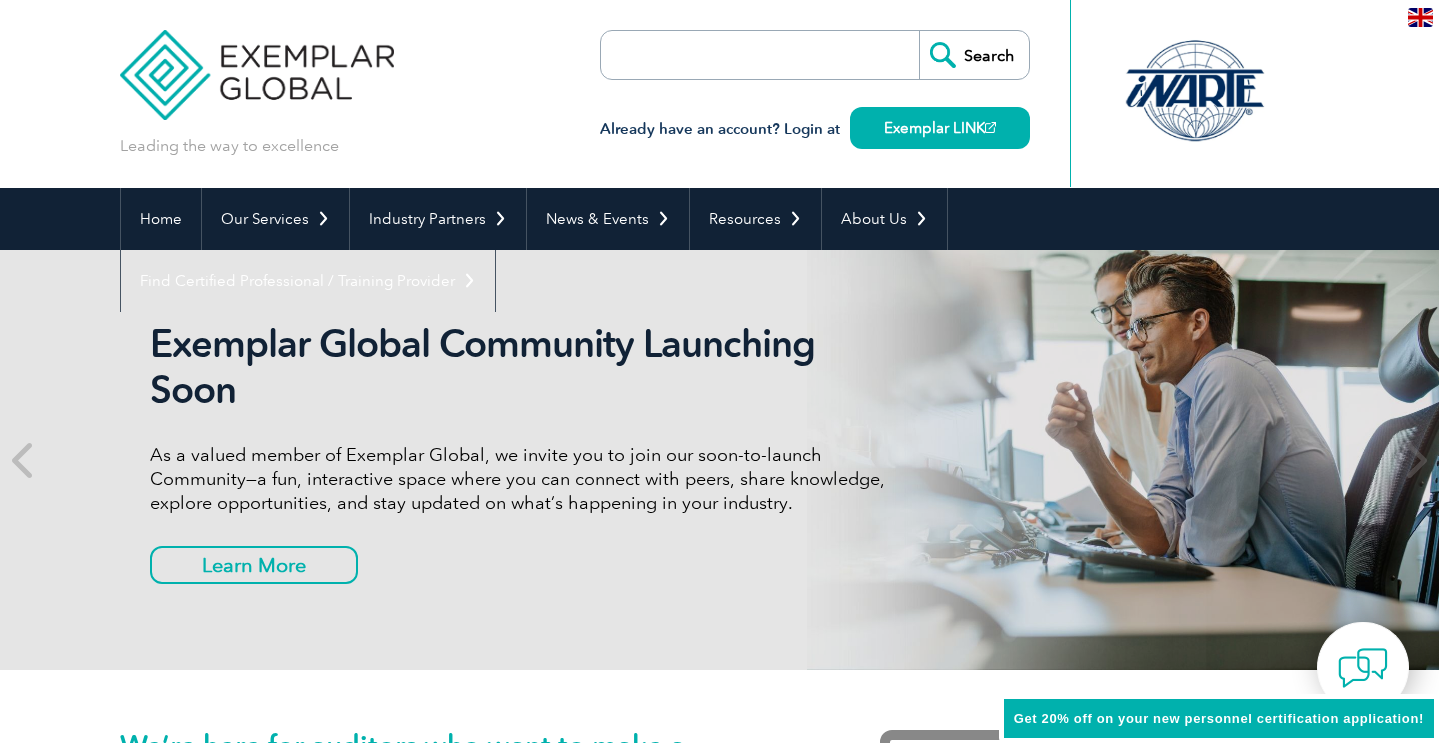 scroll, scrollTop: 0, scrollLeft: 0, axis: both 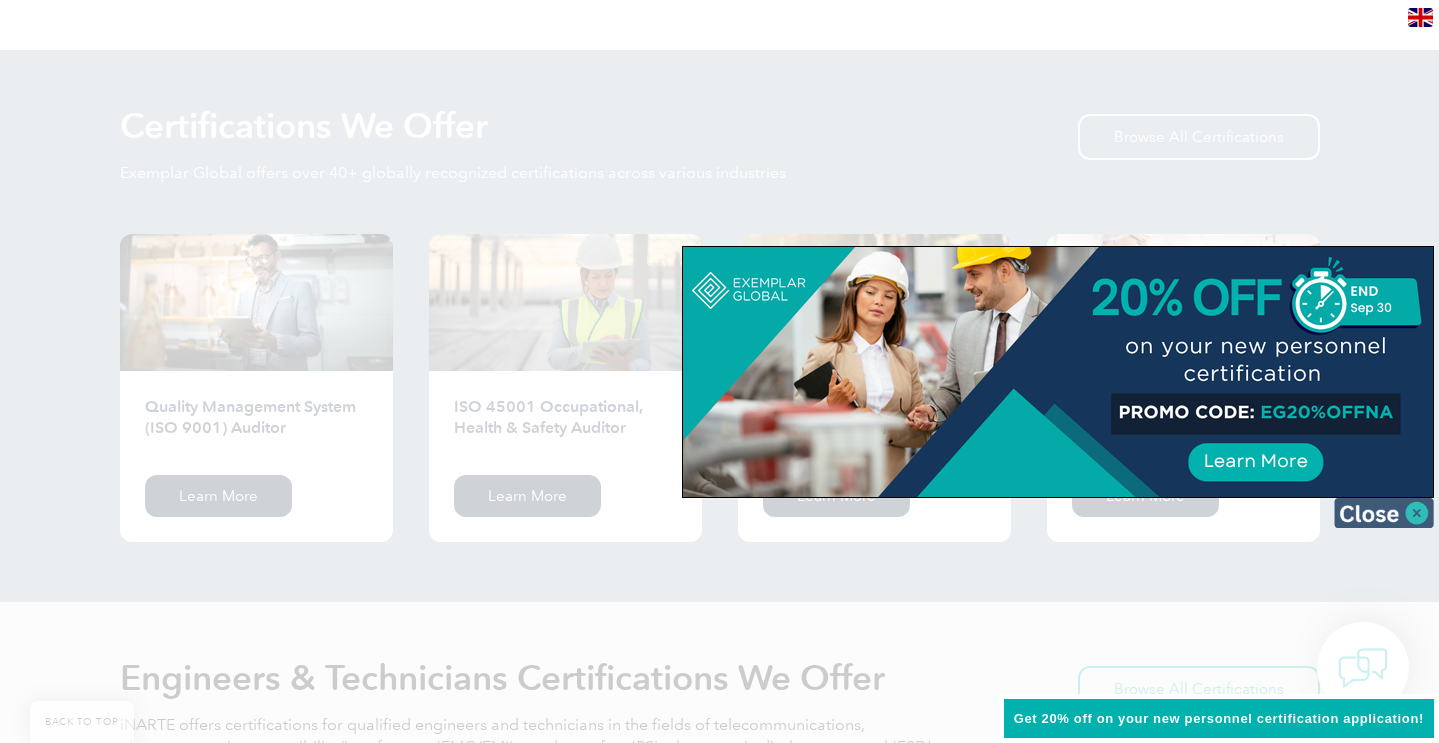 click at bounding box center [1384, 513] 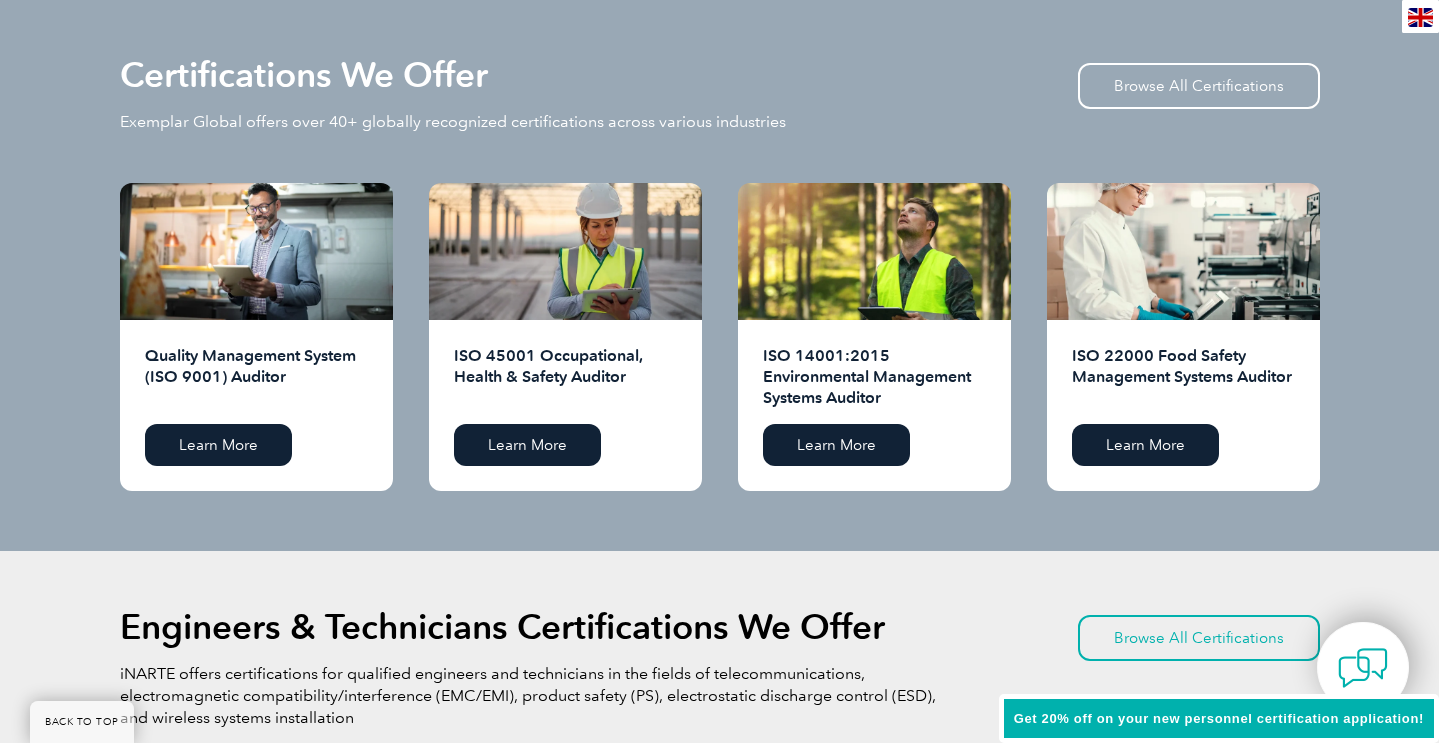 scroll, scrollTop: 2002, scrollLeft: 0, axis: vertical 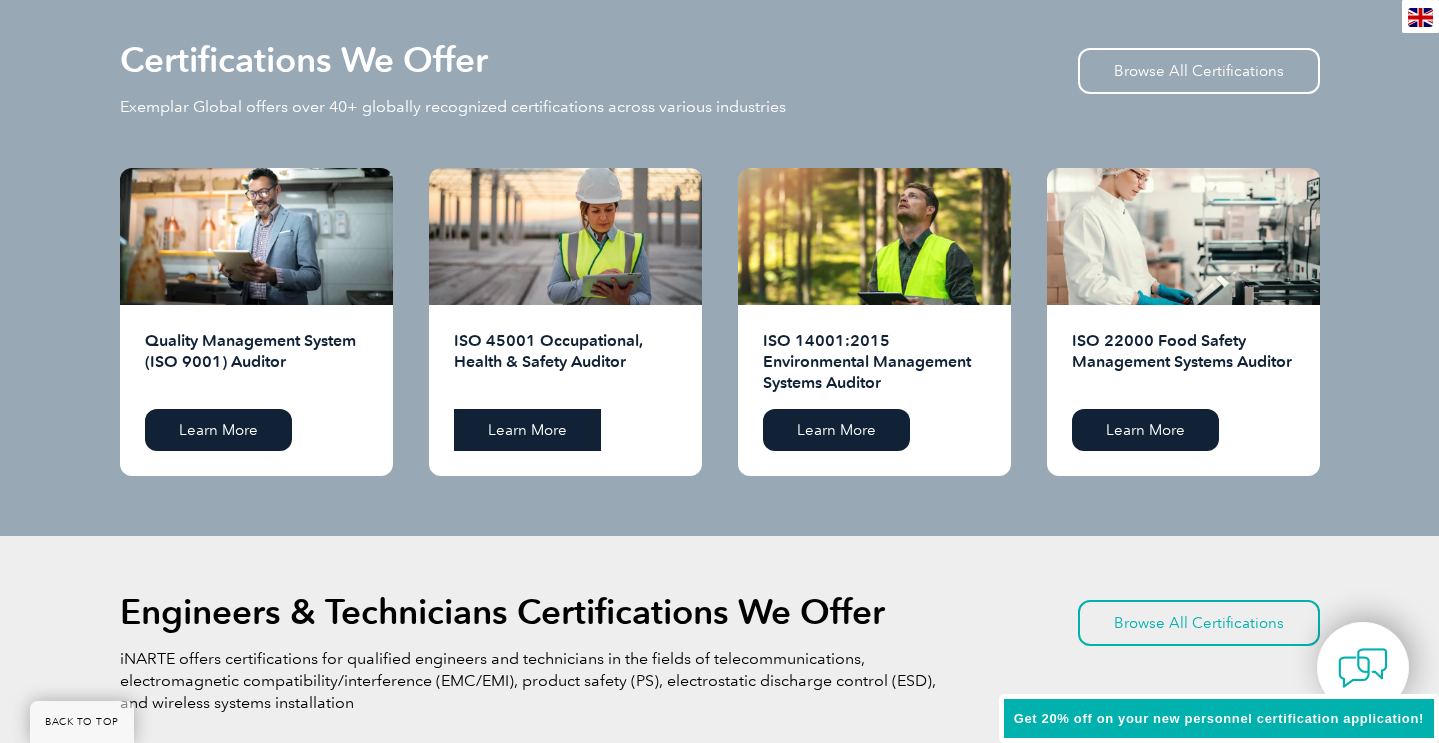 click on "Learn More" at bounding box center [527, 430] 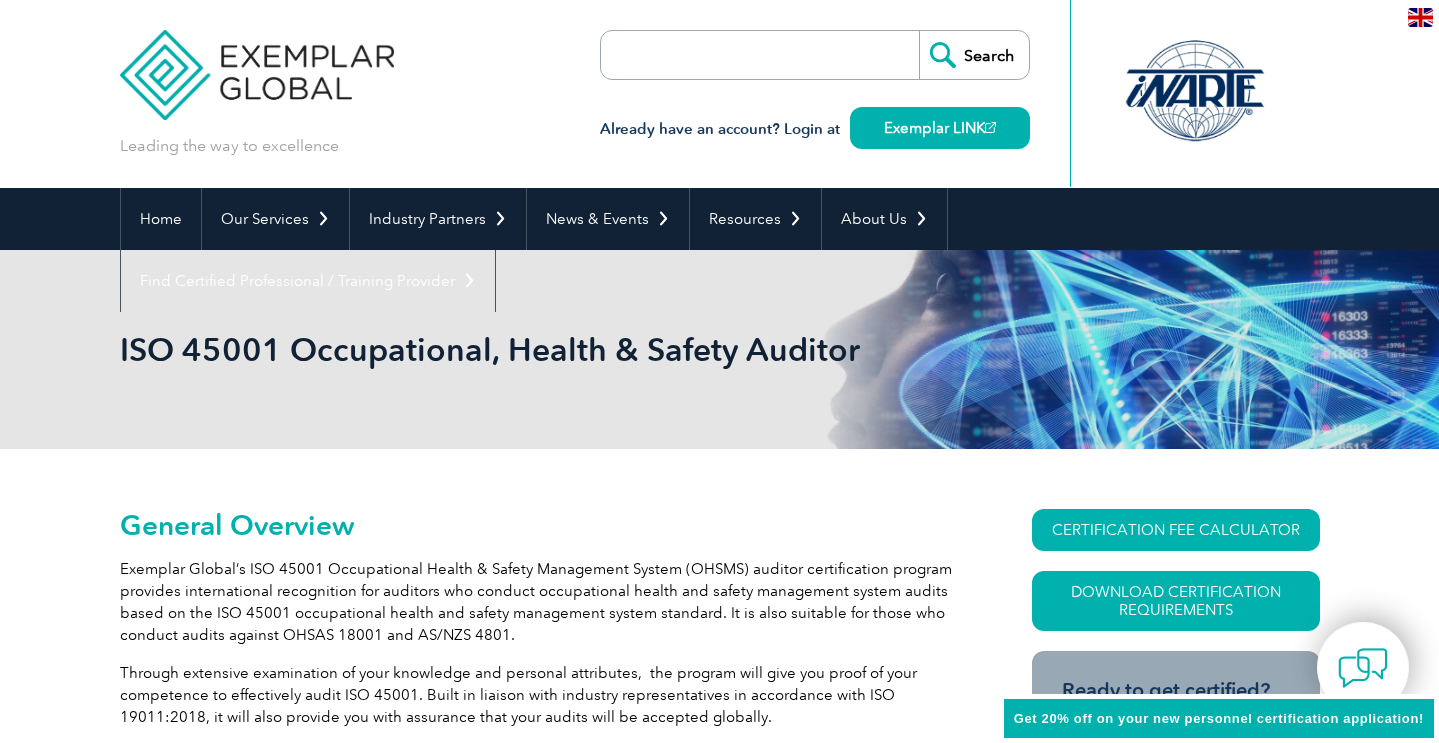scroll, scrollTop: 0, scrollLeft: 0, axis: both 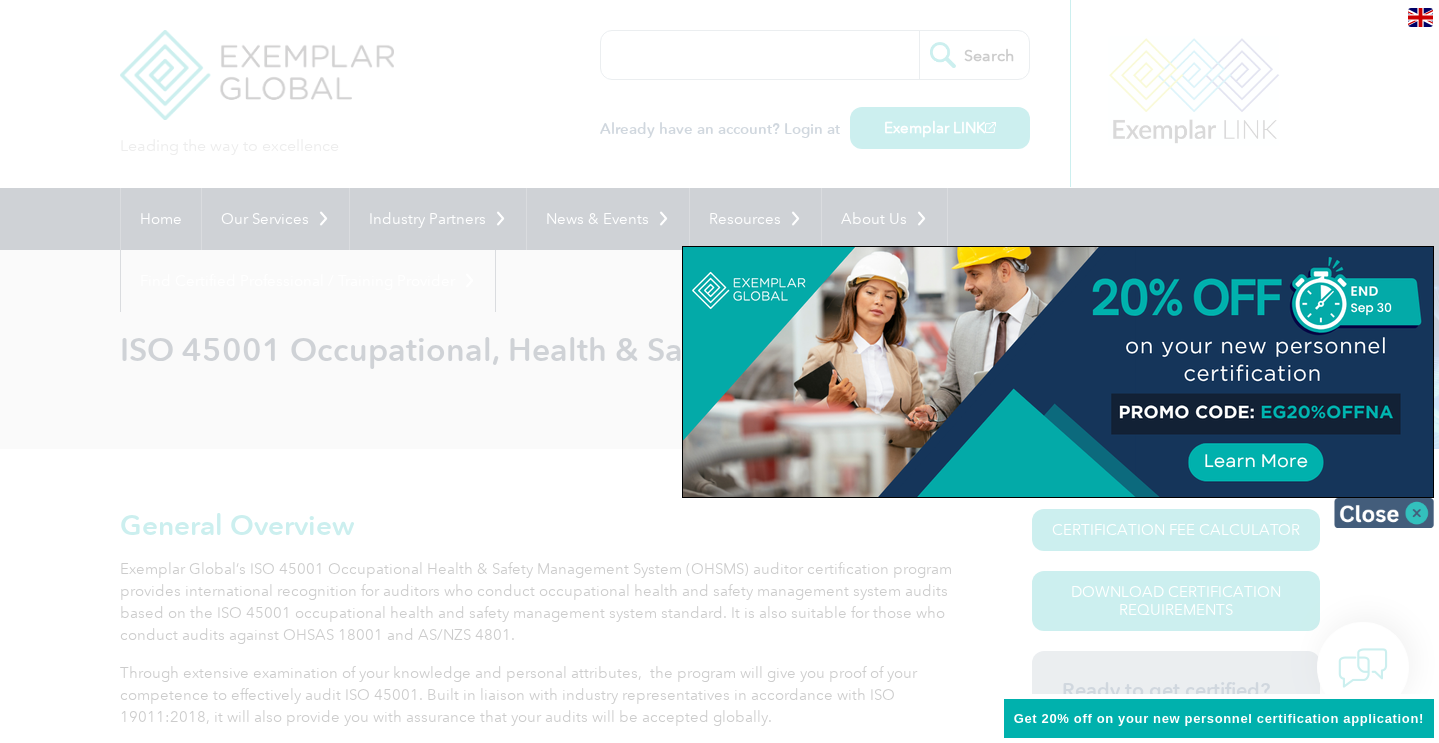 click at bounding box center [1384, 513] 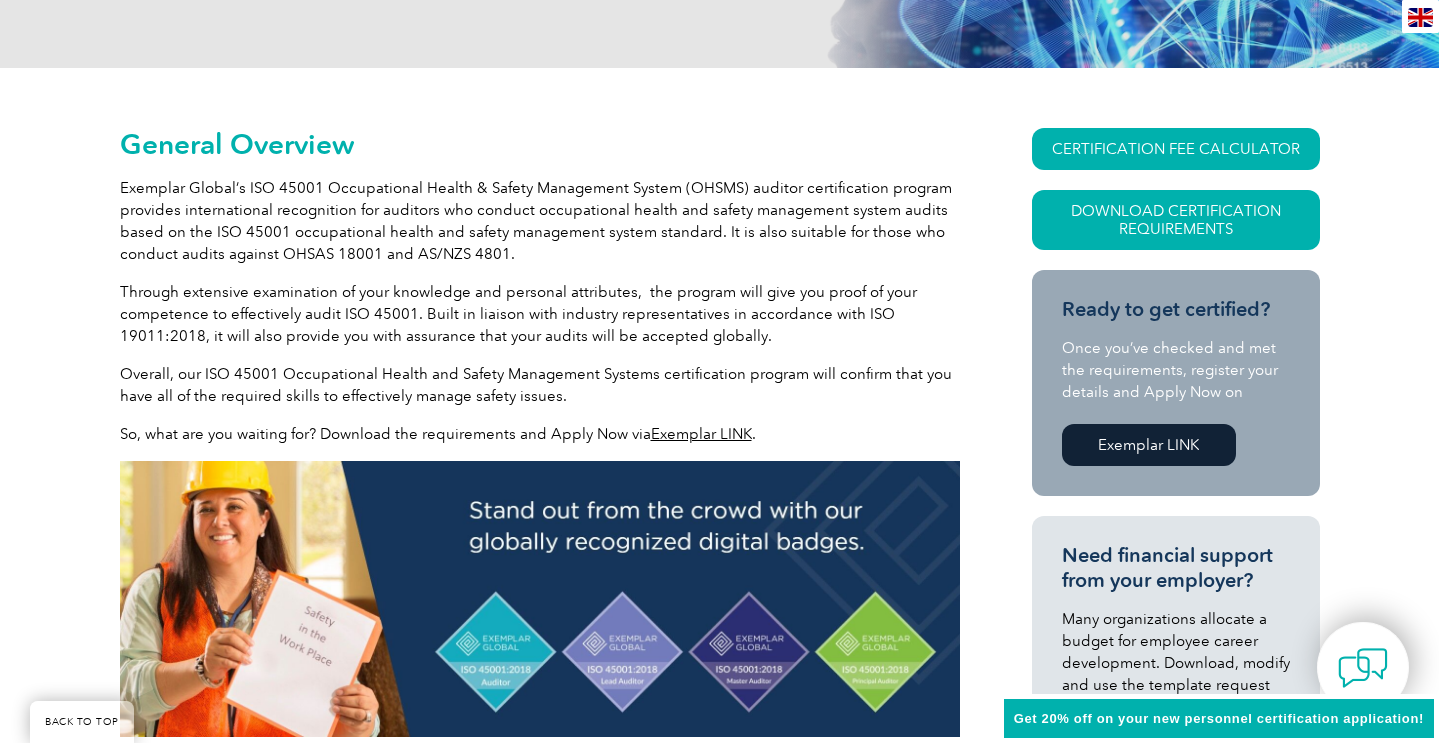 scroll, scrollTop: 386, scrollLeft: 0, axis: vertical 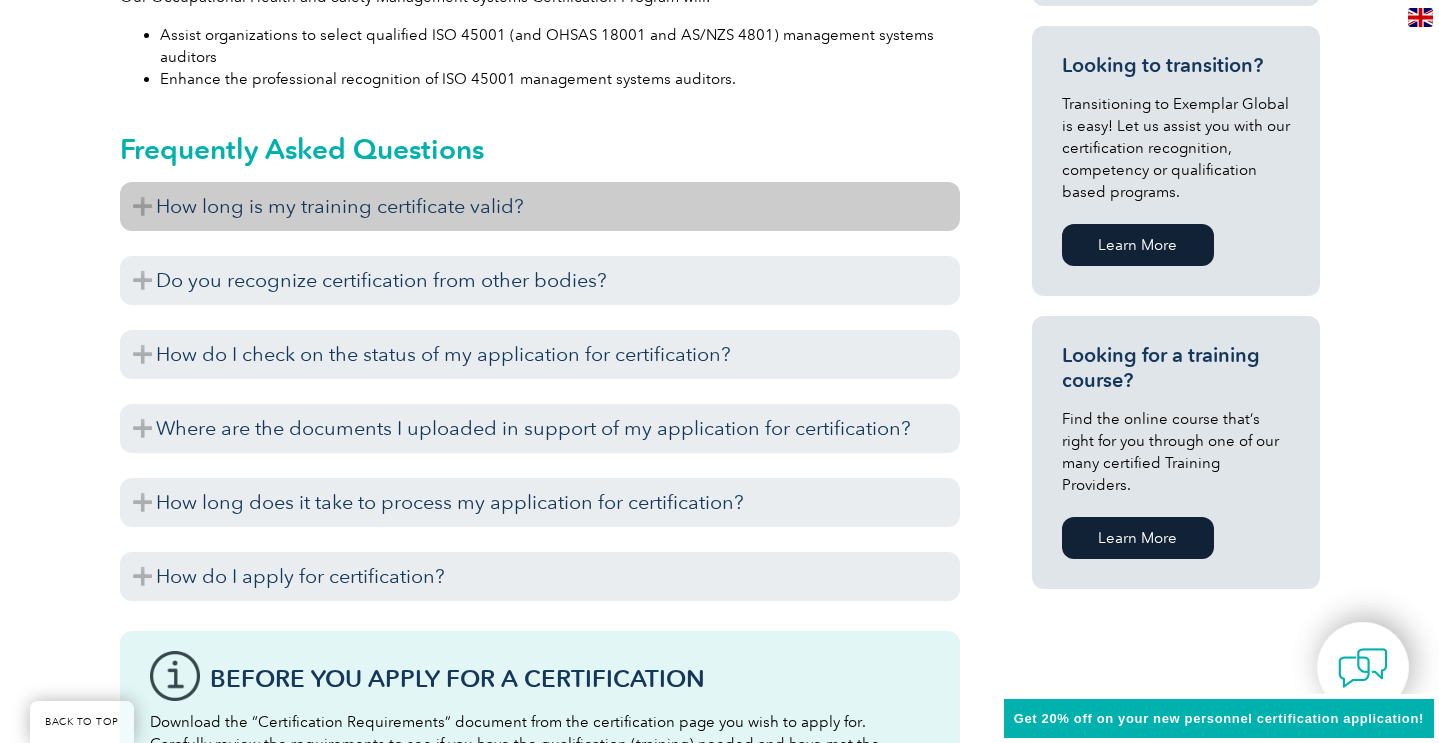 click on "How long is my training certificate valid?" at bounding box center [540, 206] 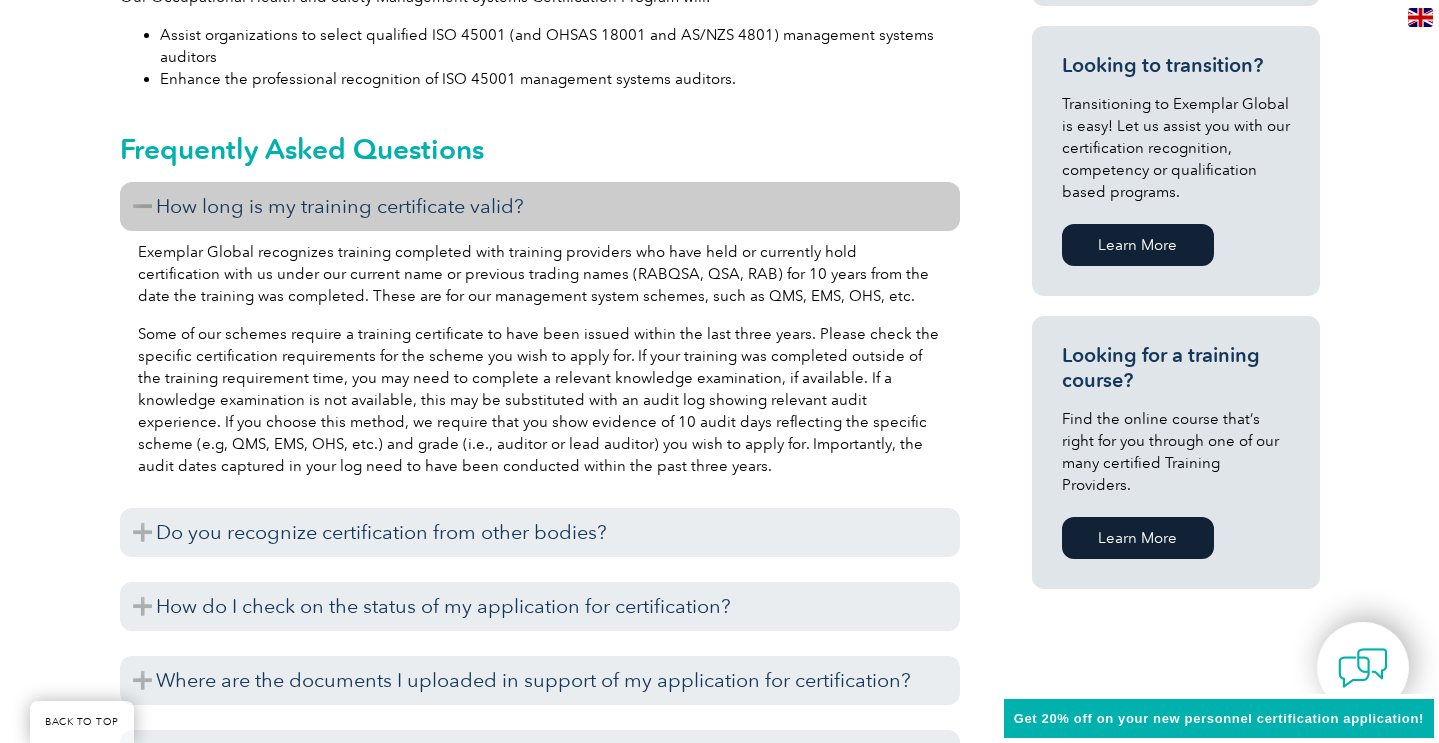 click on "How long is my training certificate valid?" at bounding box center (540, 206) 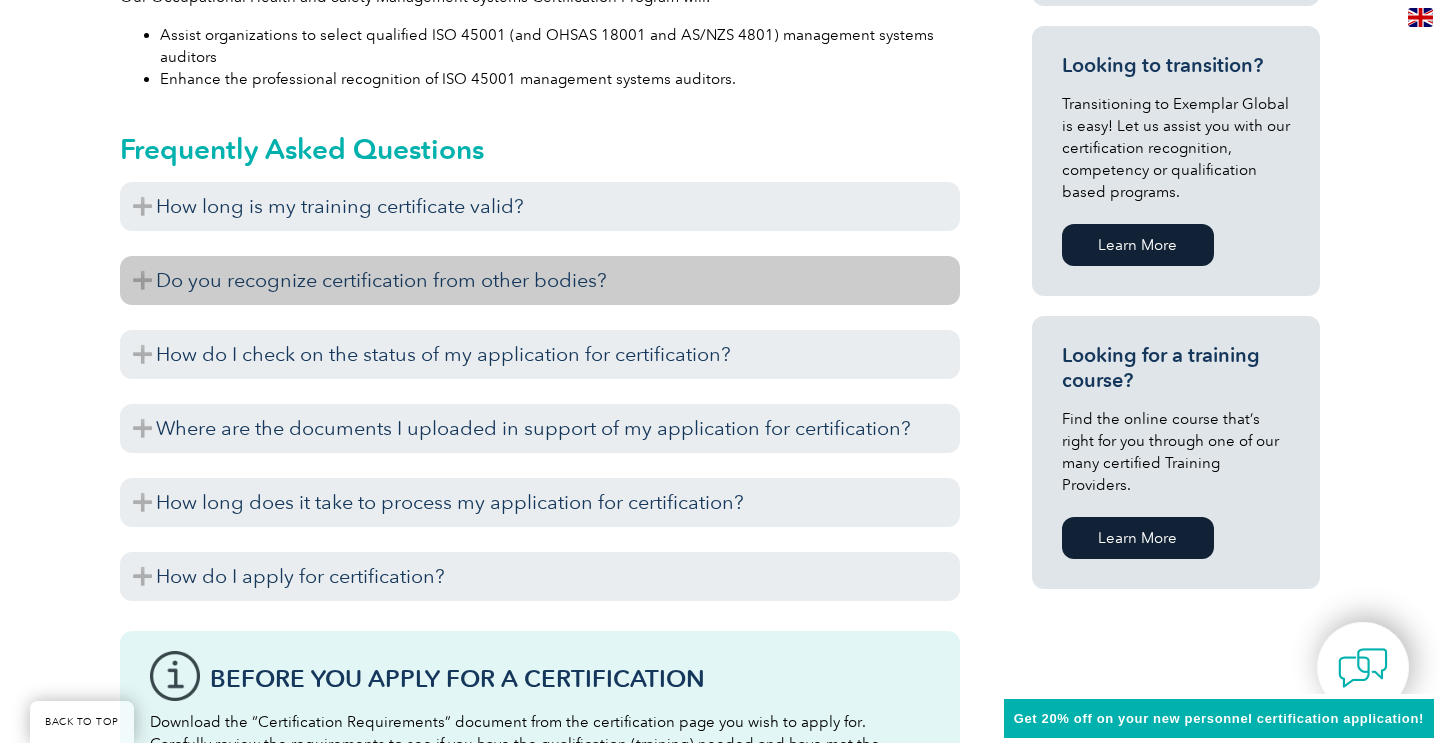 click on "Do you recognize certification from other bodies?" at bounding box center (540, 280) 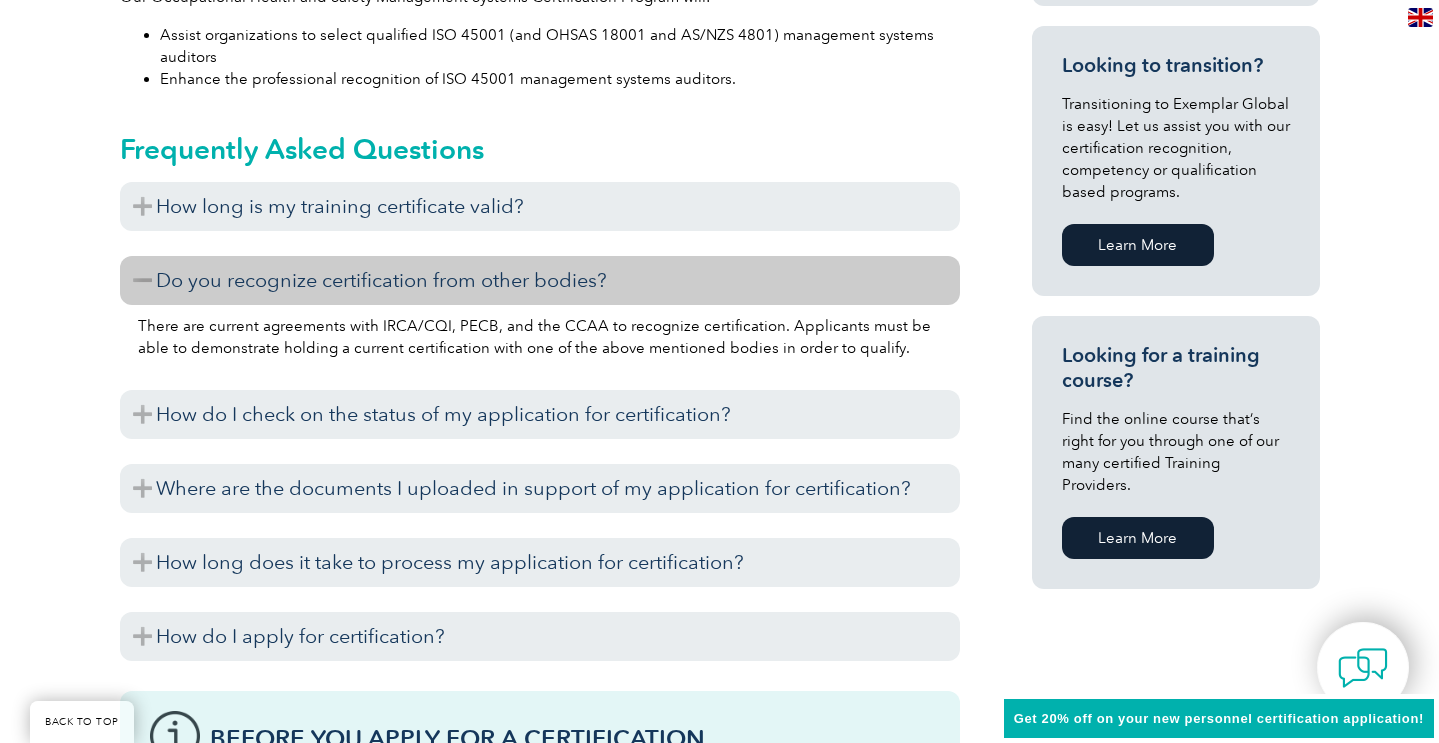 click on "Do you recognize certification from other bodies?" at bounding box center [540, 280] 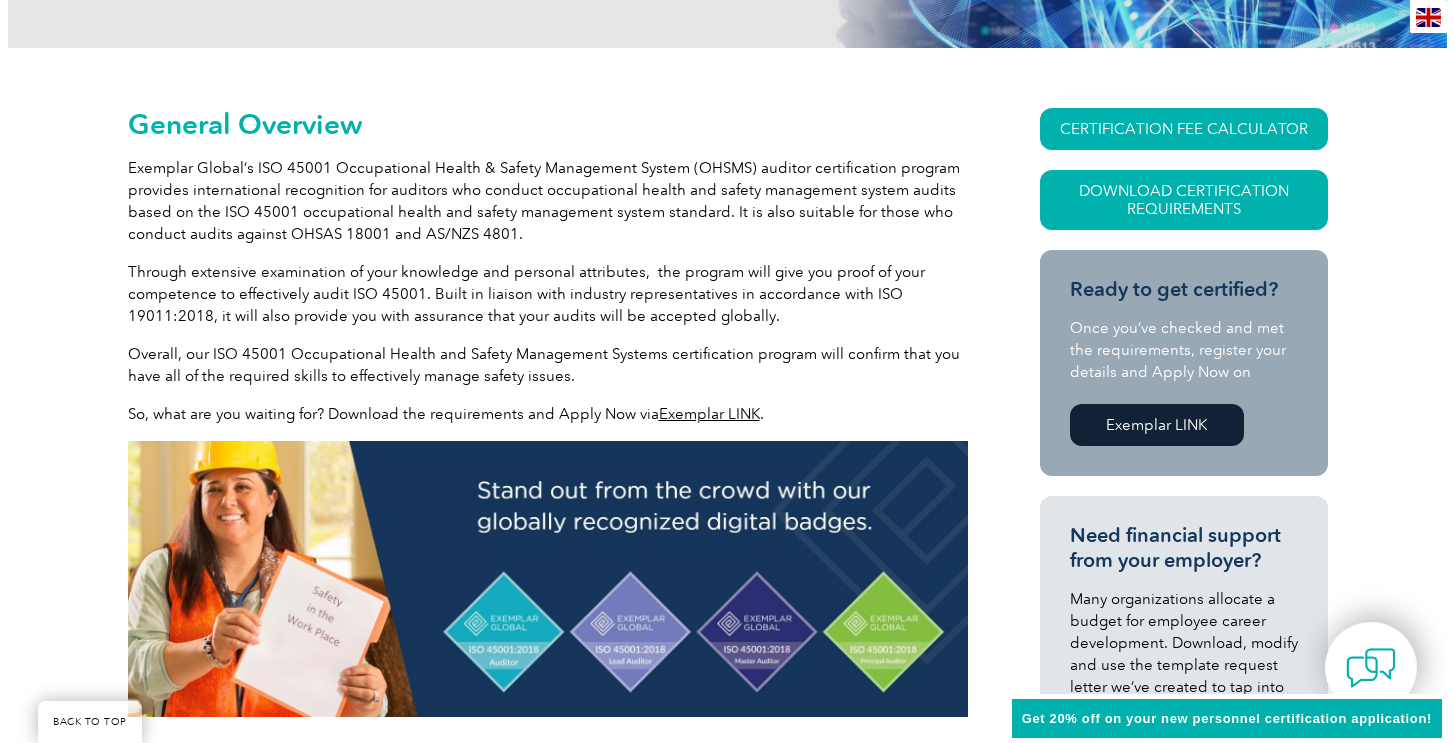 scroll, scrollTop: 416, scrollLeft: 0, axis: vertical 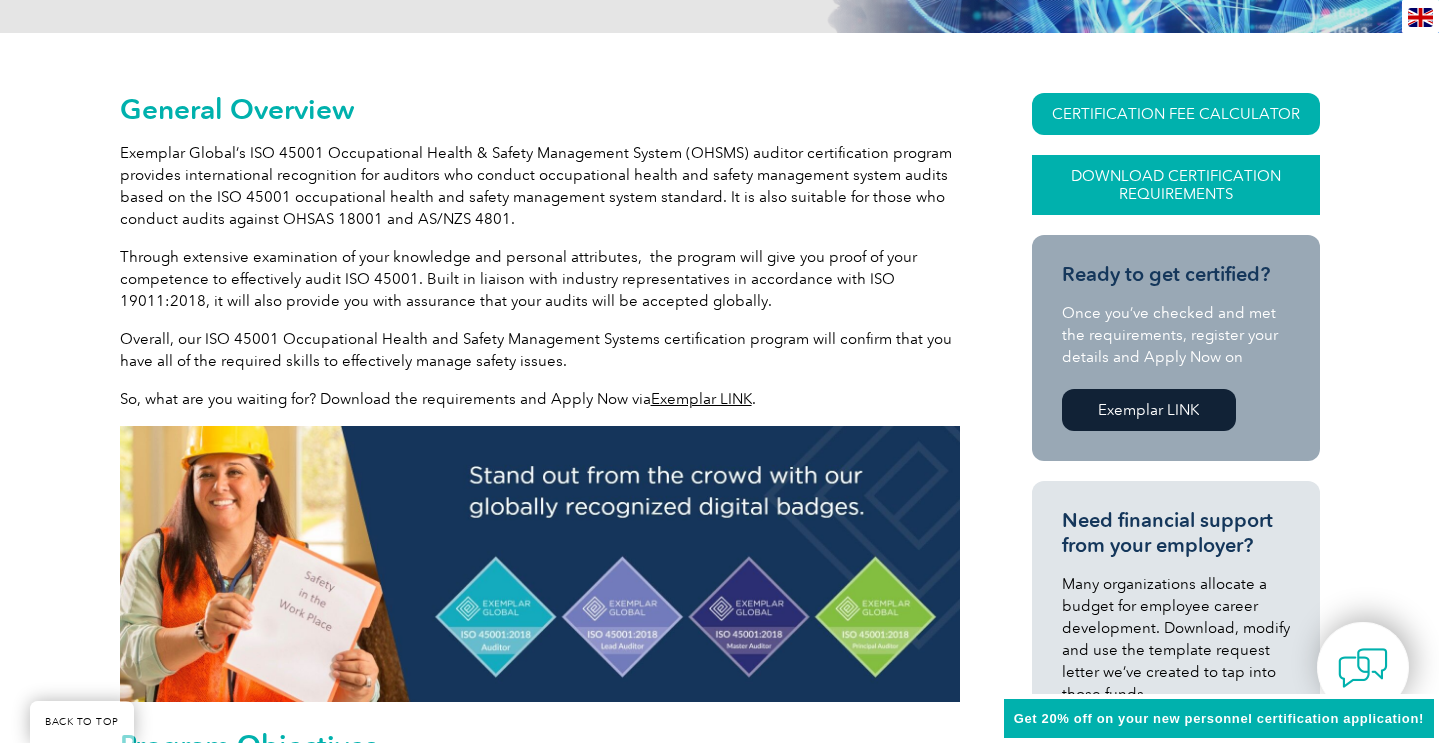 click on "Download Certification Requirements" at bounding box center [1176, 185] 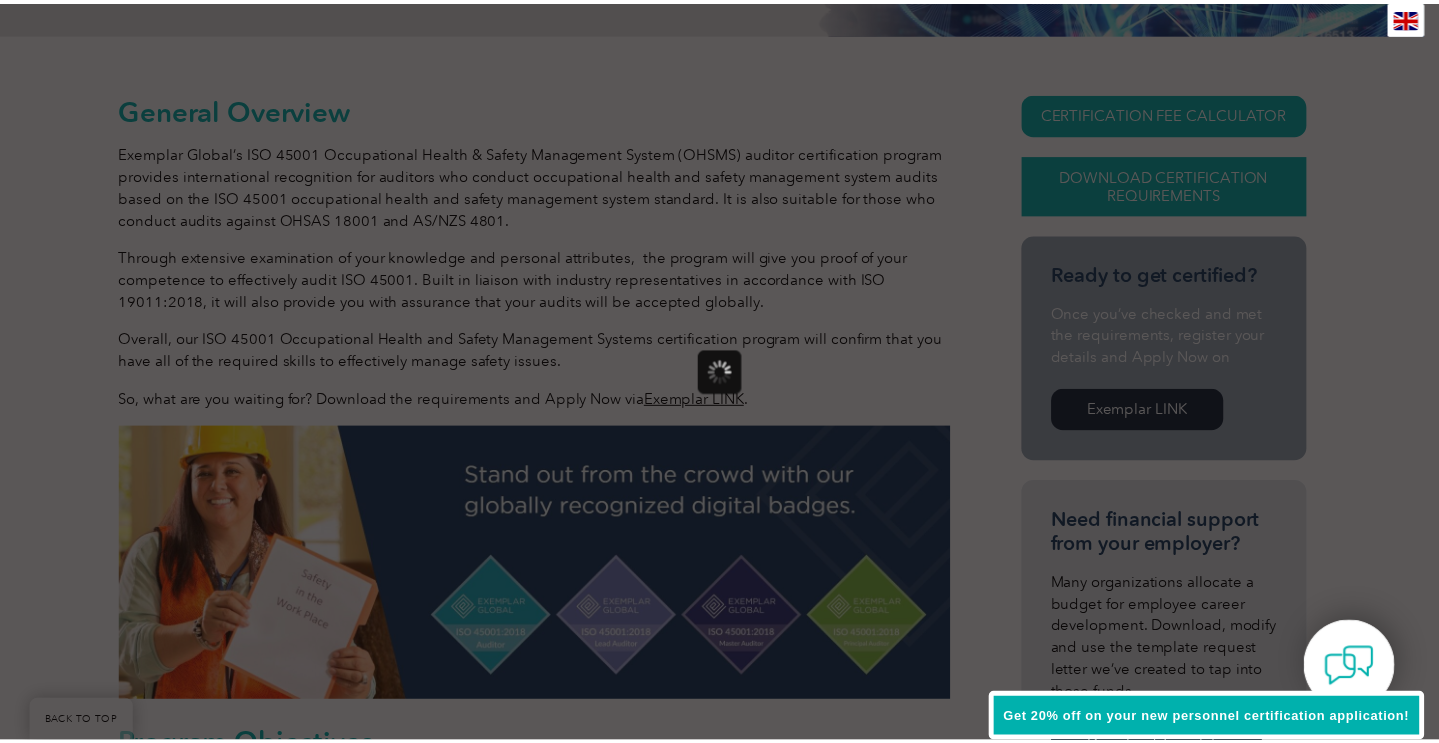 scroll, scrollTop: 0, scrollLeft: 0, axis: both 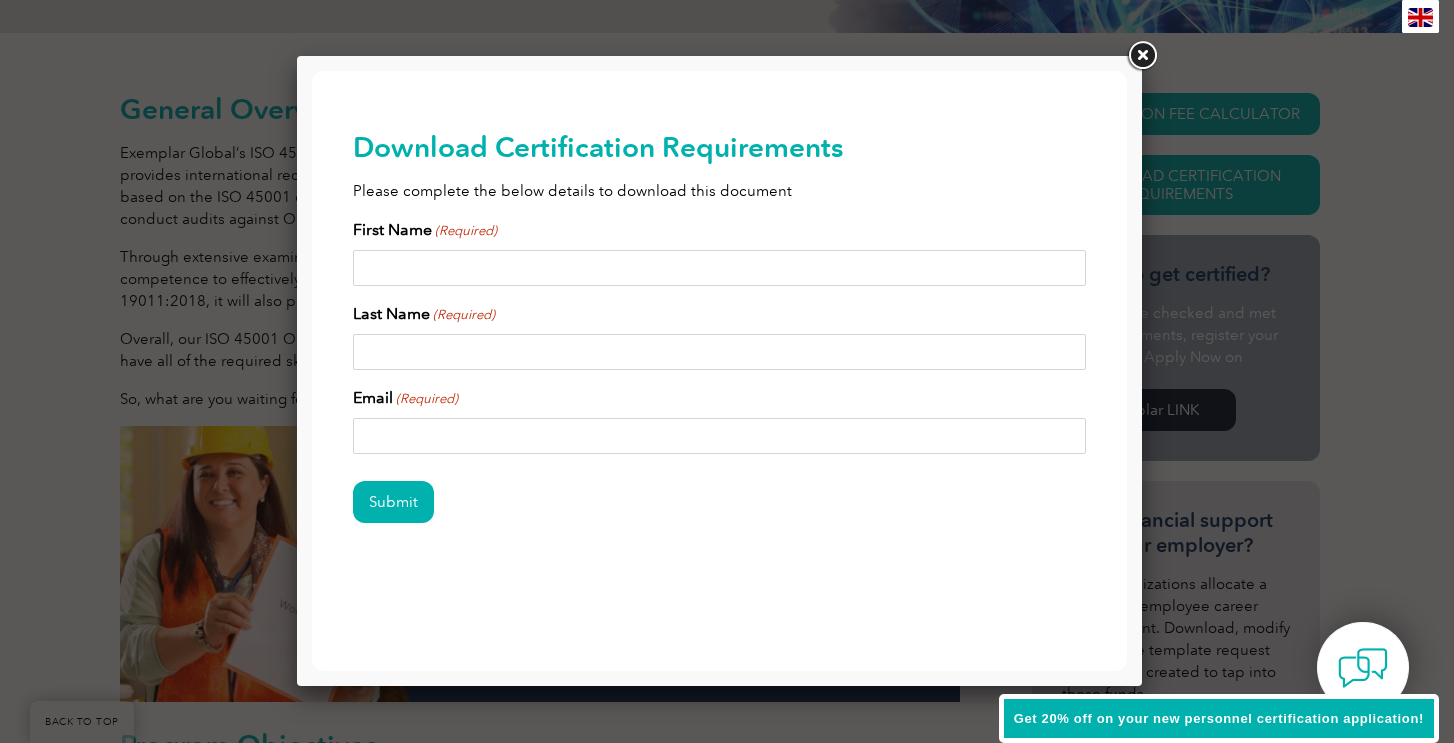 click at bounding box center (1142, 56) 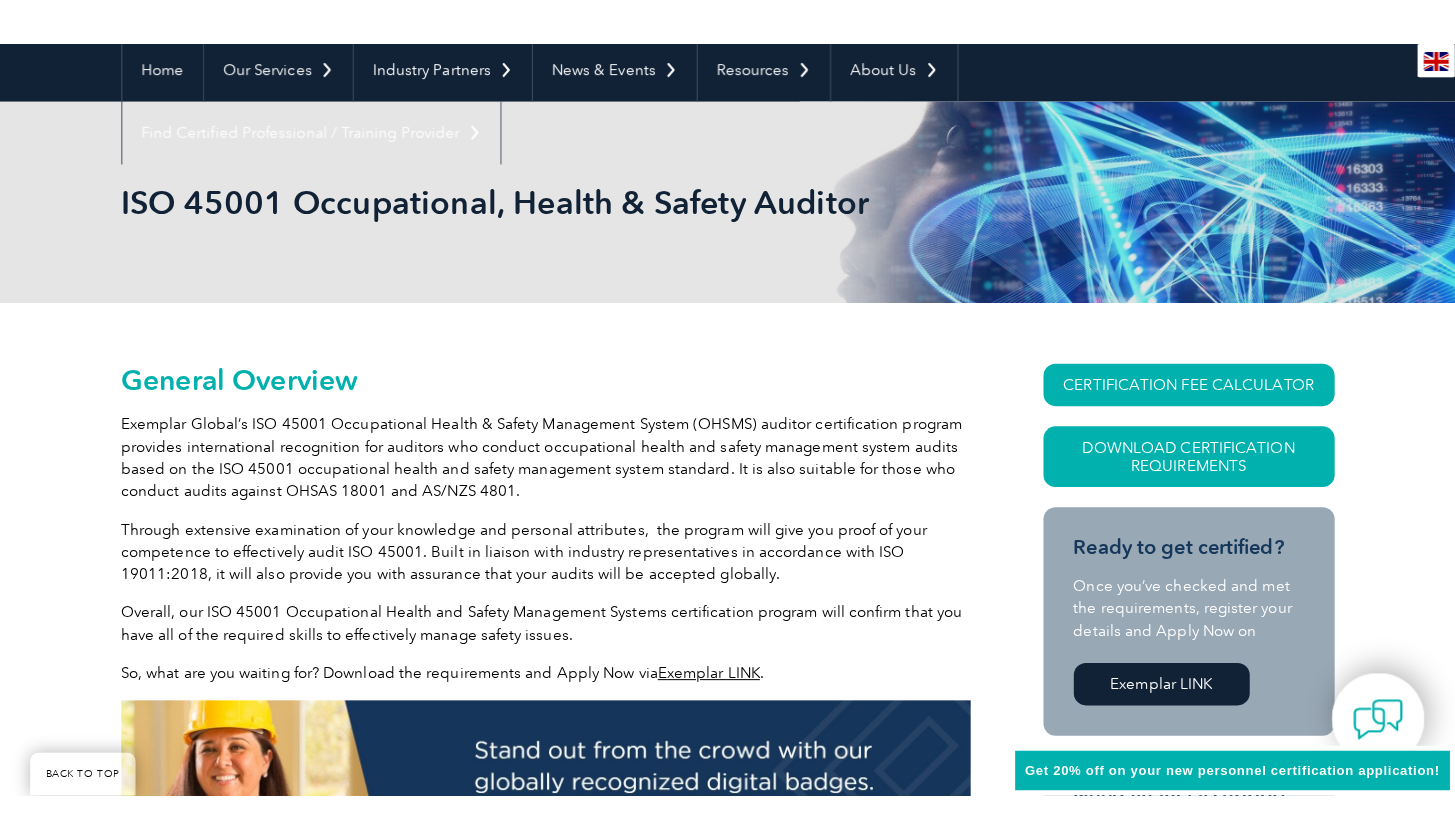 scroll, scrollTop: 554, scrollLeft: 0, axis: vertical 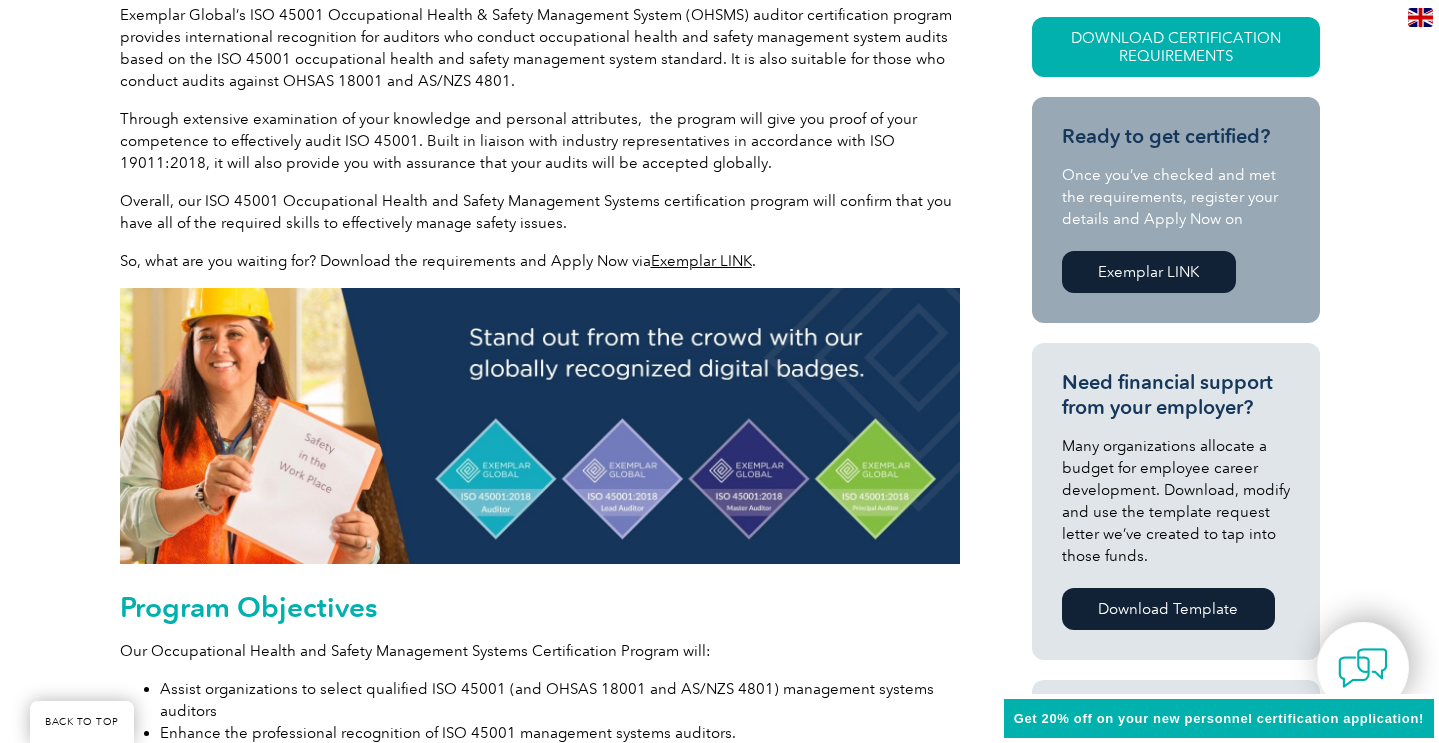 click at bounding box center [540, 426] 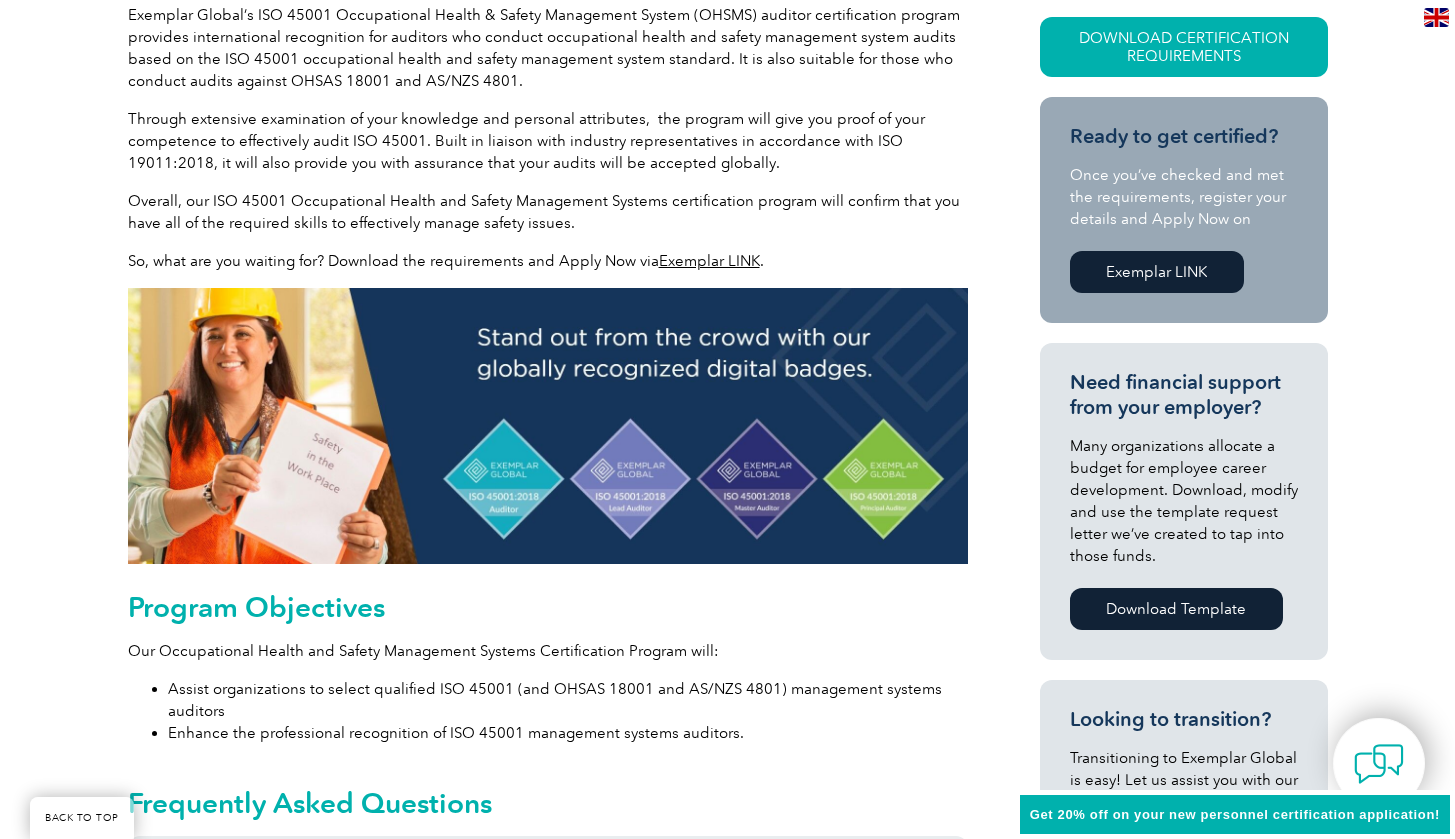 click on "Exemplar Global’s ISO 45001 Occupational Health & Safety Management System (OHSMS) auditor certification program provides international recognition for auditors who conduct occupational health and safety management system audits based on the ISO 45001 occupational health and safety management system standard. It is also suitable for those who conduct audits against OHSAS 18001 and AS/NZS 4801." at bounding box center (548, 48) 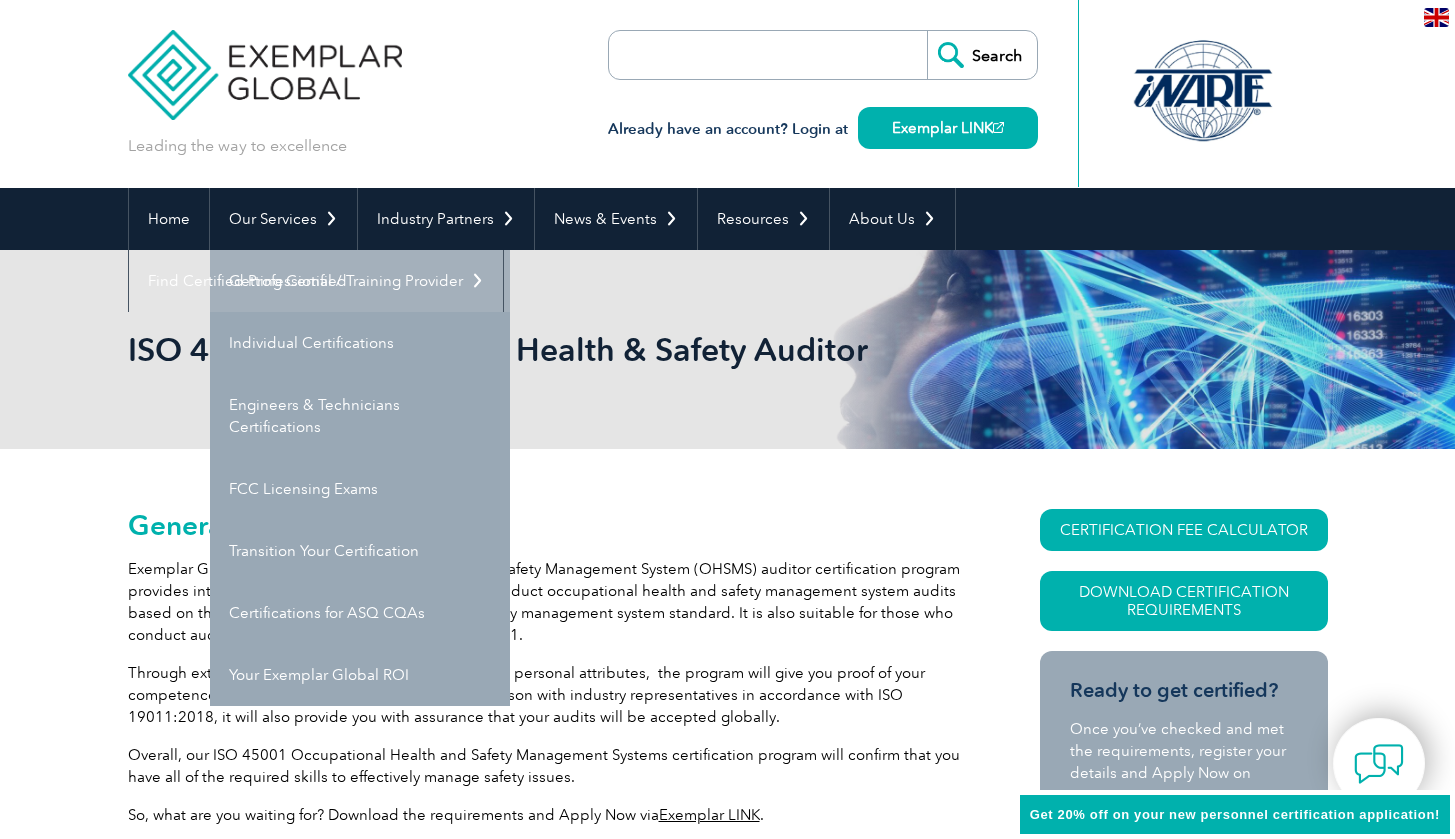 click on "Getting Certified" at bounding box center [360, 281] 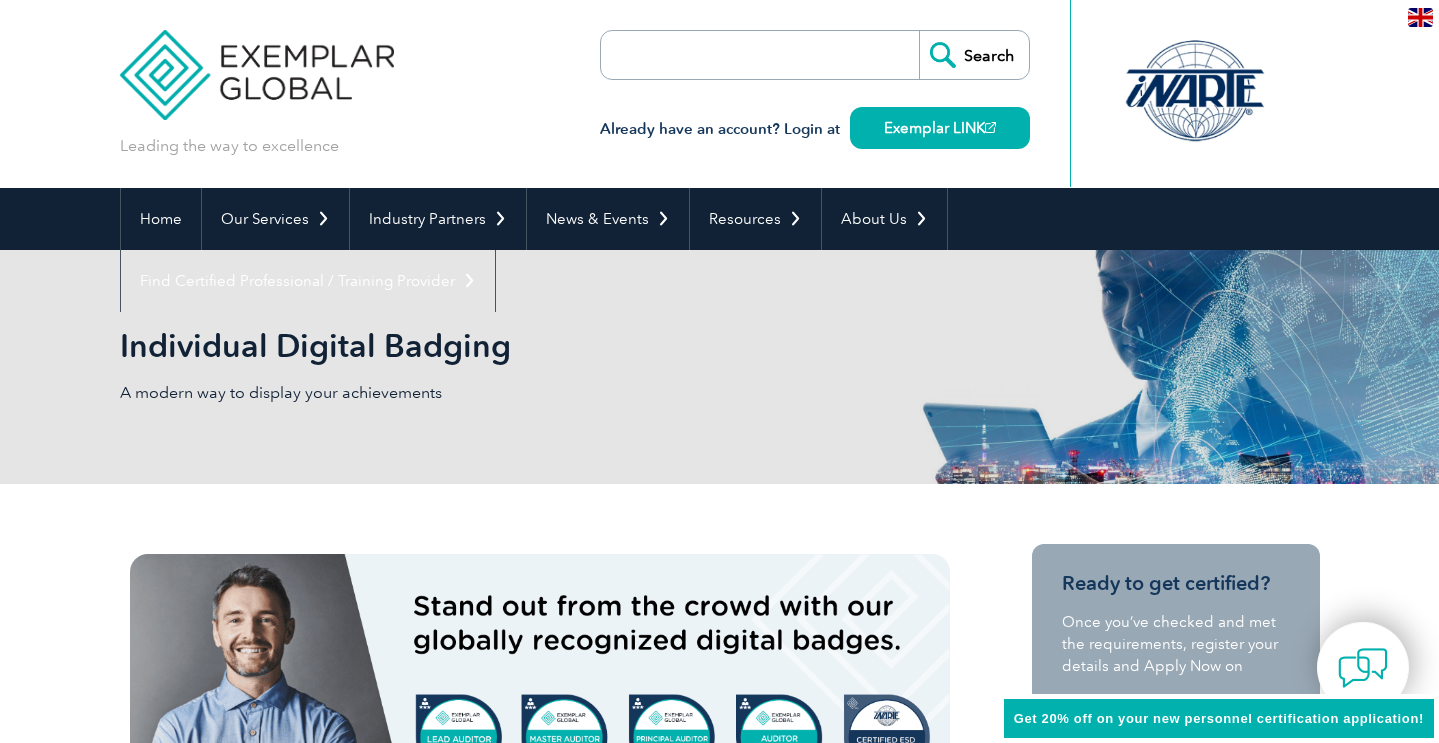 scroll, scrollTop: 0, scrollLeft: 0, axis: both 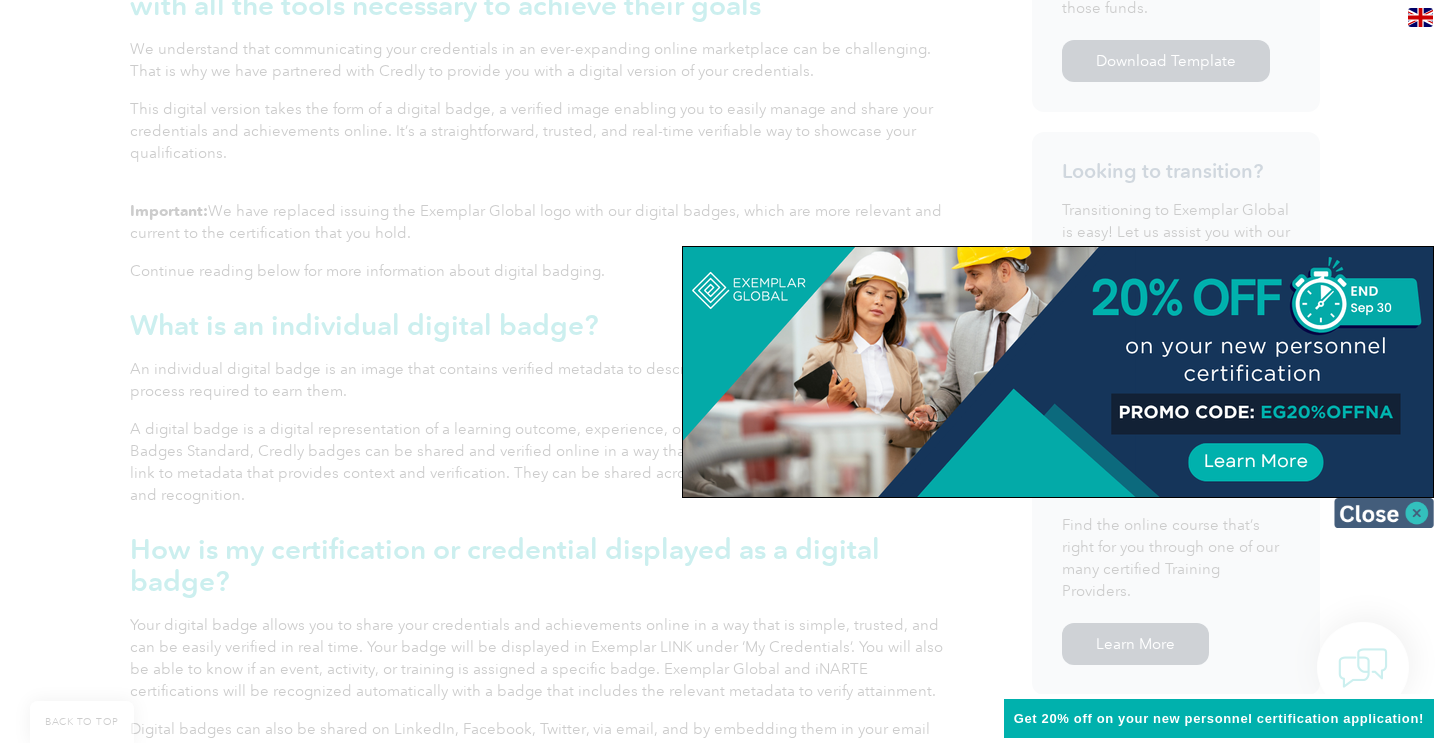 click at bounding box center (1384, 513) 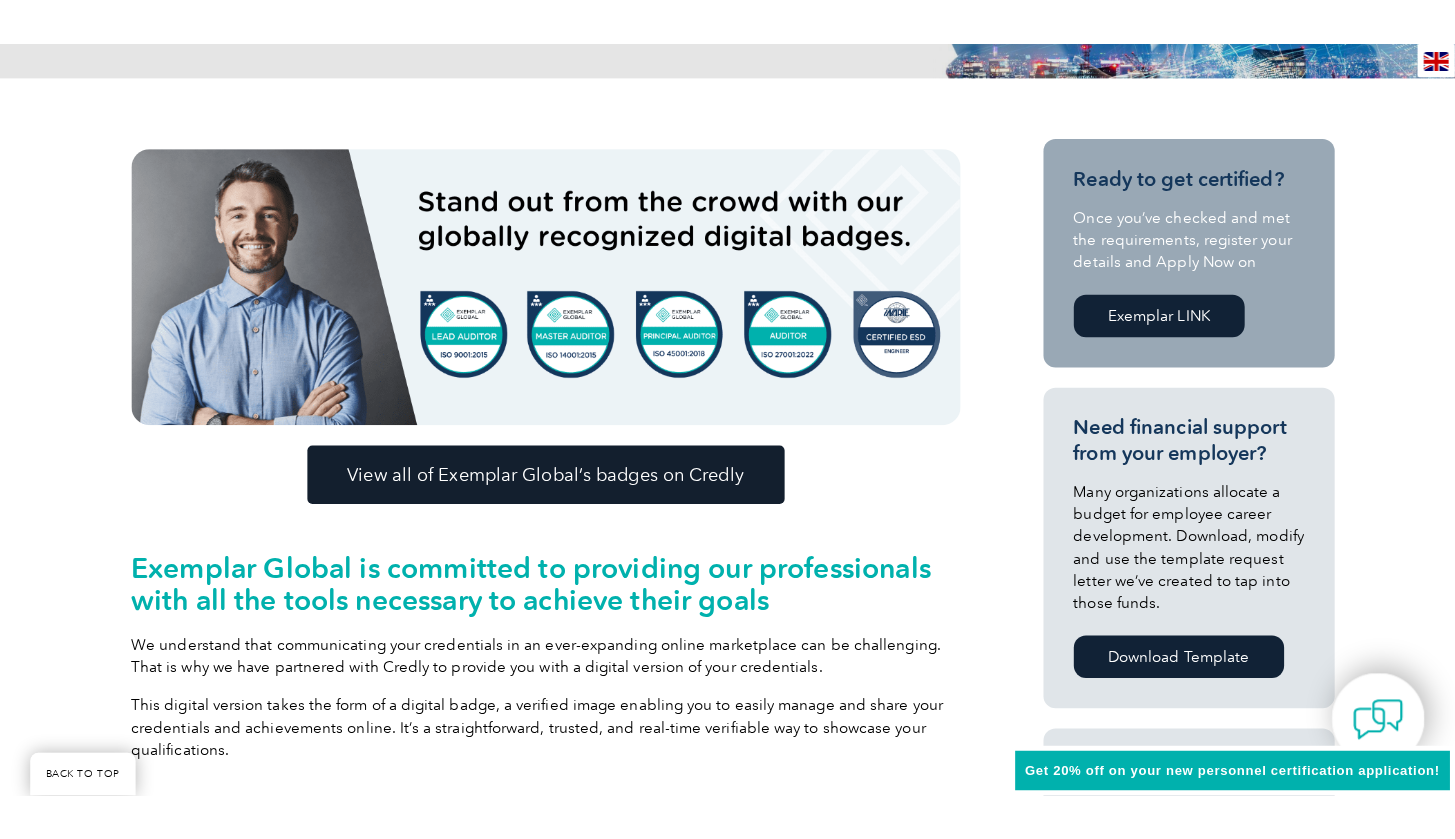 scroll, scrollTop: 544, scrollLeft: 0, axis: vertical 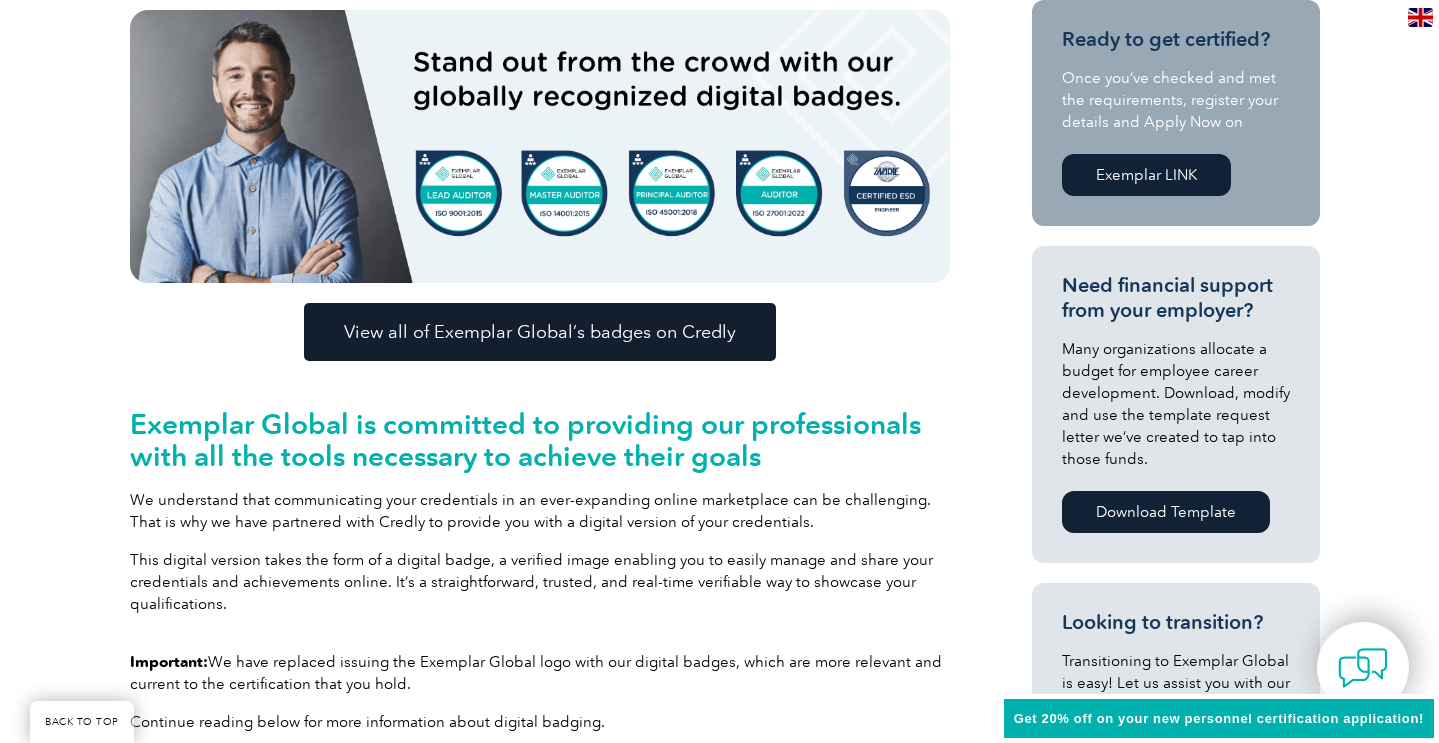 click on "View all of Exemplar Global’s badges on Credly" at bounding box center (540, 332) 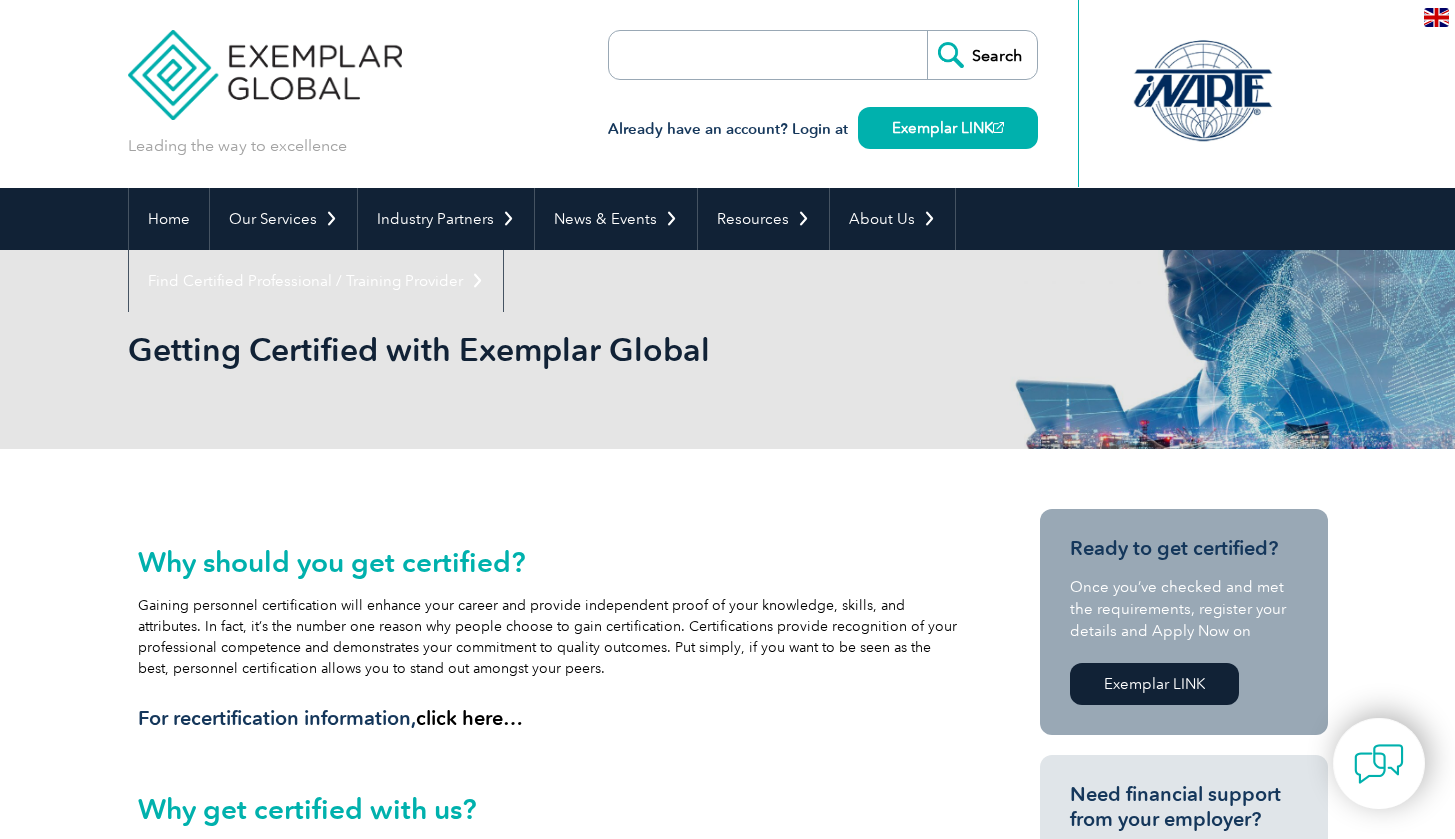 scroll, scrollTop: 0, scrollLeft: 0, axis: both 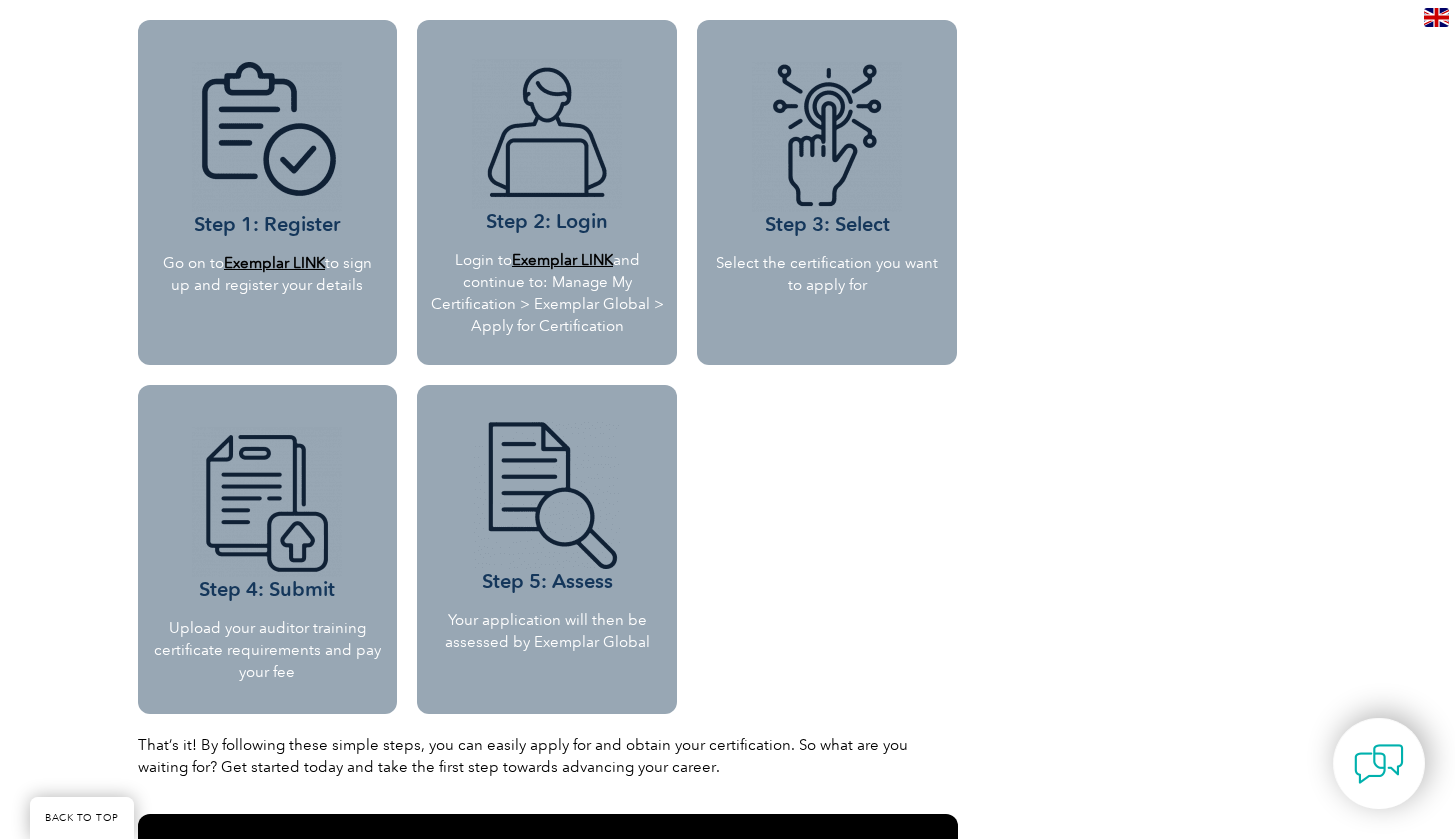 click at bounding box center (267, 502) 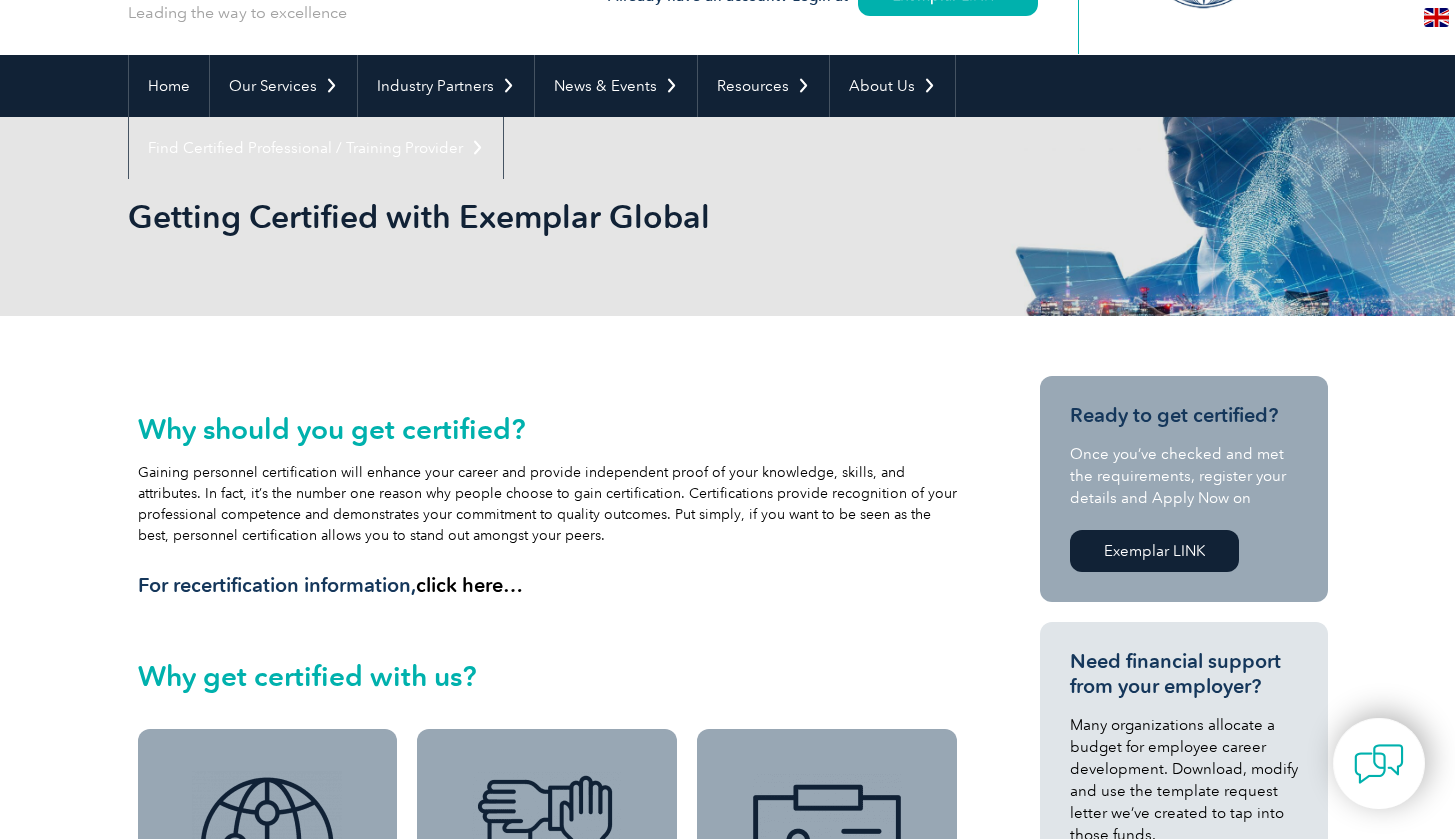 scroll, scrollTop: 0, scrollLeft: 0, axis: both 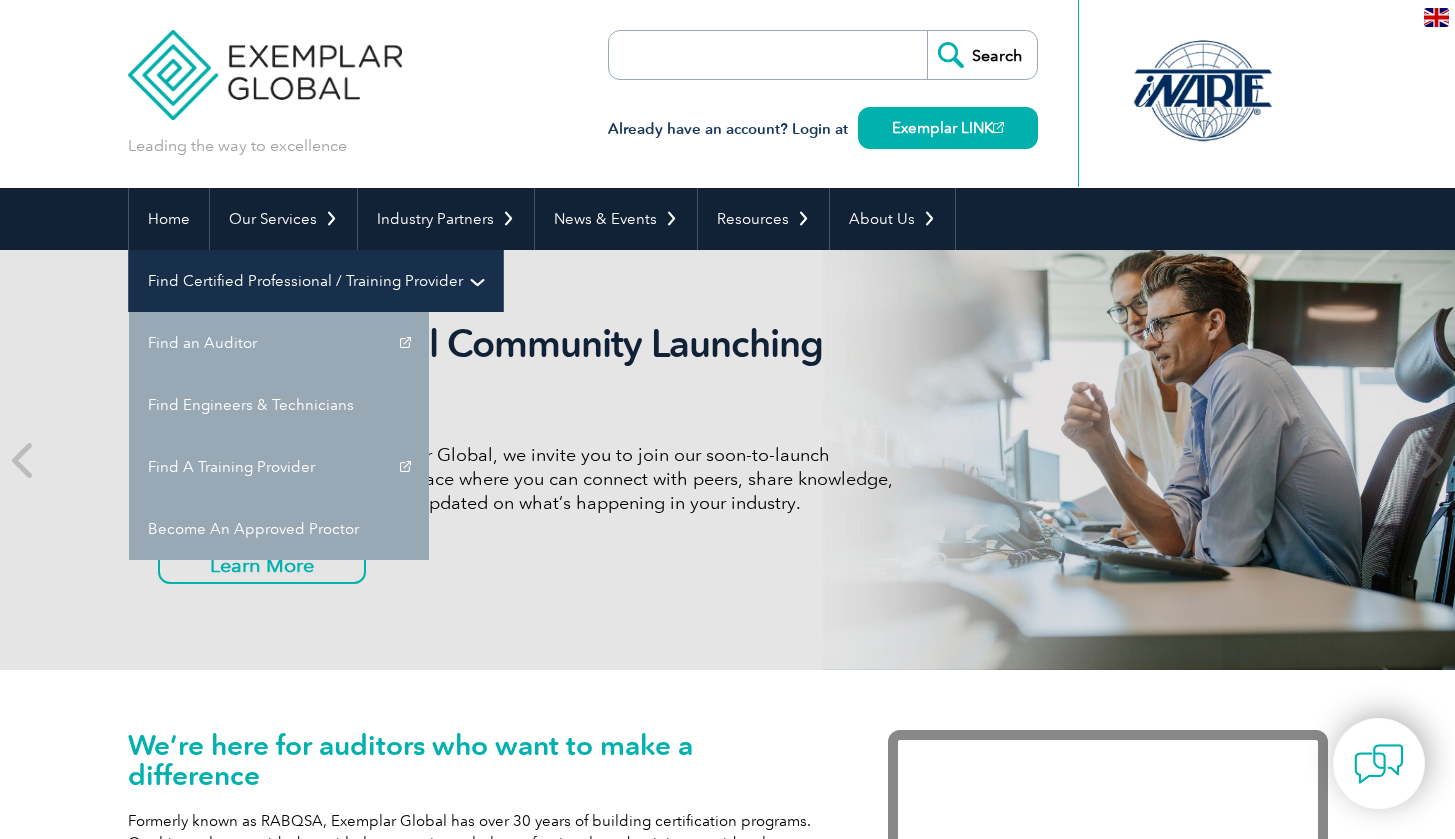 click on "Find Certified Professional / Training Provider" at bounding box center (316, 281) 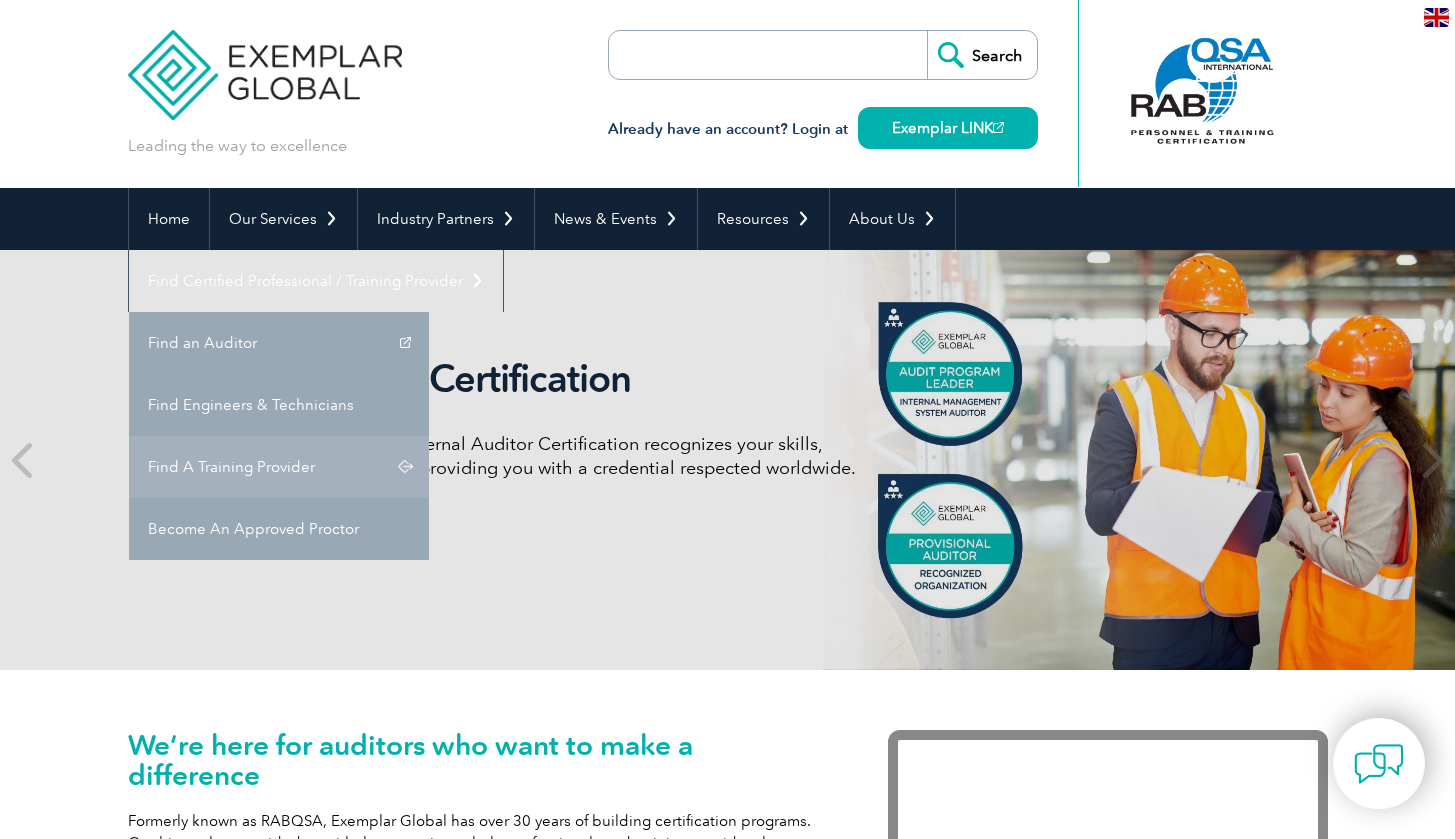 click on "Find A Training Provider" at bounding box center (279, 467) 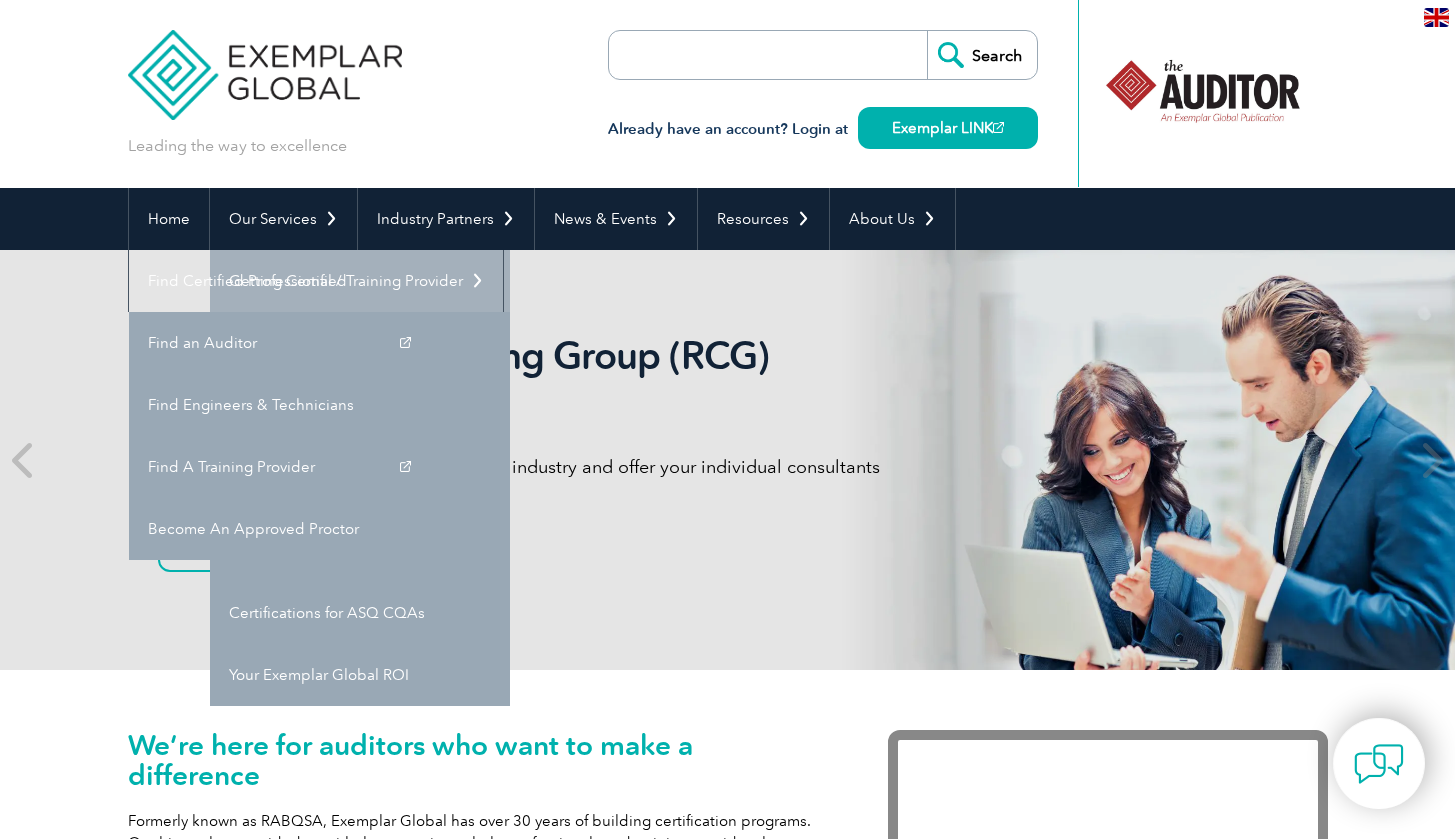 click on "Getting Certified" at bounding box center [360, 281] 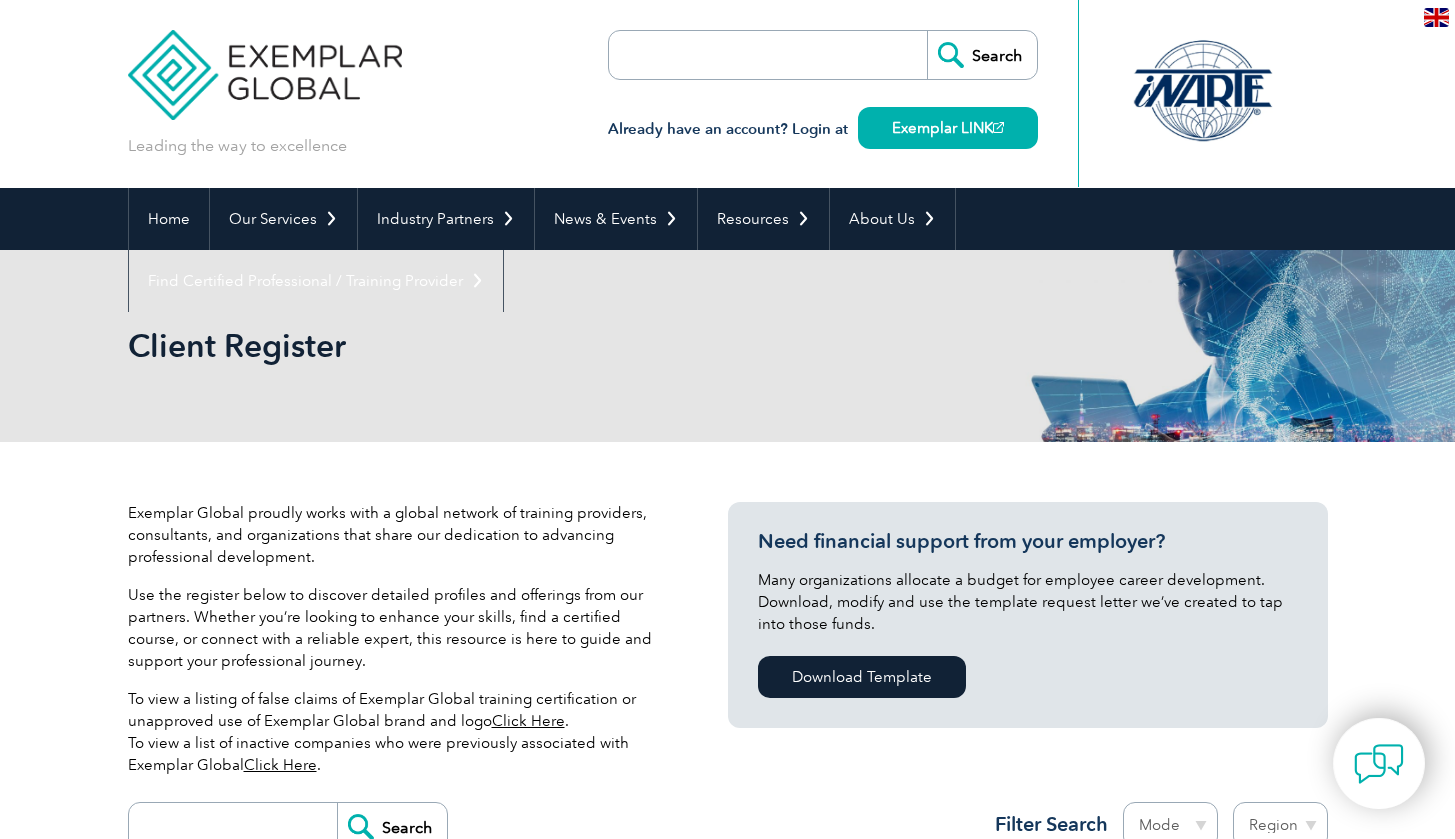 scroll, scrollTop: 0, scrollLeft: 0, axis: both 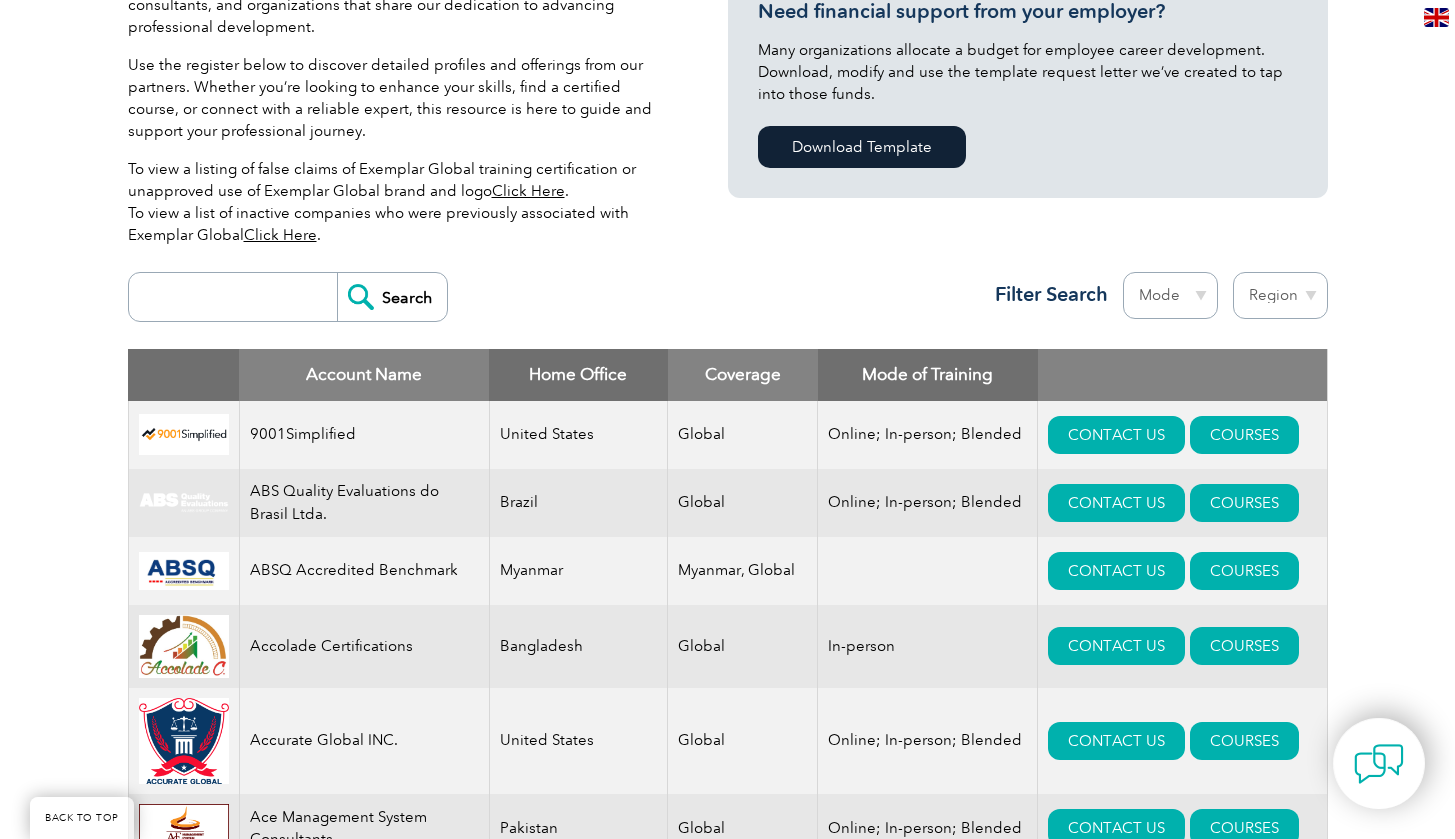 select on "Australia" 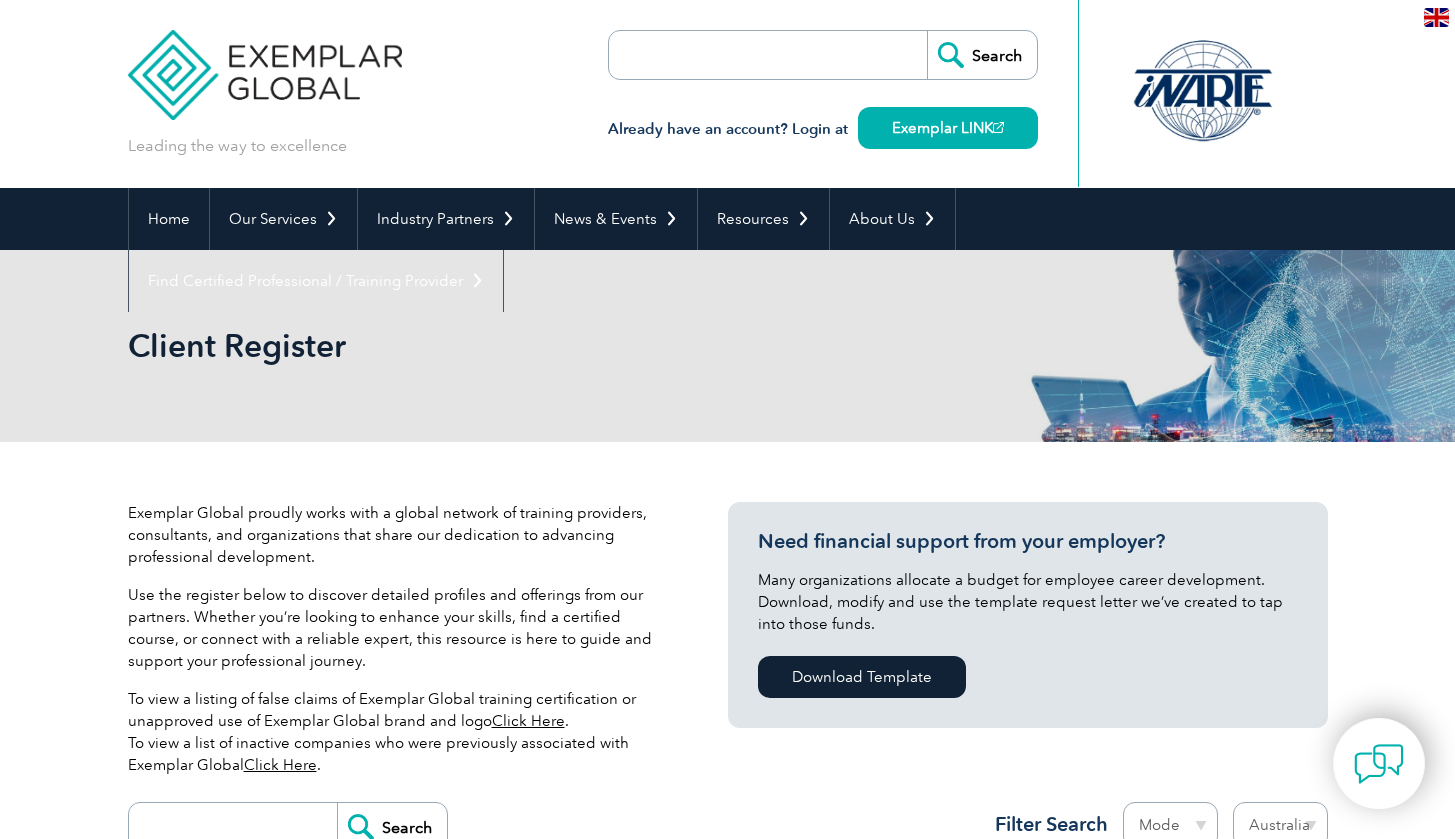 select on "Australia" 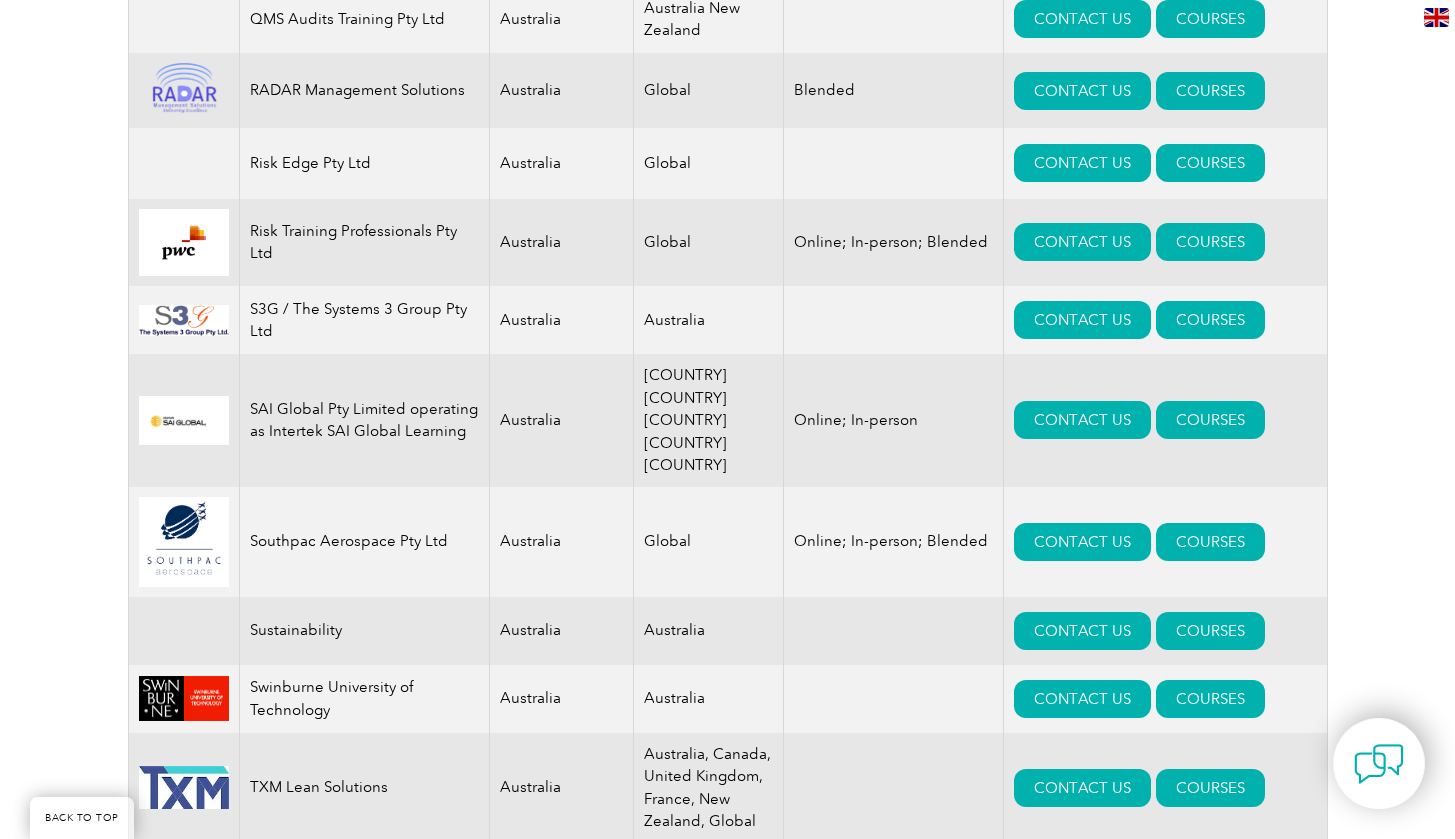 scroll, scrollTop: 2232, scrollLeft: 0, axis: vertical 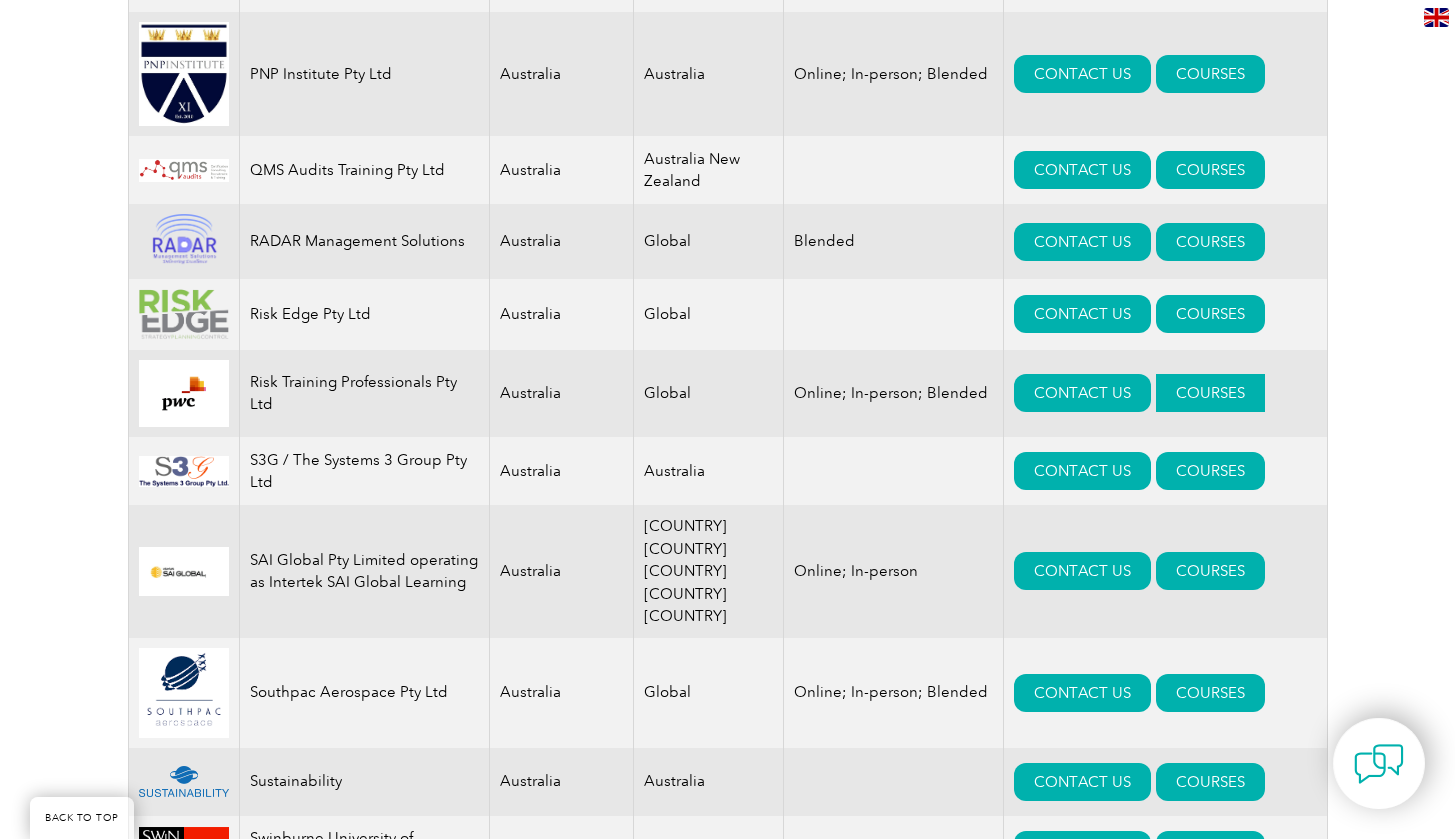 click on "COURSES" at bounding box center [1210, 393] 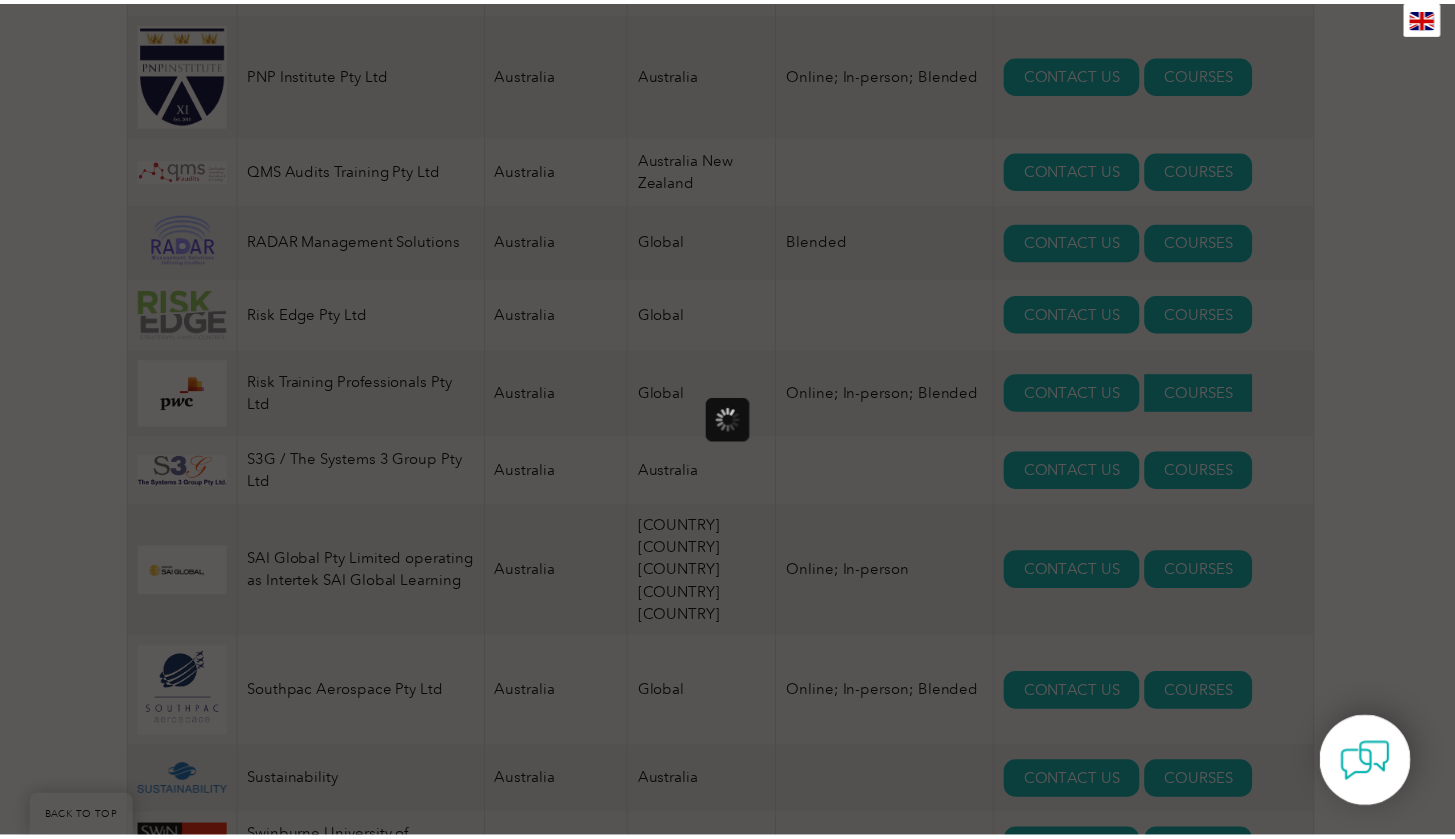 scroll, scrollTop: 0, scrollLeft: 0, axis: both 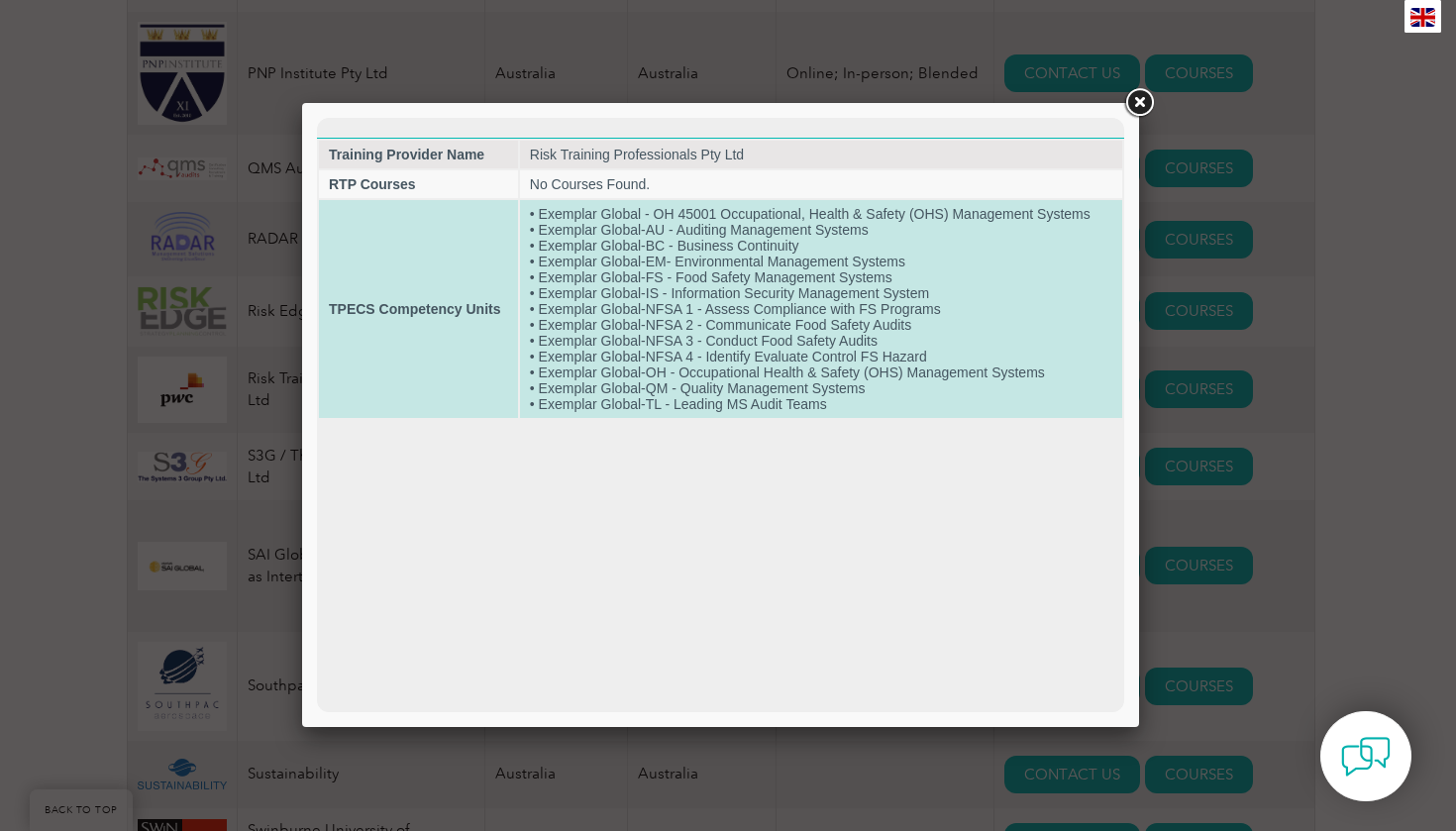 click on "•  Exemplar Global - [STATE] [POSTAL_CODE] Occupational, Health & Safety (OHS) Management Systems •  Exemplar Global-AU - Auditing Management Systems •  Exemplar Global-BC - Business Continuity •  Exemplar Global-EM- Environmental Management Systems •  Exemplar Global-FS - Food Safety Management Systems •  Exemplar Global-IS - Information Security Management System •  Exemplar Global-NFSA 1 - Assess Compliance with FS Programs •  Exemplar Global-NFSA 2 - Communicate Food Safety Audits •  Exemplar Global-NFSA 3 - Conduct Food Safety Audits •  Exemplar Global-NFSA 4 - Identify Evaluate Control FS Hazard •  Exemplar Global-OH - Occupational Health & Safety (OHS) Management Systems •  Exemplar Global-QM - Quality Management Systems •  Exemplar Global-TL - Leading MS Audit Teams" at bounding box center [821, 309] 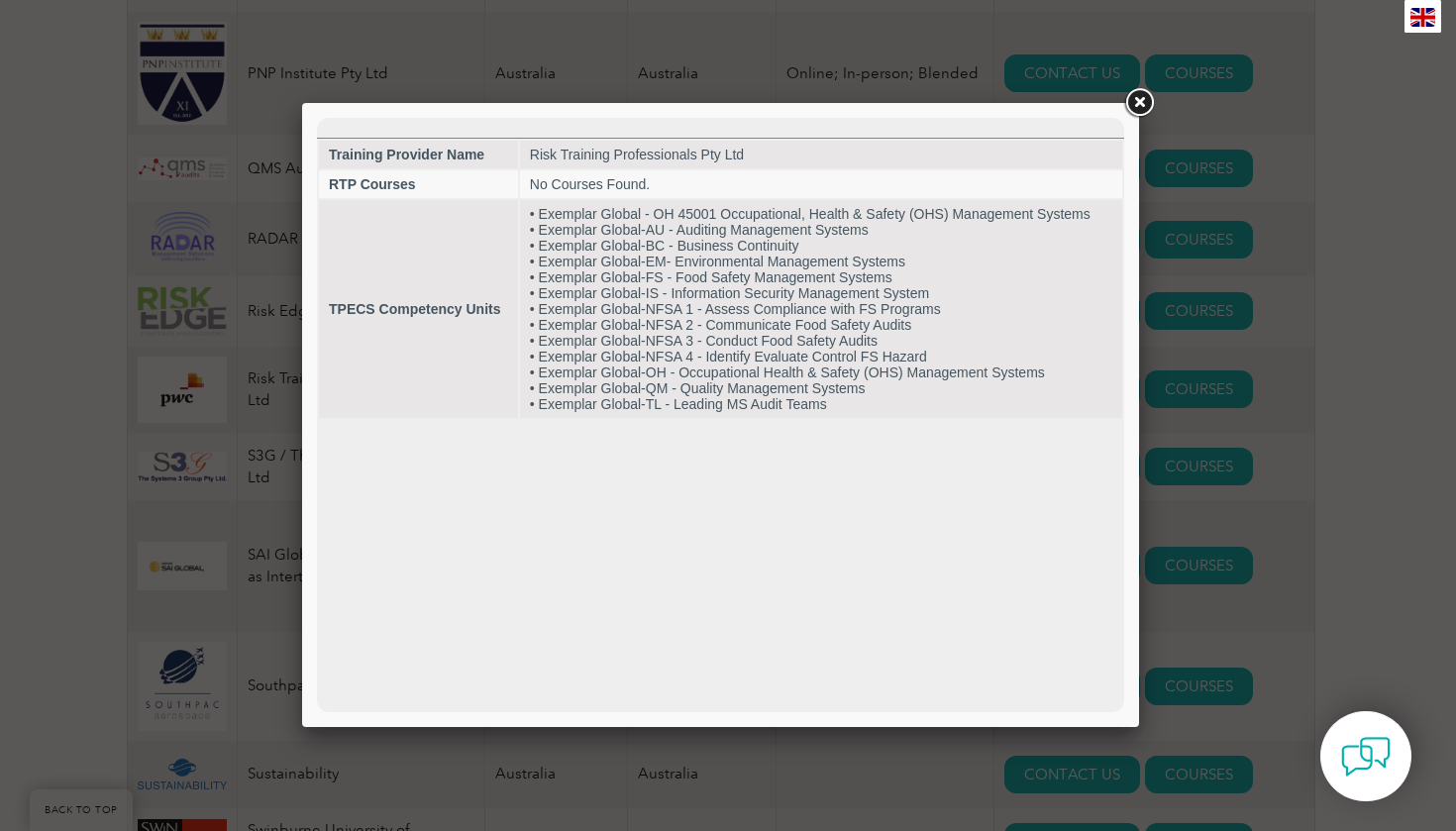 click at bounding box center (1139, 103) 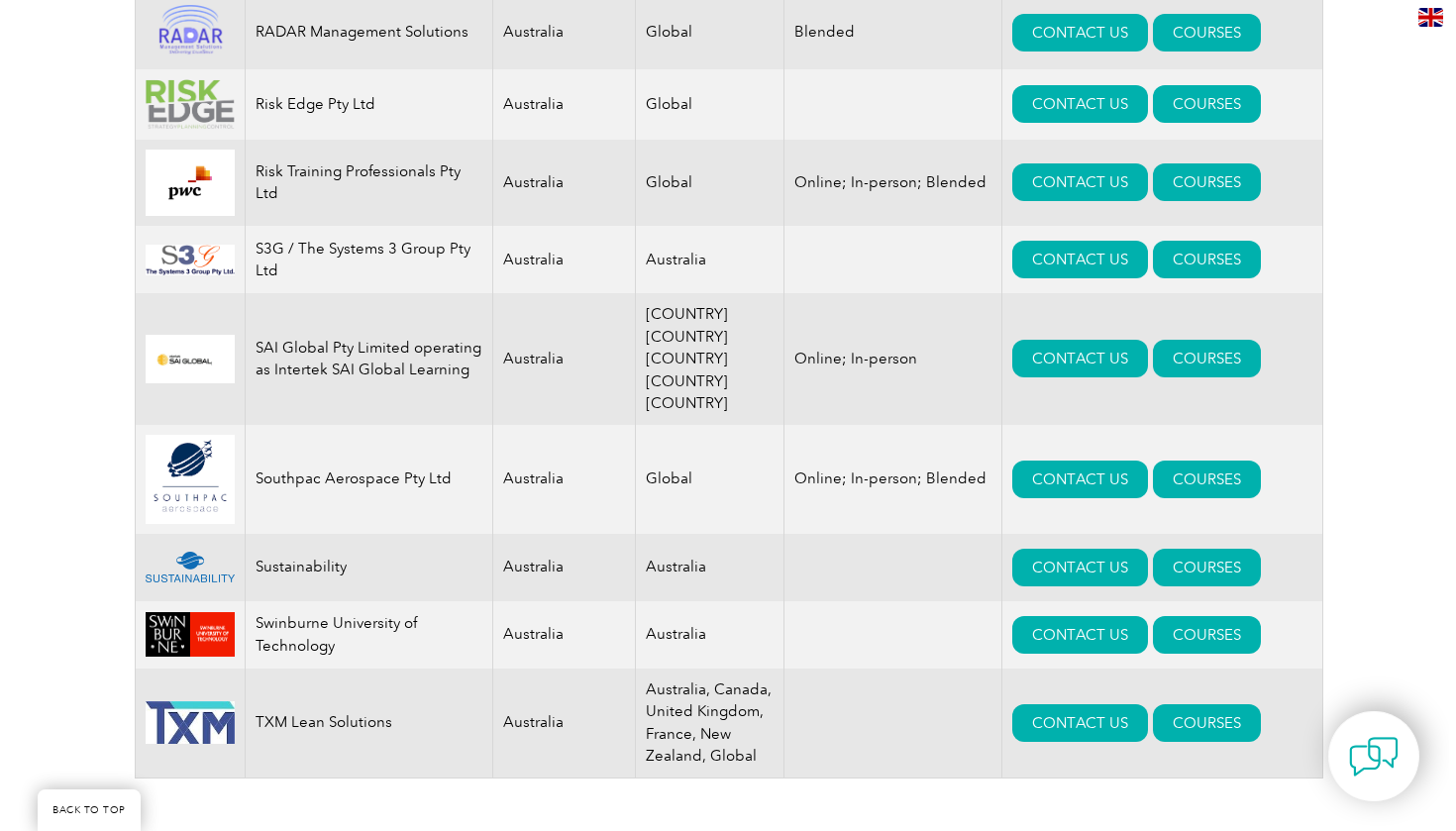 scroll, scrollTop: 2308, scrollLeft: 0, axis: vertical 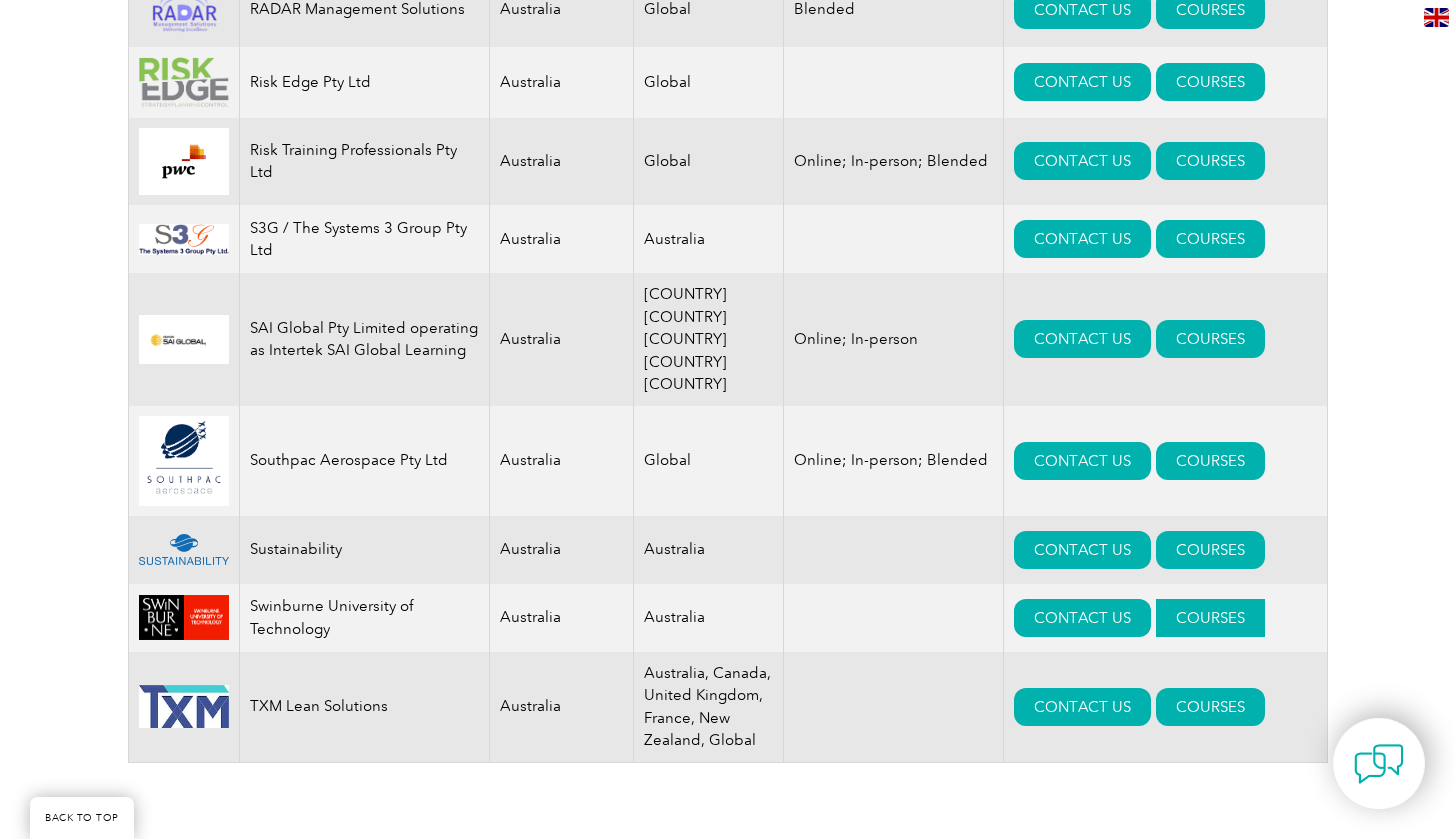 click on "COURSES" at bounding box center (1210, 618) 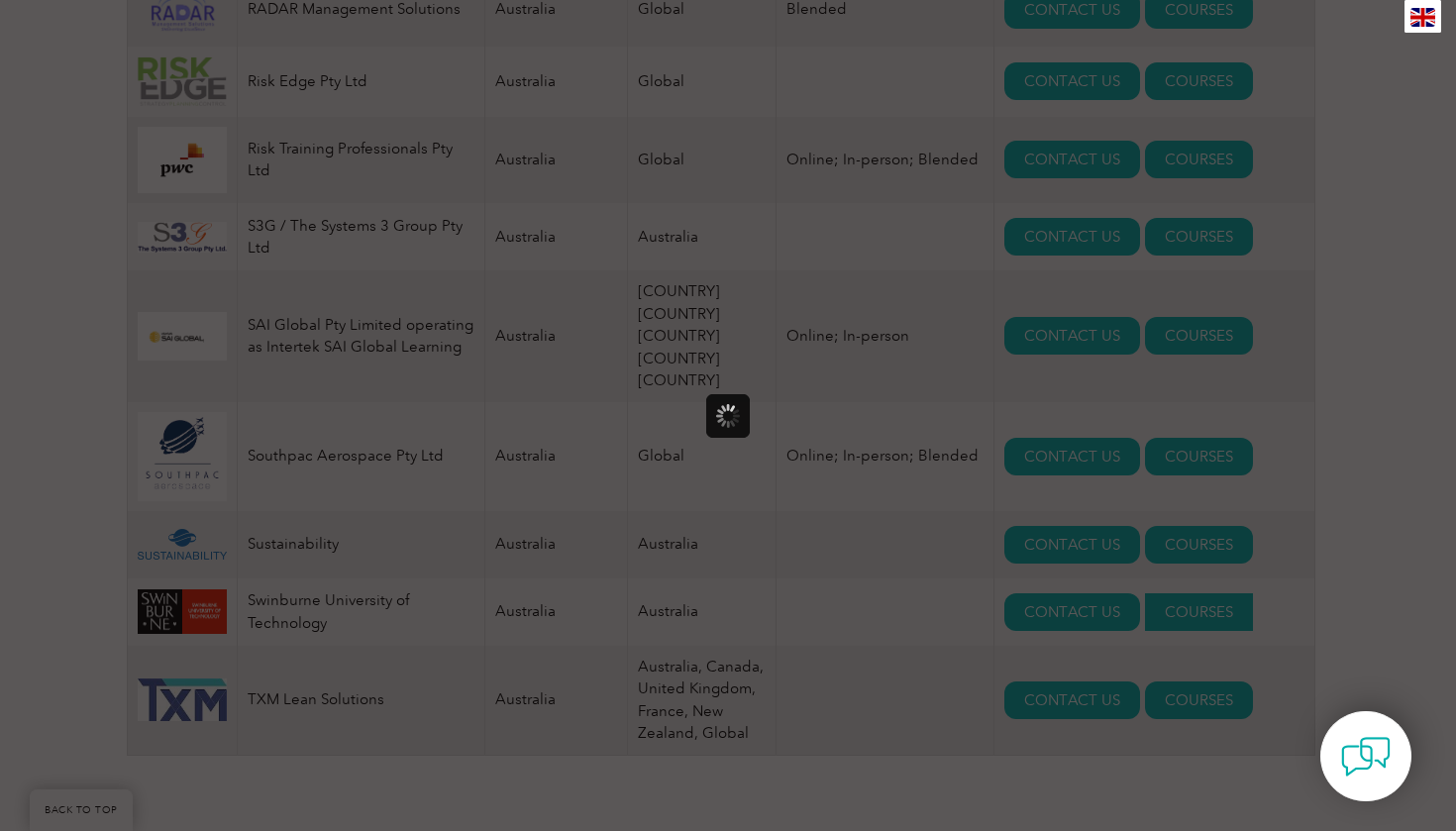 scroll, scrollTop: 0, scrollLeft: 0, axis: both 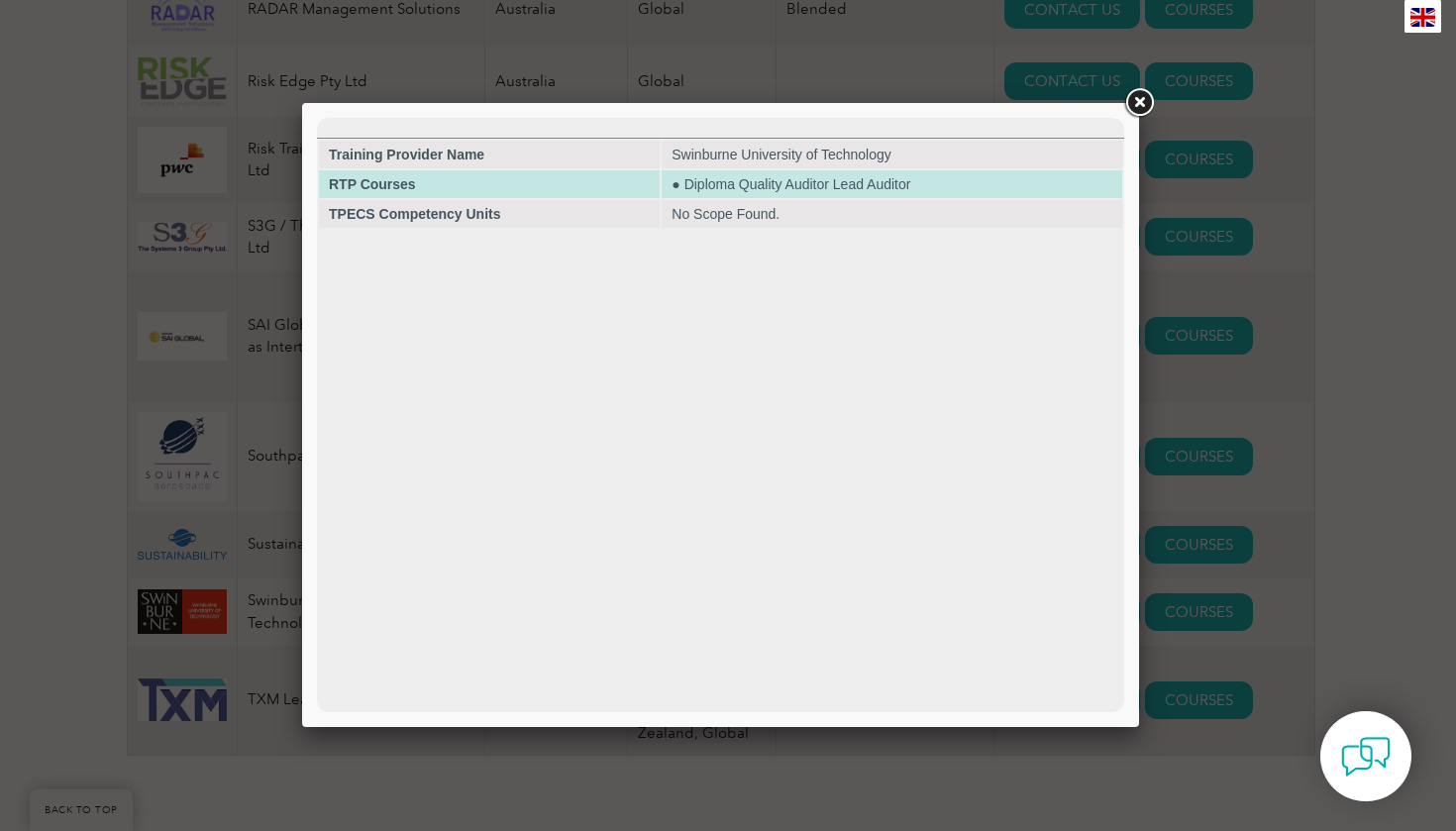 click on "● Diploma Quality Auditor Lead Auditor" at bounding box center (891, 184) 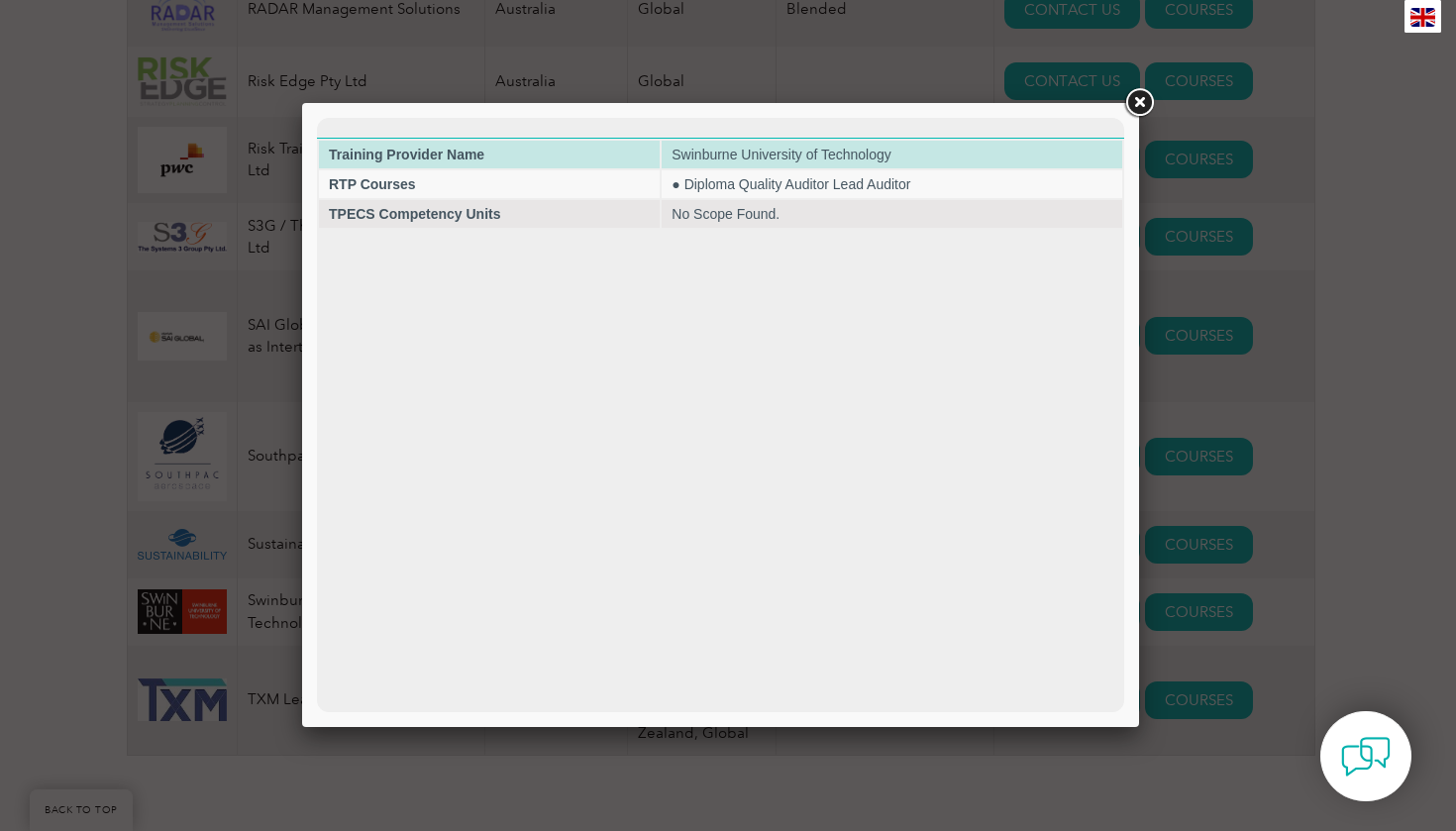 click on "Swinburne University of Technology" at bounding box center [891, 155] 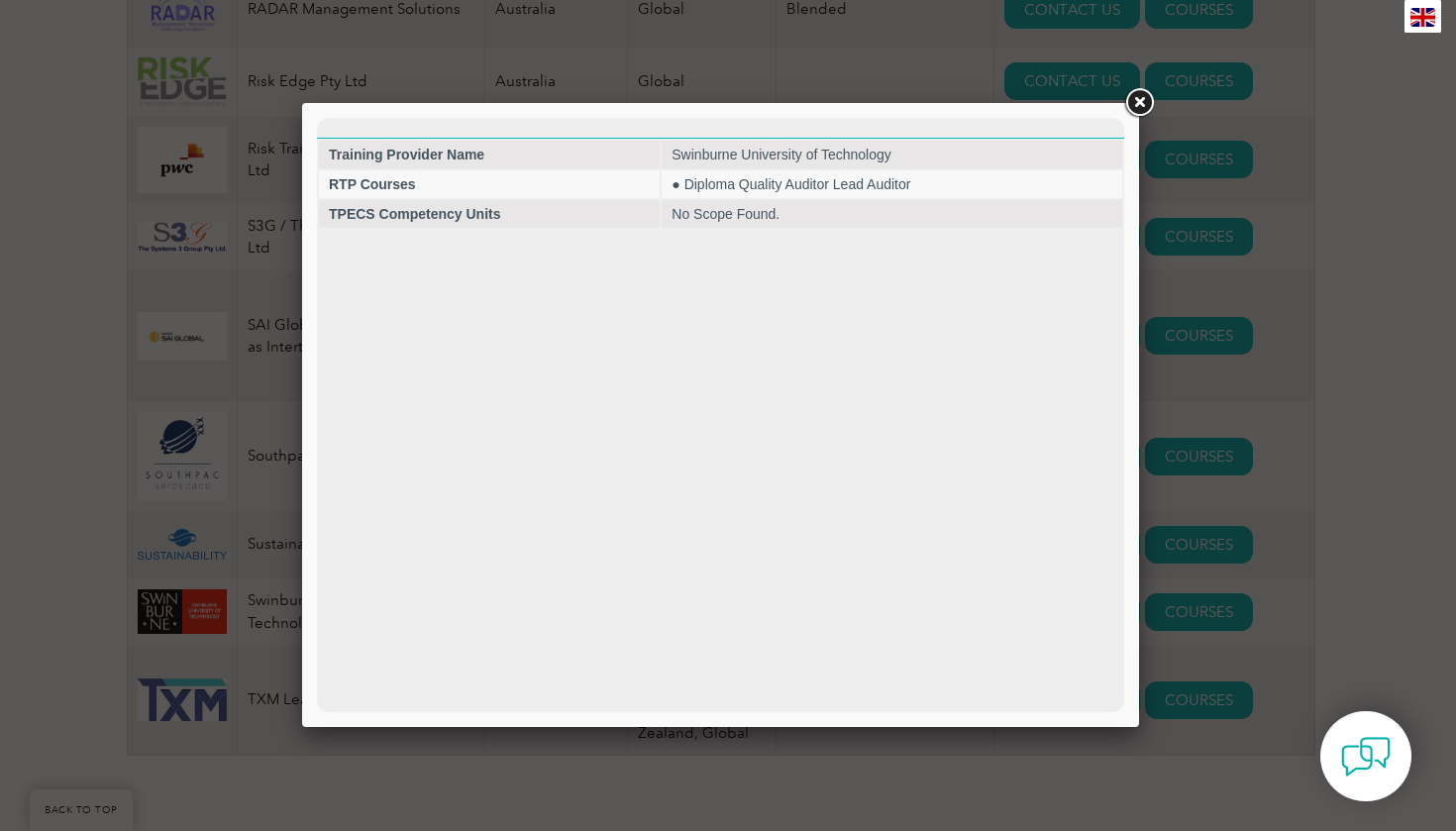 click at bounding box center (1139, 103) 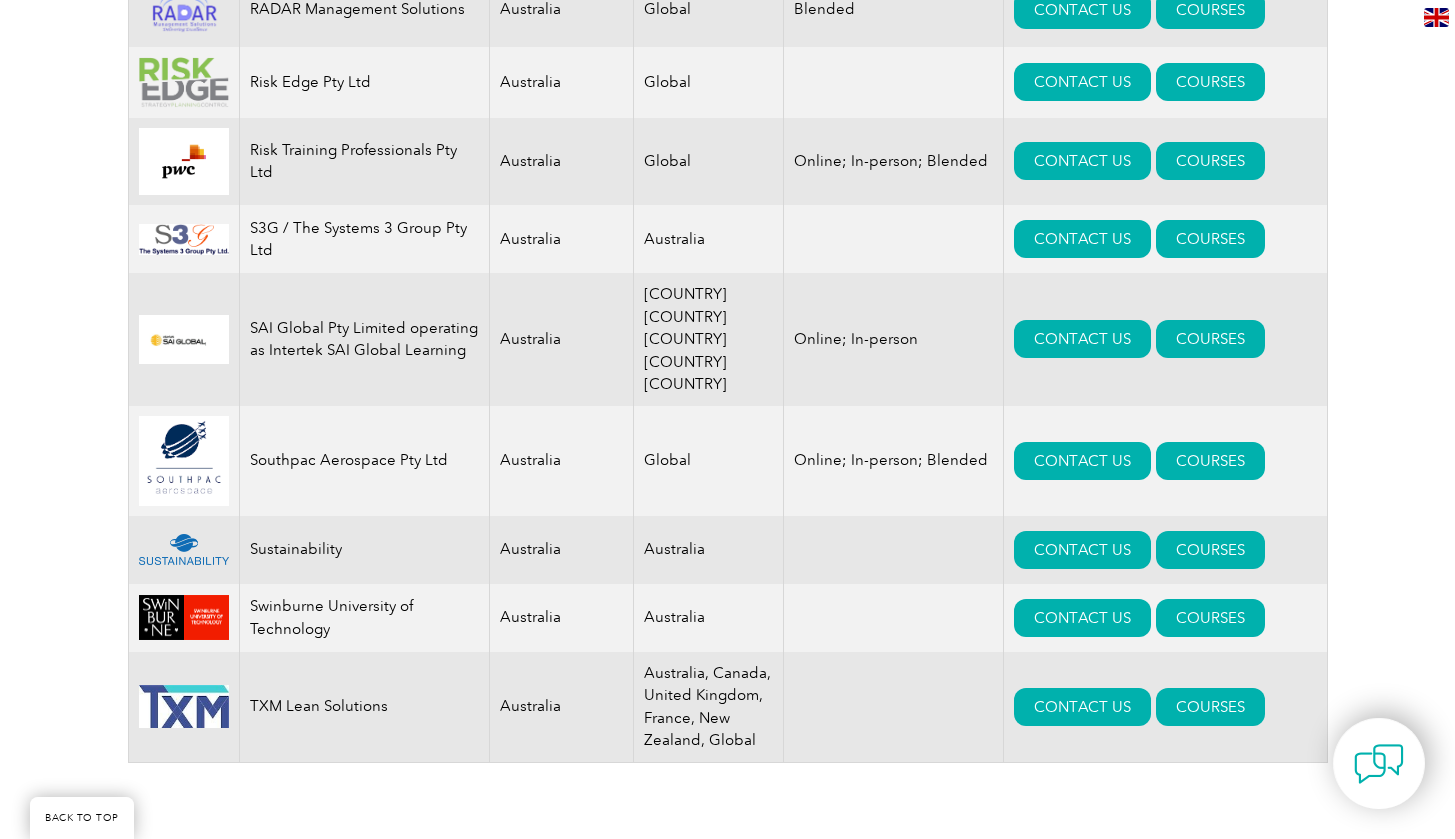 click at bounding box center (184, 618) 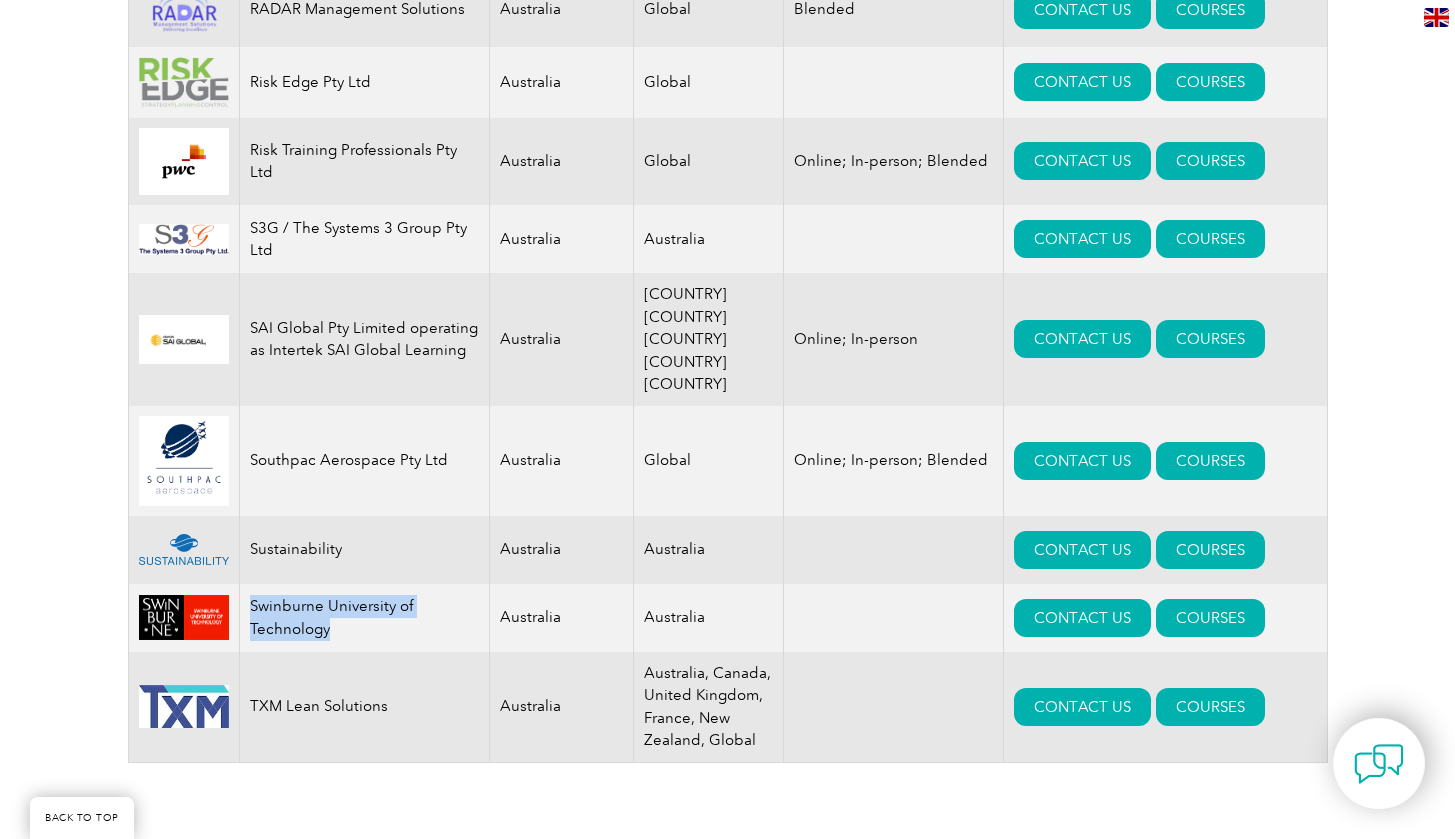 drag, startPoint x: 326, startPoint y: 505, endPoint x: 242, endPoint y: 481, distance: 87.36132 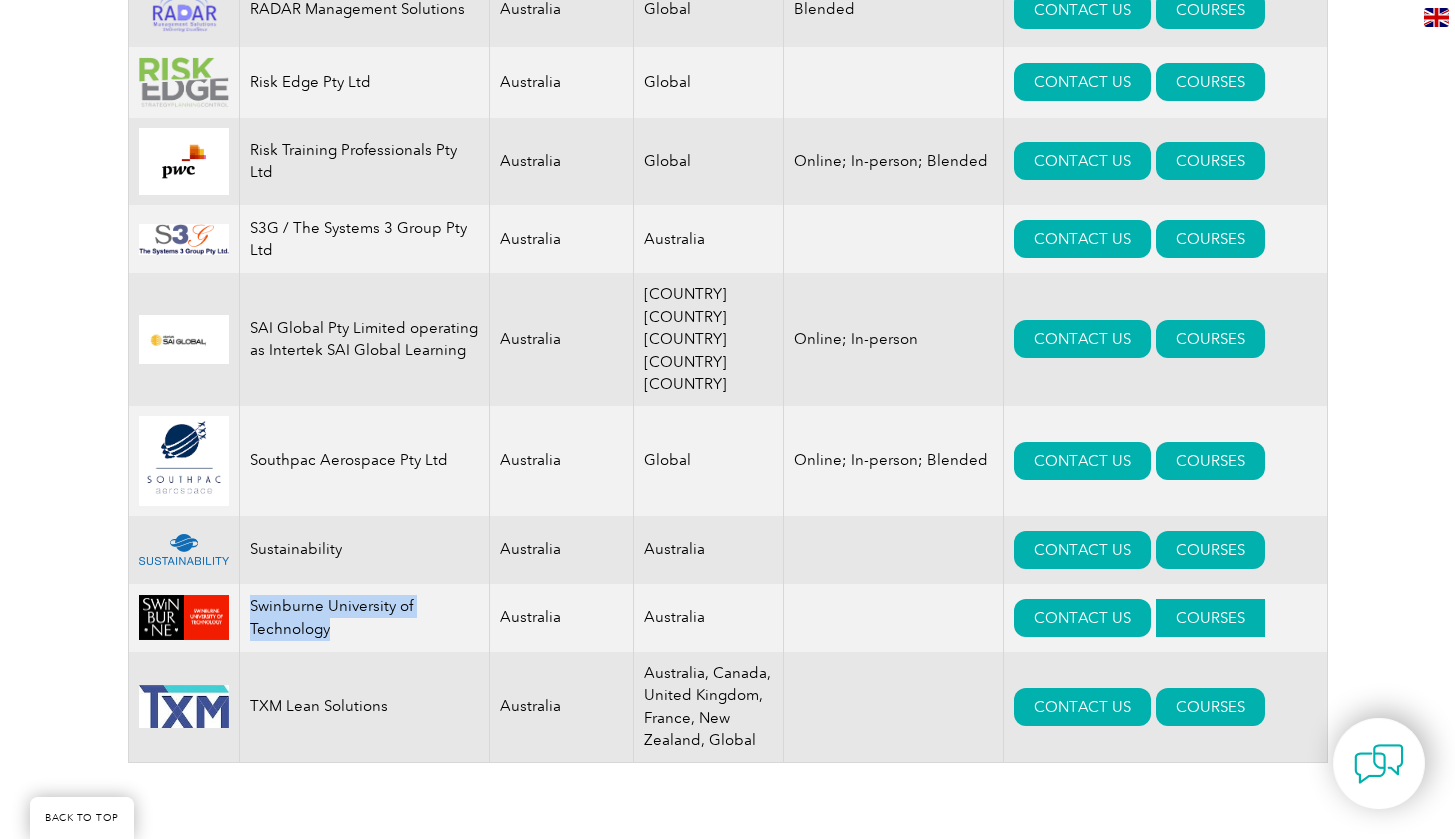 click on "COURSES" at bounding box center [1210, 618] 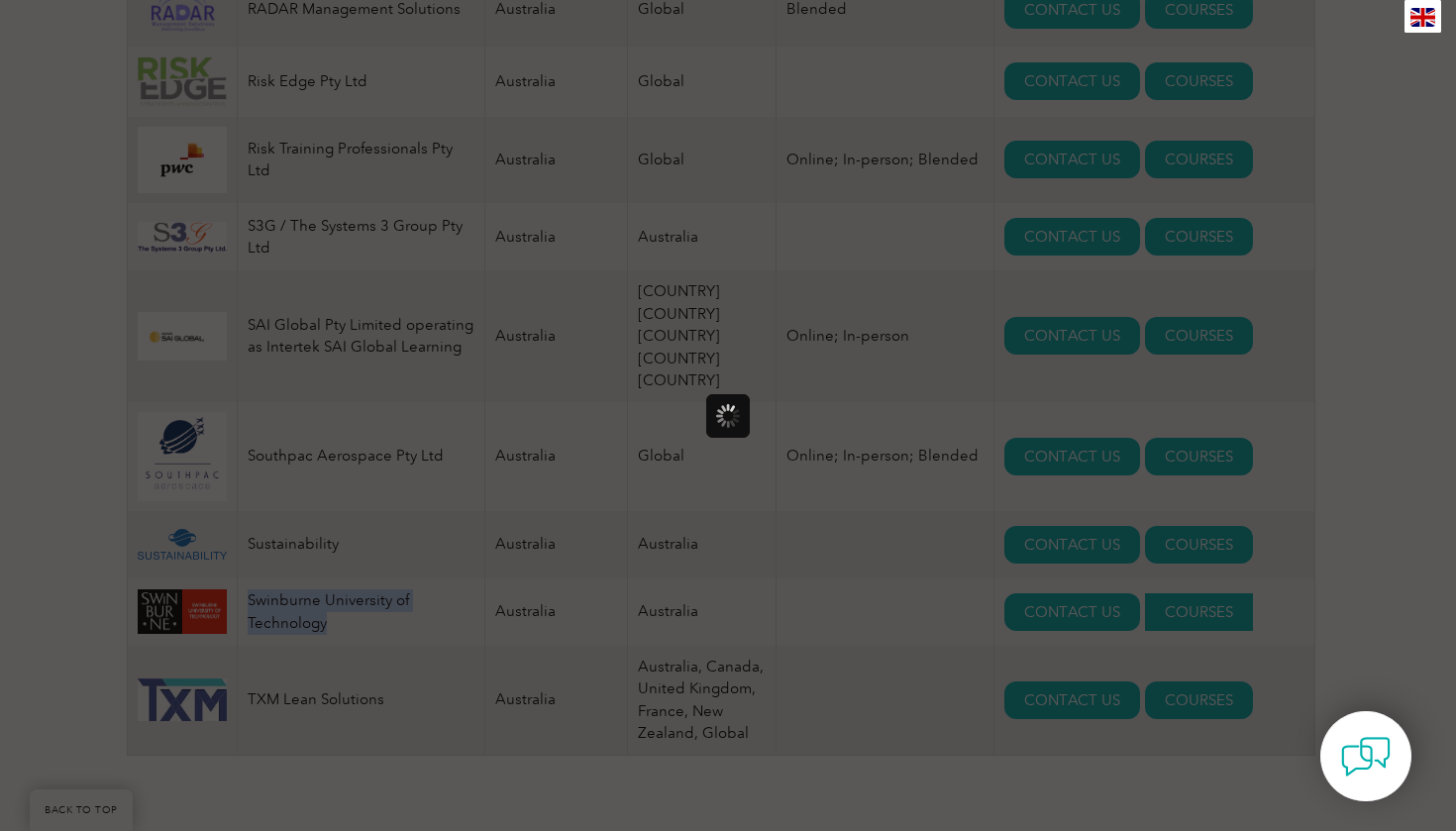 scroll, scrollTop: 0, scrollLeft: 0, axis: both 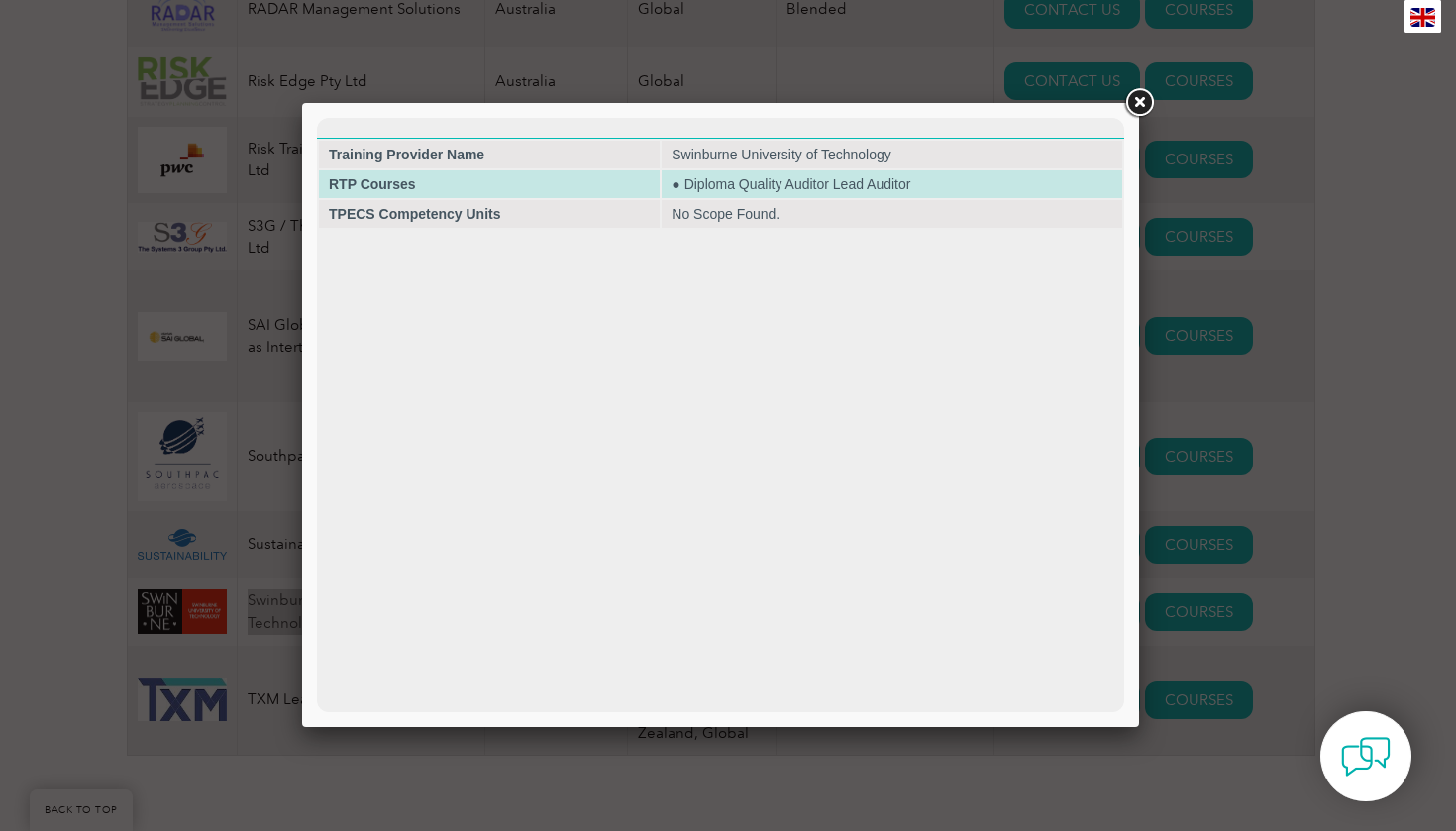 click on "RTP Courses" at bounding box center [489, 184] 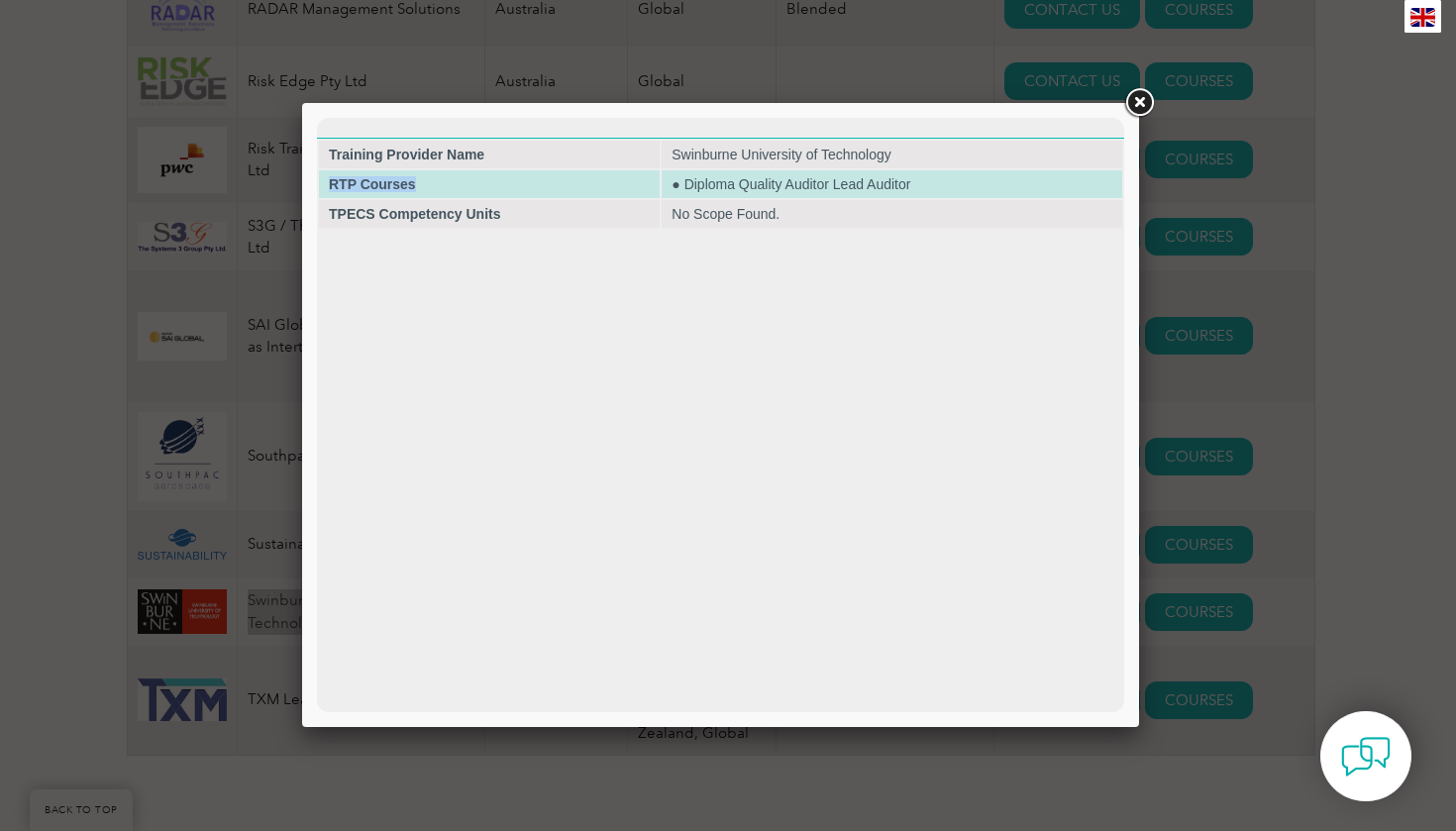 drag, startPoint x: 429, startPoint y: 184, endPoint x: 327, endPoint y: 189, distance: 102.122475 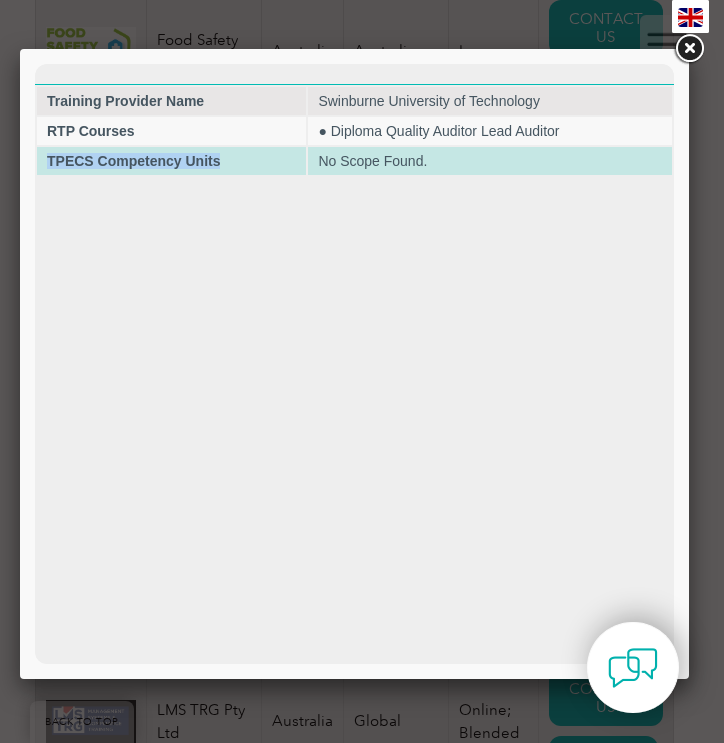 drag, startPoint x: 227, startPoint y: 163, endPoint x: 49, endPoint y: 169, distance: 178.10109 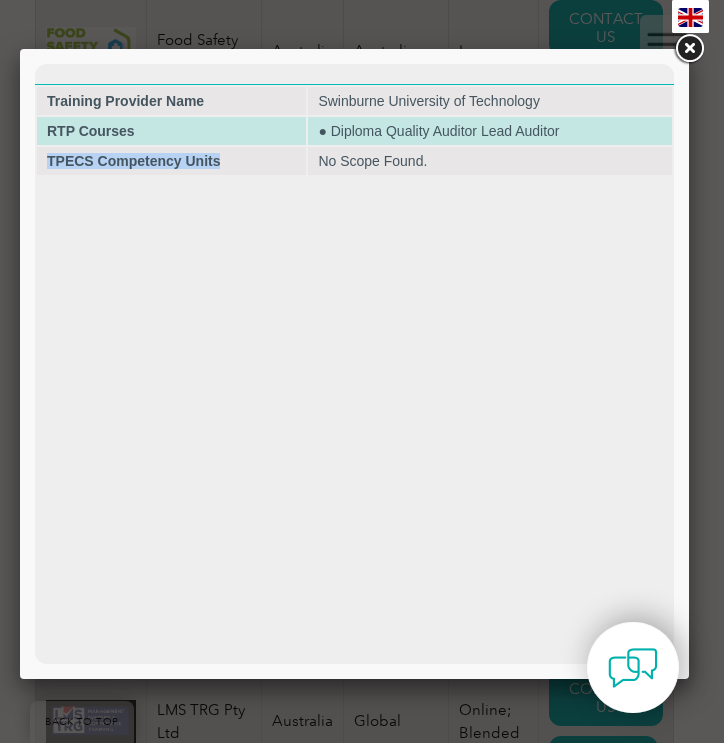 copy on "TPECS Competency Units" 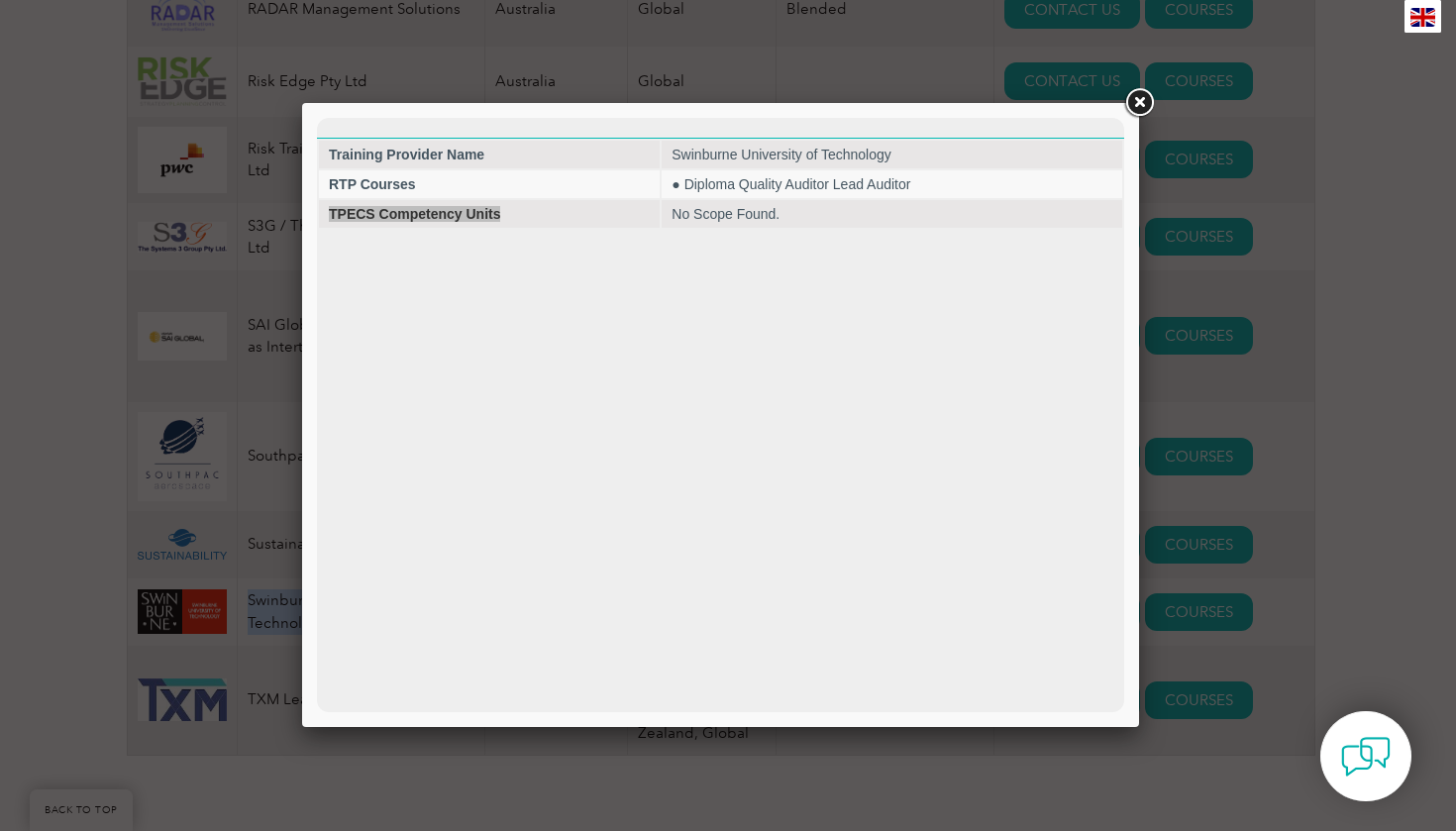 click at bounding box center (1139, 103) 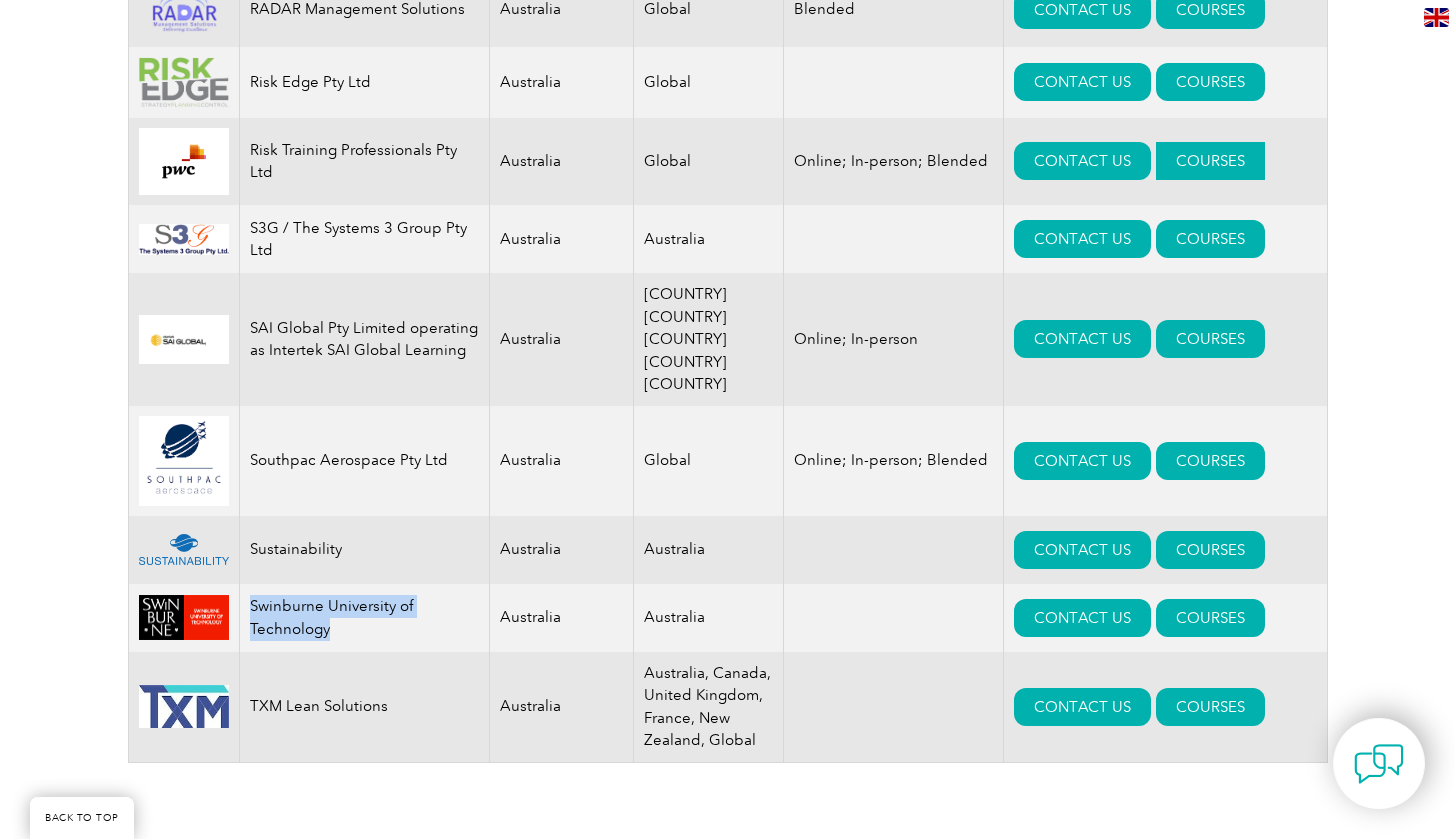 click on "COURSES" at bounding box center [1210, 161] 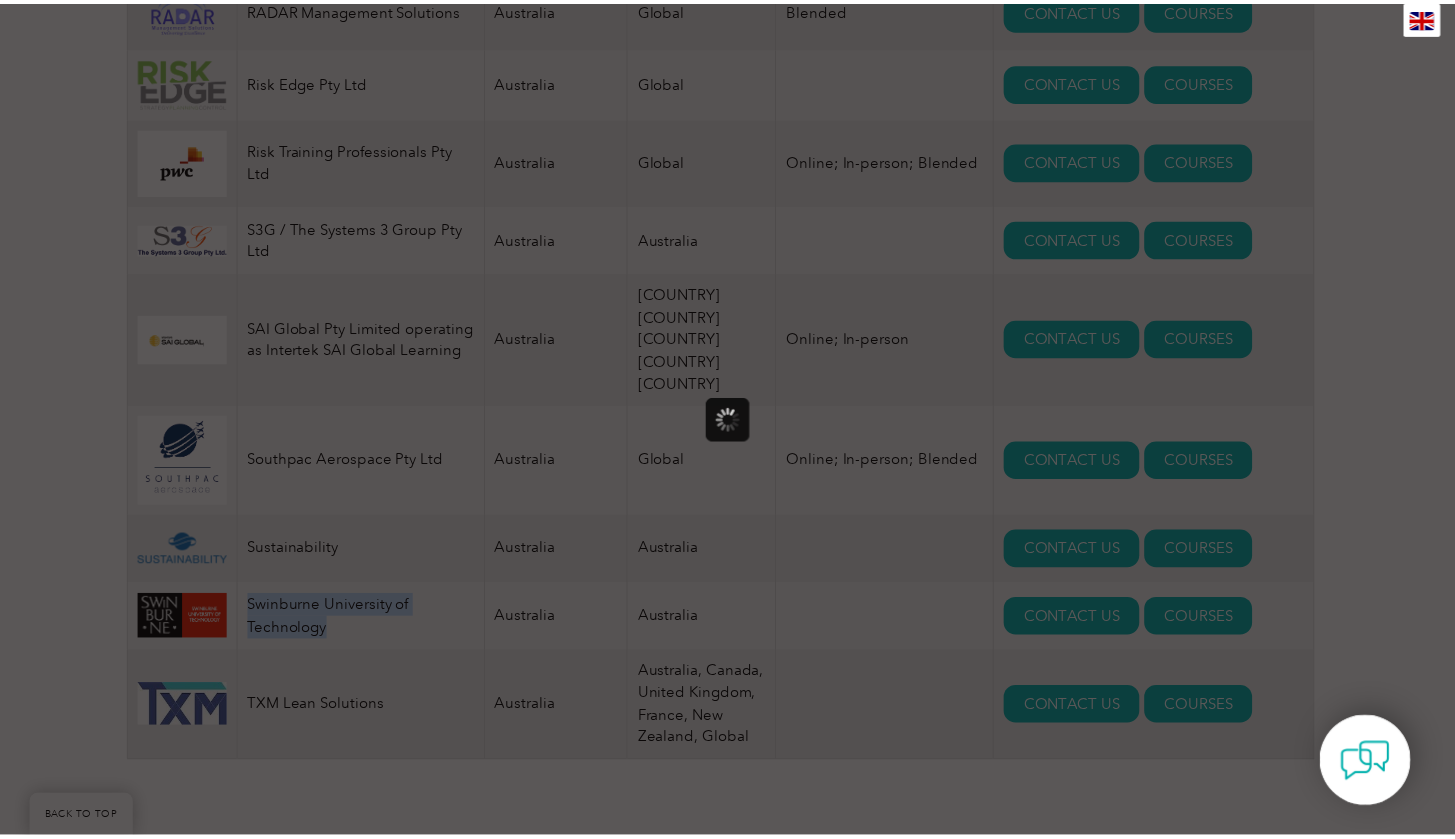 scroll, scrollTop: 0, scrollLeft: 0, axis: both 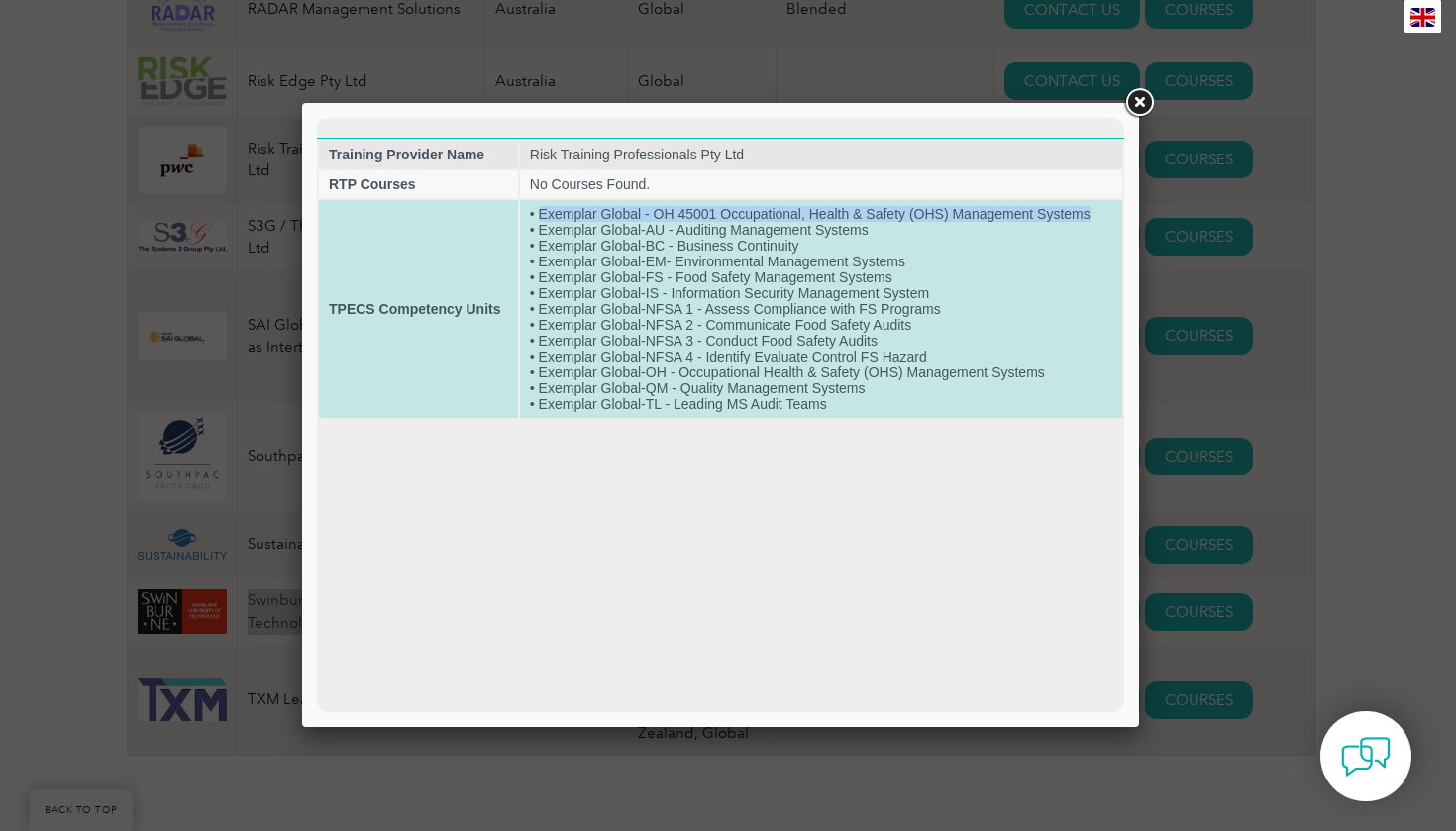 drag, startPoint x: 539, startPoint y: 215, endPoint x: 1095, endPoint y: 218, distance: 556.008 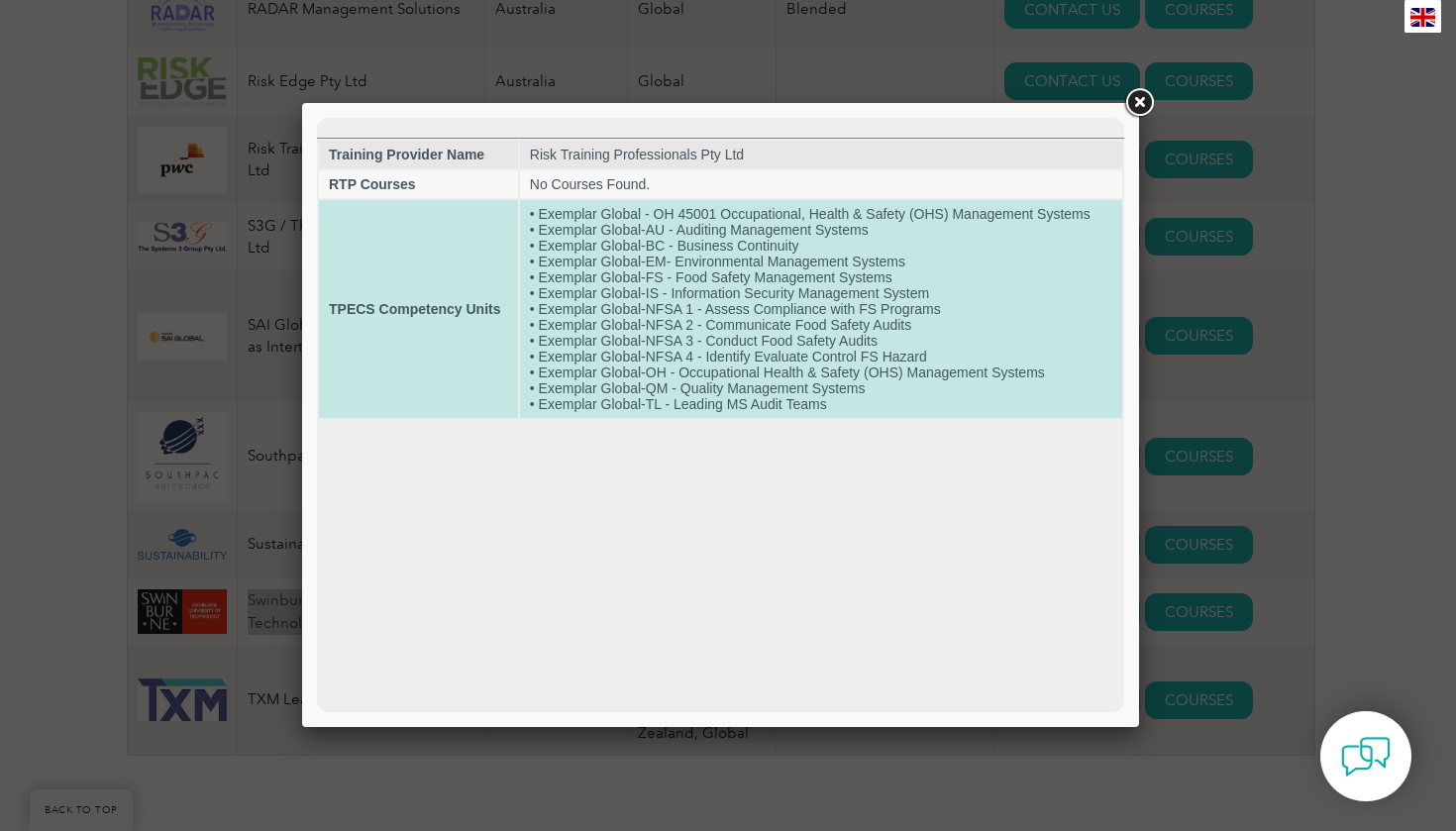 click on "•  Exemplar Global - OH 45001 Occupational, Health & Safety (OHS) Management Systems •  Exemplar Global-AU - Auditing Management Systems •  Exemplar Global-BC - Business Continuity •  Exemplar Global-EM- Environmental Management Systems •  Exemplar Global-FS - Food Safety Management Systems •  Exemplar Global-IS - Information Security Management System •  Exemplar Global-NFSA 1 - Assess Compliance with FS Programs •  Exemplar Global-NFSA 2 - Communicate Food Safety Audits •  Exemplar Global-NFSA 3 - Conduct Food Safety Audits •  Exemplar Global-NFSA 4 - Identify Evaluate Control FS Hazard •  Exemplar Global-OH - Occupational Health & Safety (OHS) Management Systems •  Exemplar Global-QM - Quality Management Systems •  Exemplar Global-TL - Leading MS Audit Teams" at bounding box center [821, 309] 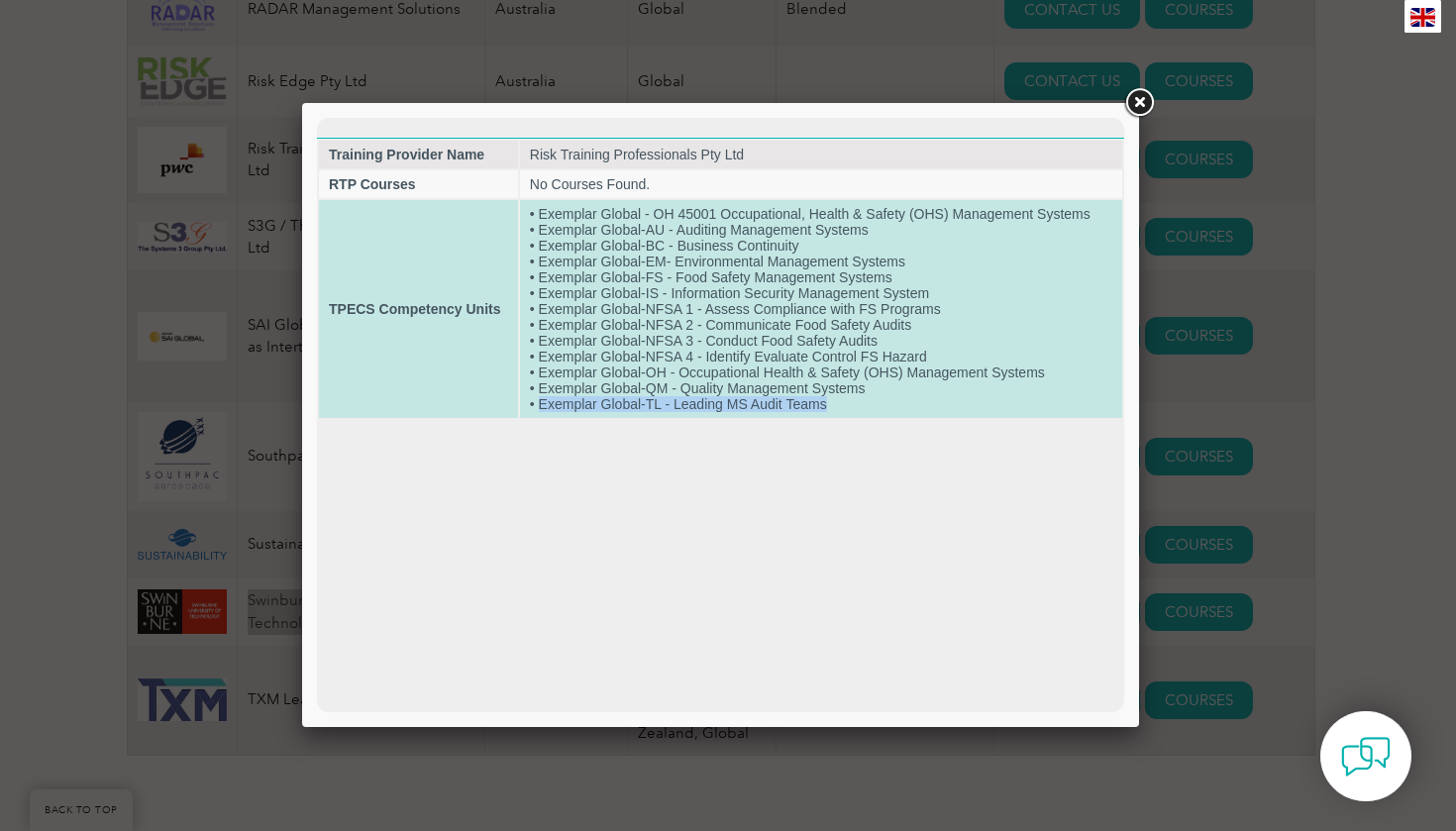 drag, startPoint x: 839, startPoint y: 404, endPoint x: 539, endPoint y: 407, distance: 300.015 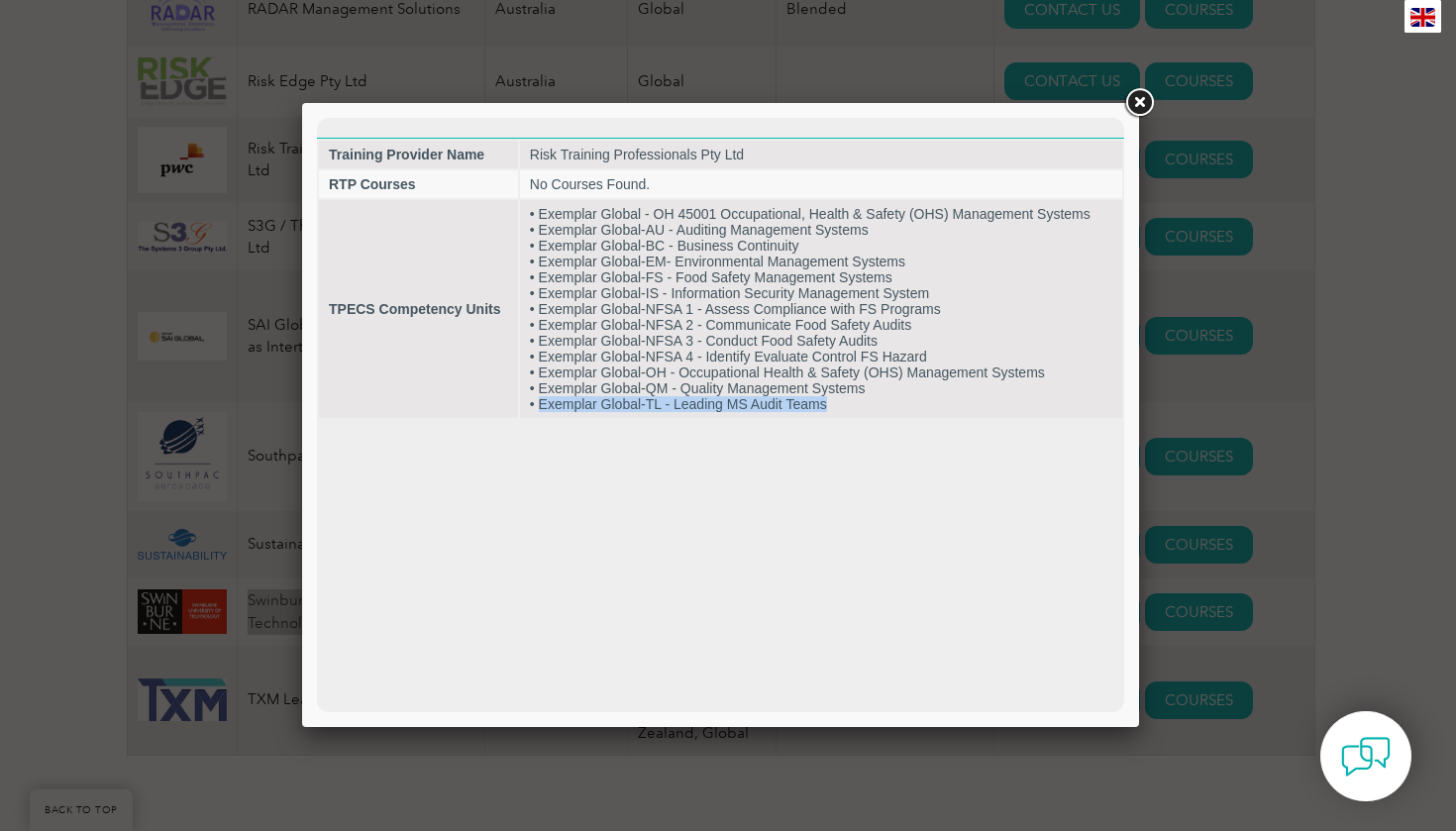 copy on "Exemplar Global-TL - Leading MS Audit Teams" 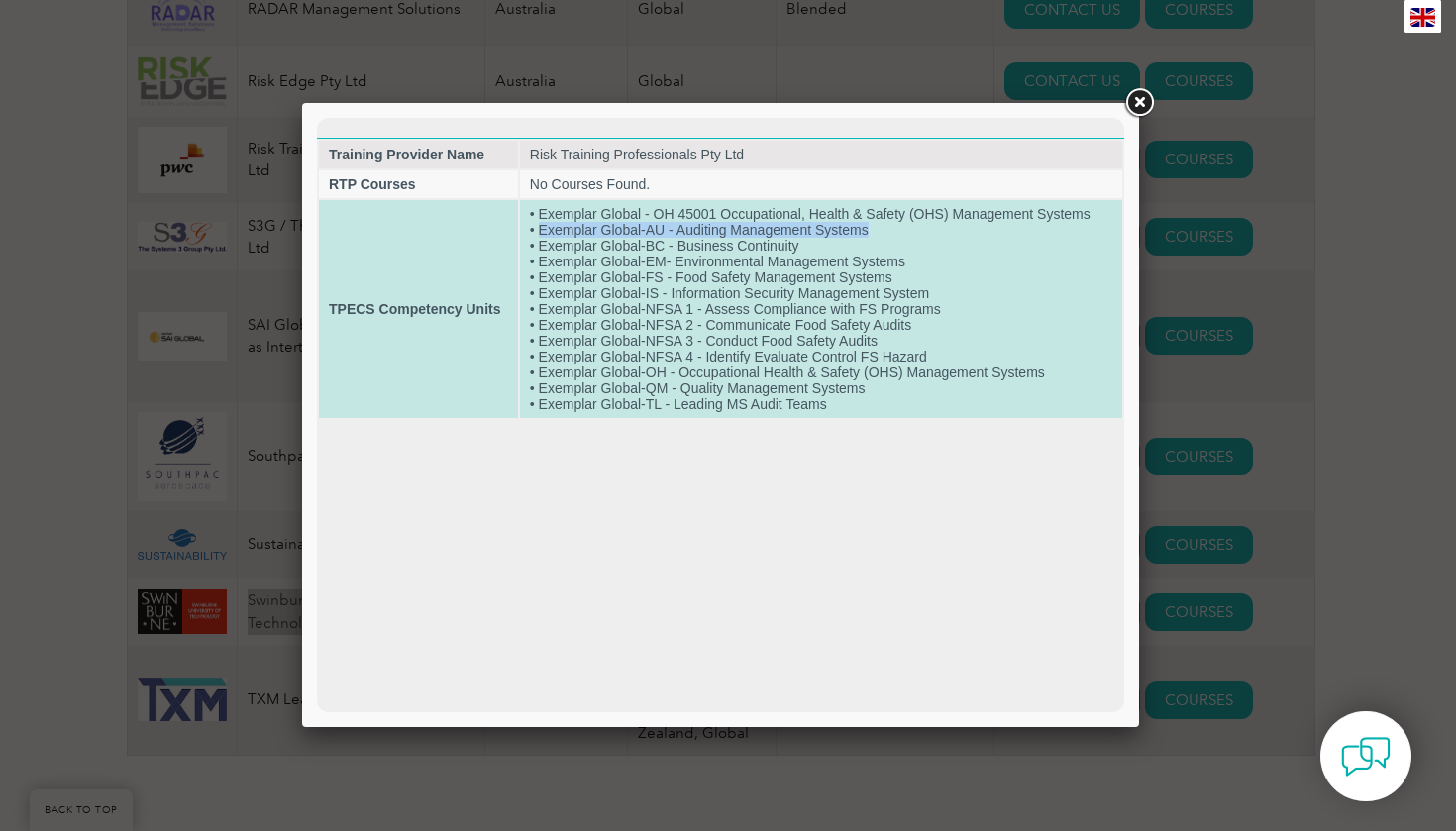 drag, startPoint x: 876, startPoint y: 232, endPoint x: 537, endPoint y: 226, distance: 339.0531 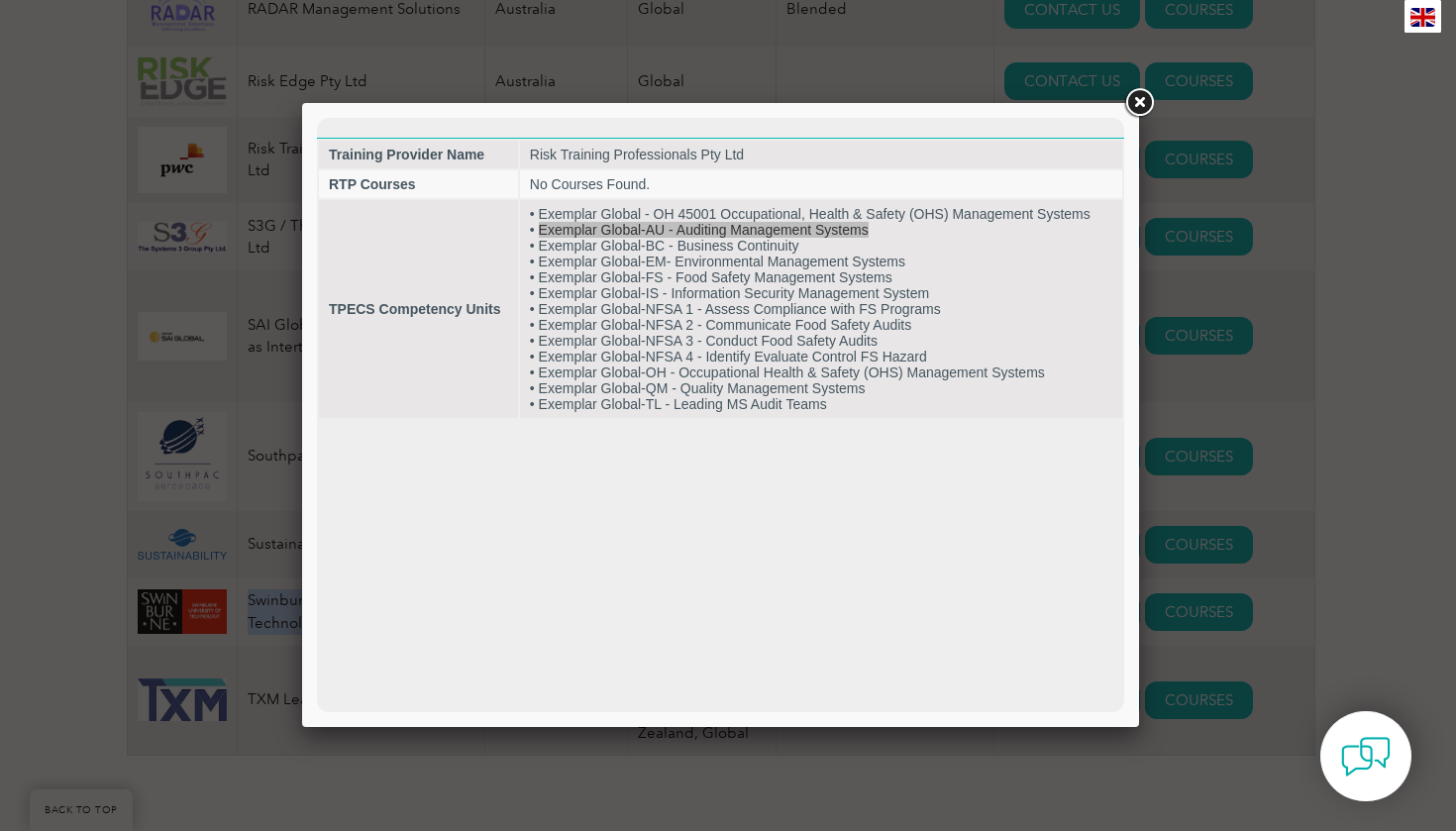 click at bounding box center (1139, 103) 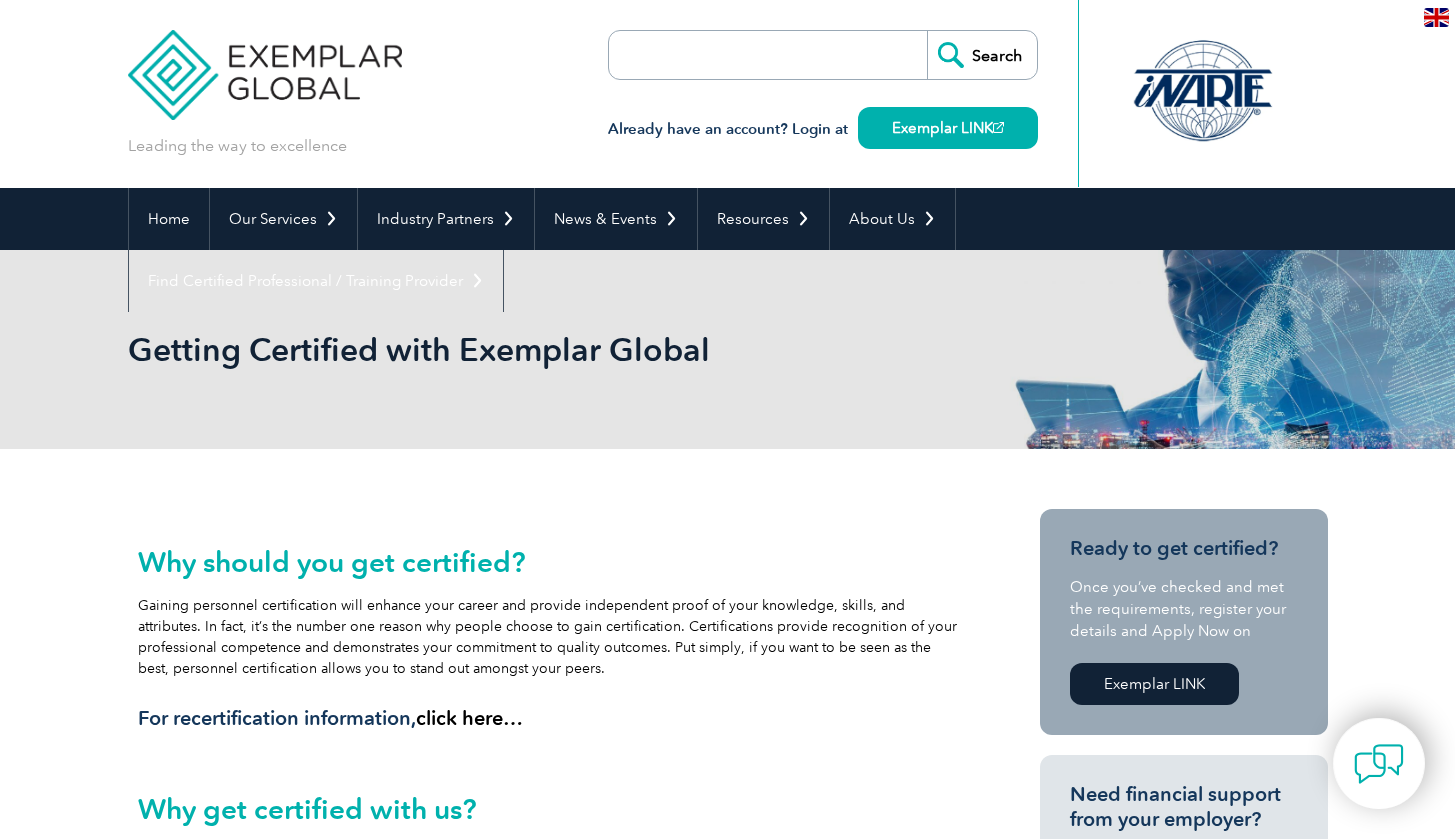 scroll, scrollTop: 0, scrollLeft: 0, axis: both 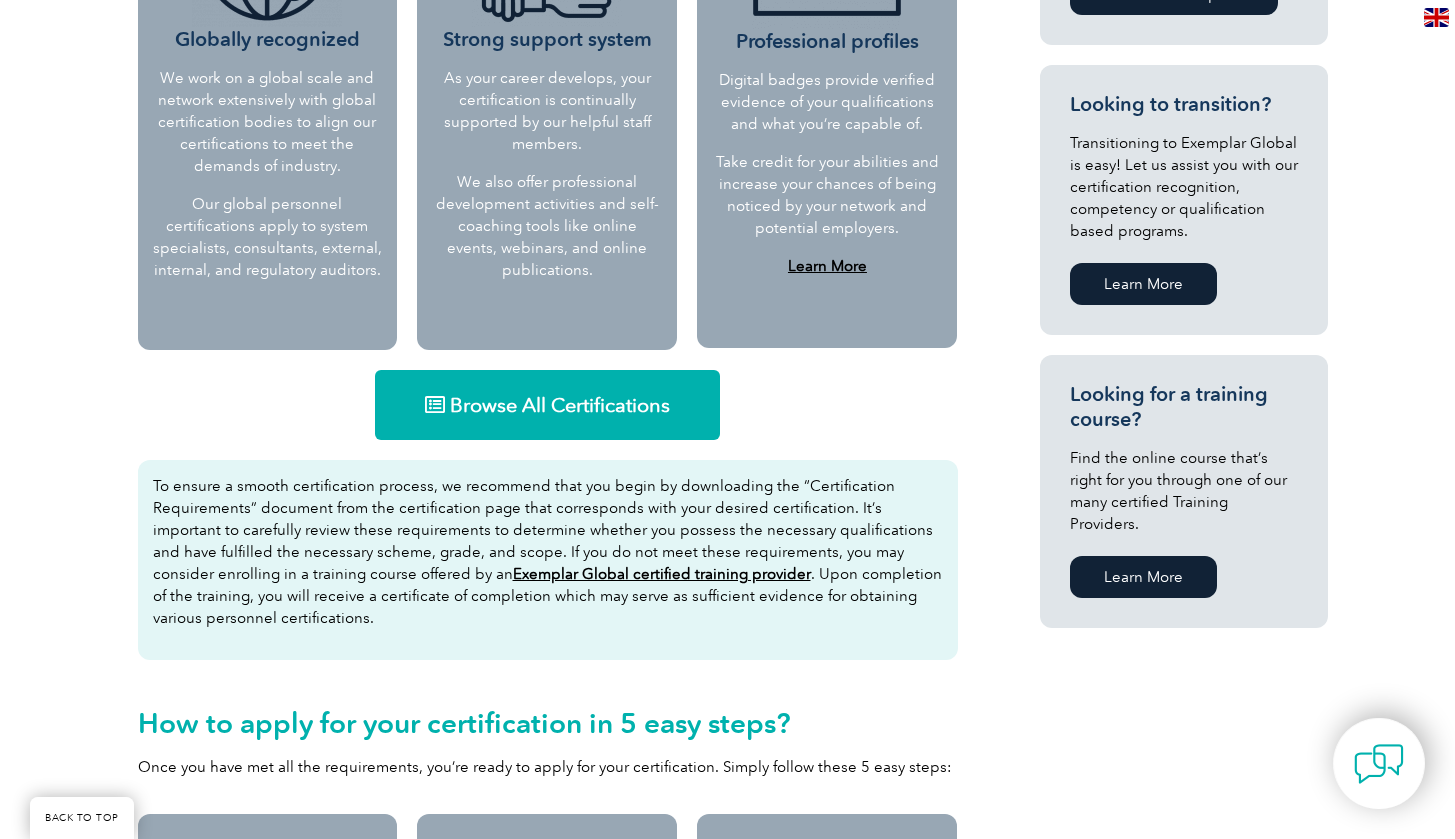 click on "Browse All Certifications" at bounding box center (560, 405) 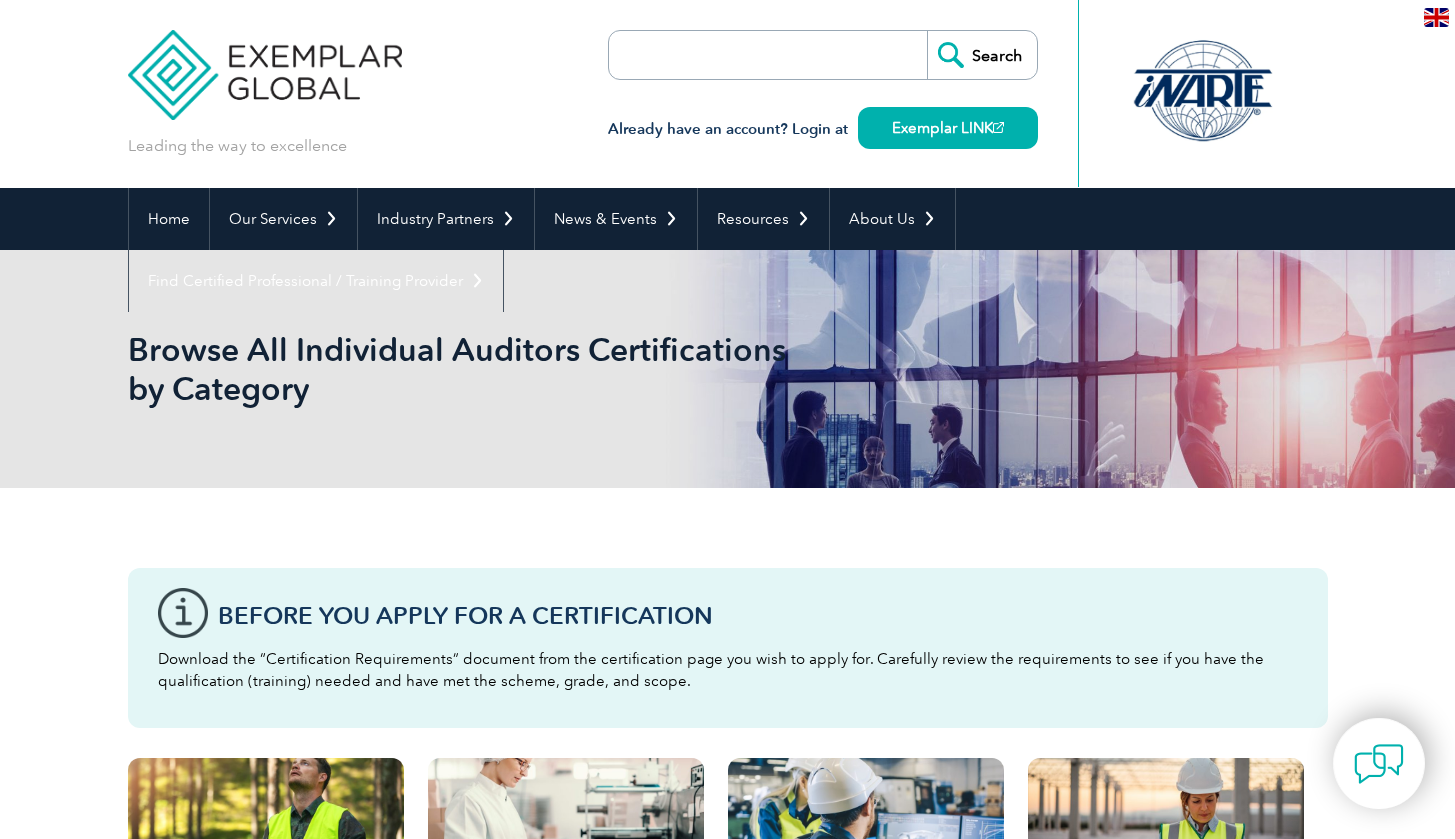 scroll, scrollTop: 0, scrollLeft: 0, axis: both 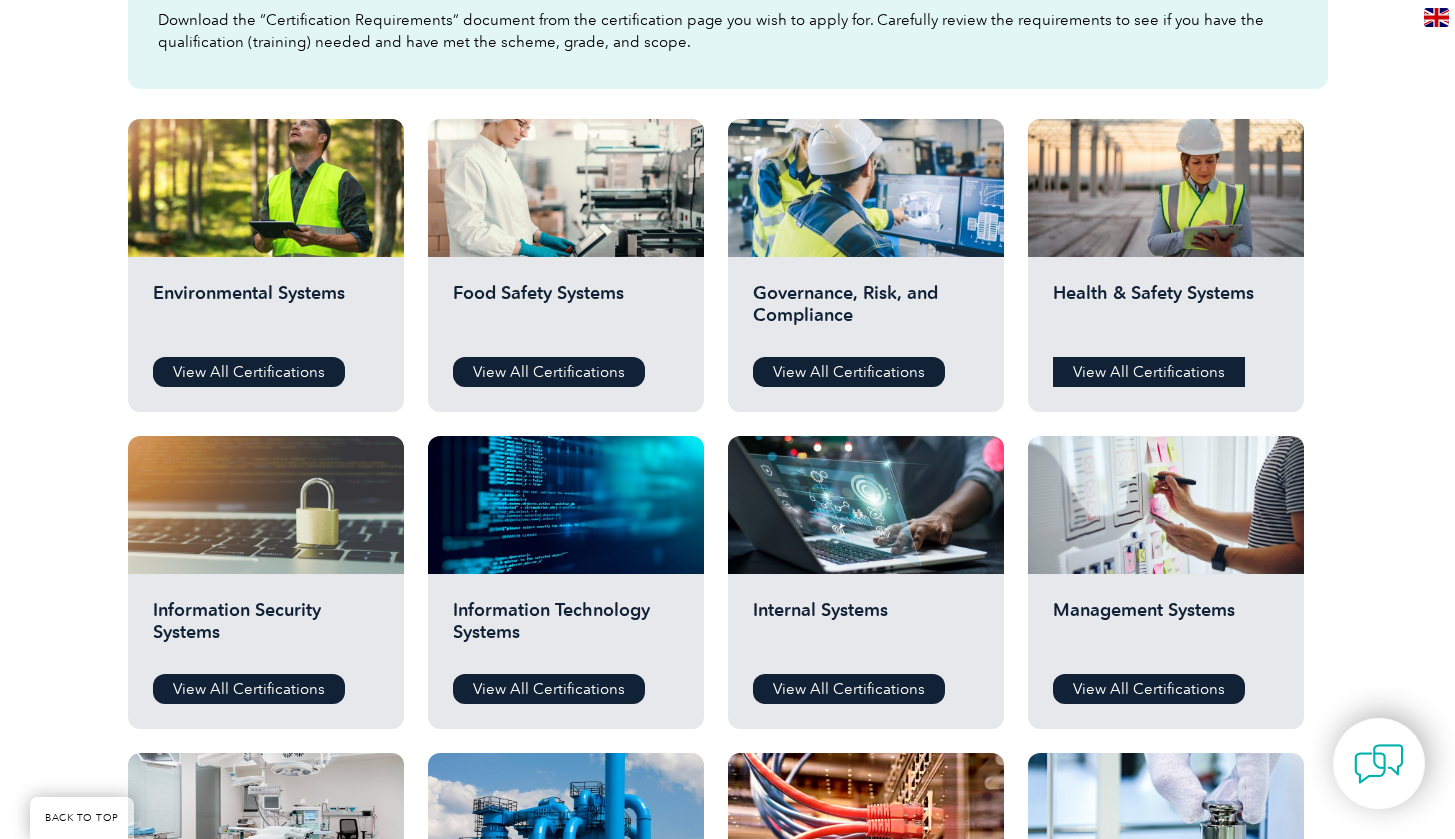 click on "View All Certifications" at bounding box center [1149, 372] 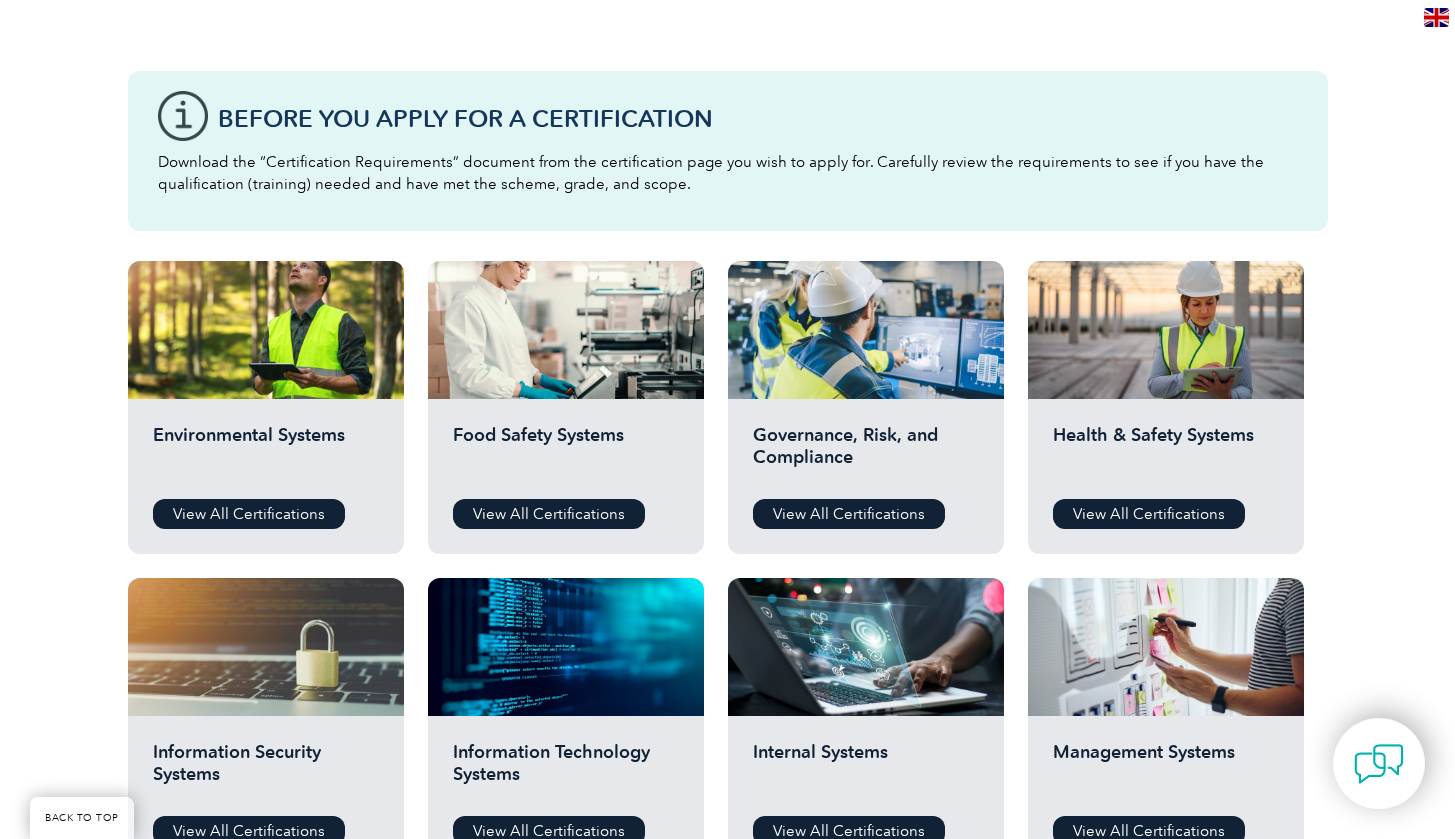 scroll, scrollTop: 490, scrollLeft: 0, axis: vertical 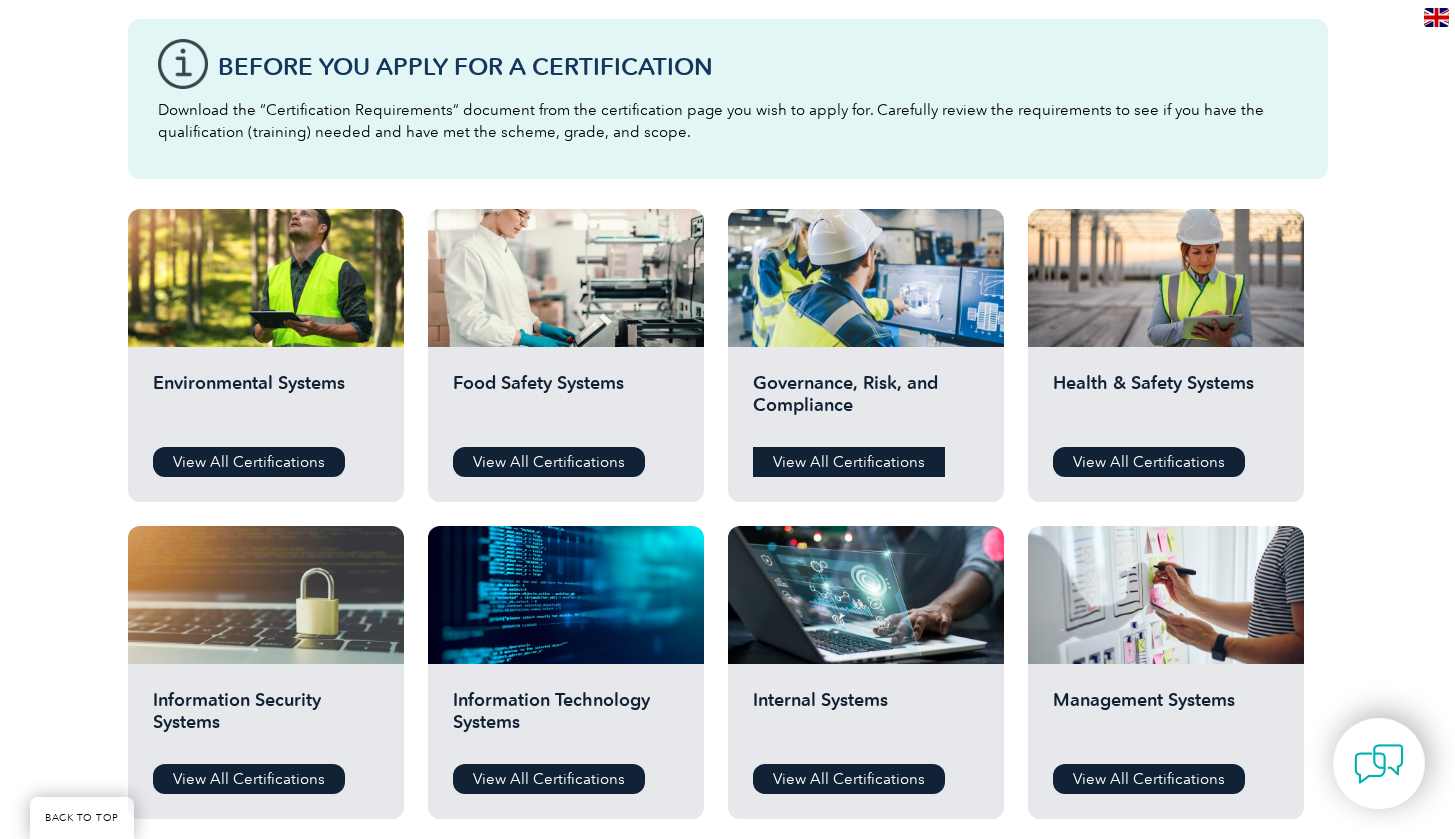 click on "View All Certifications" at bounding box center [849, 462] 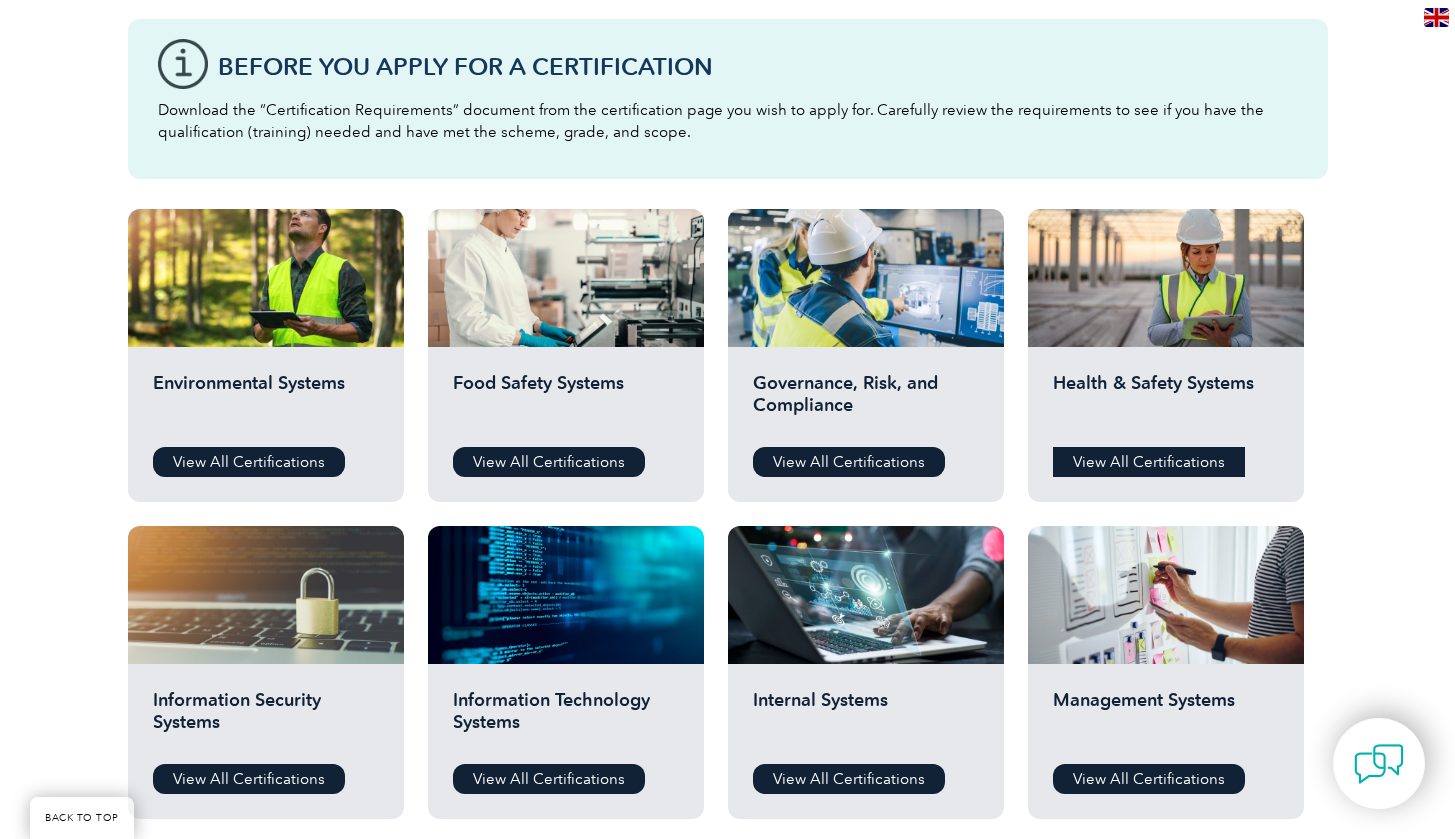 click on "View All Certifications" at bounding box center [1149, 462] 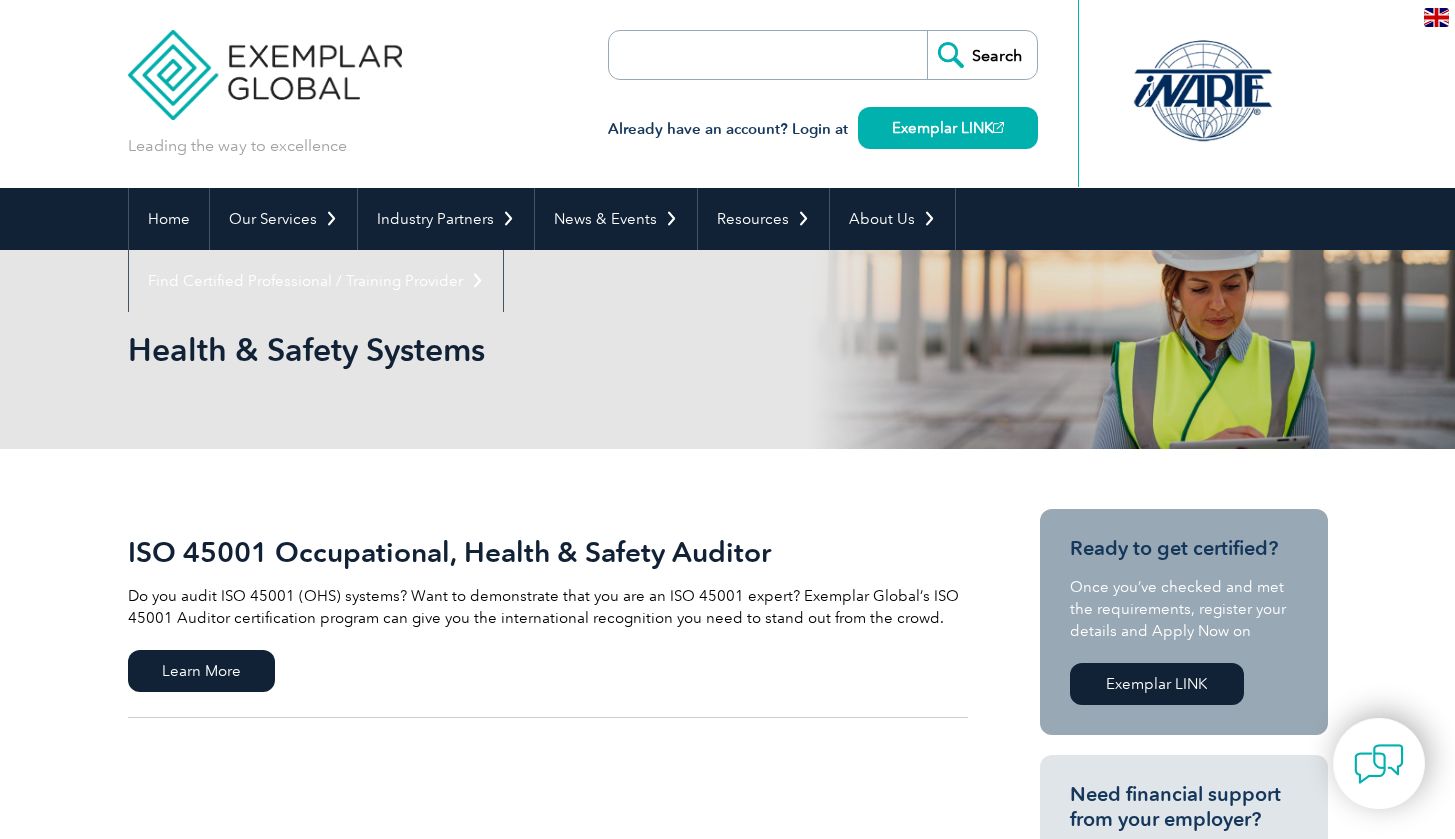 scroll, scrollTop: 0, scrollLeft: 0, axis: both 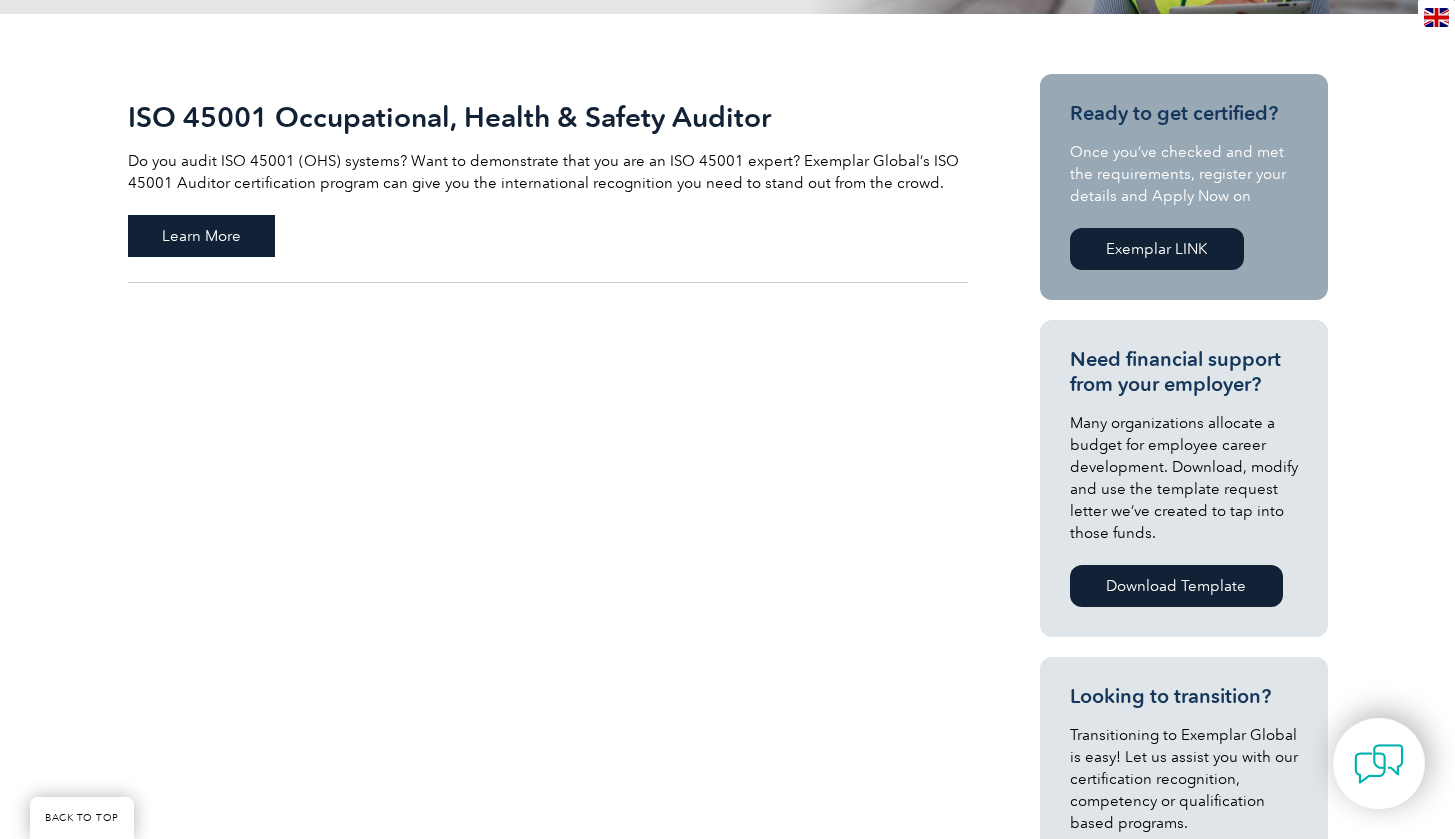 click on "Learn More" at bounding box center [201, 236] 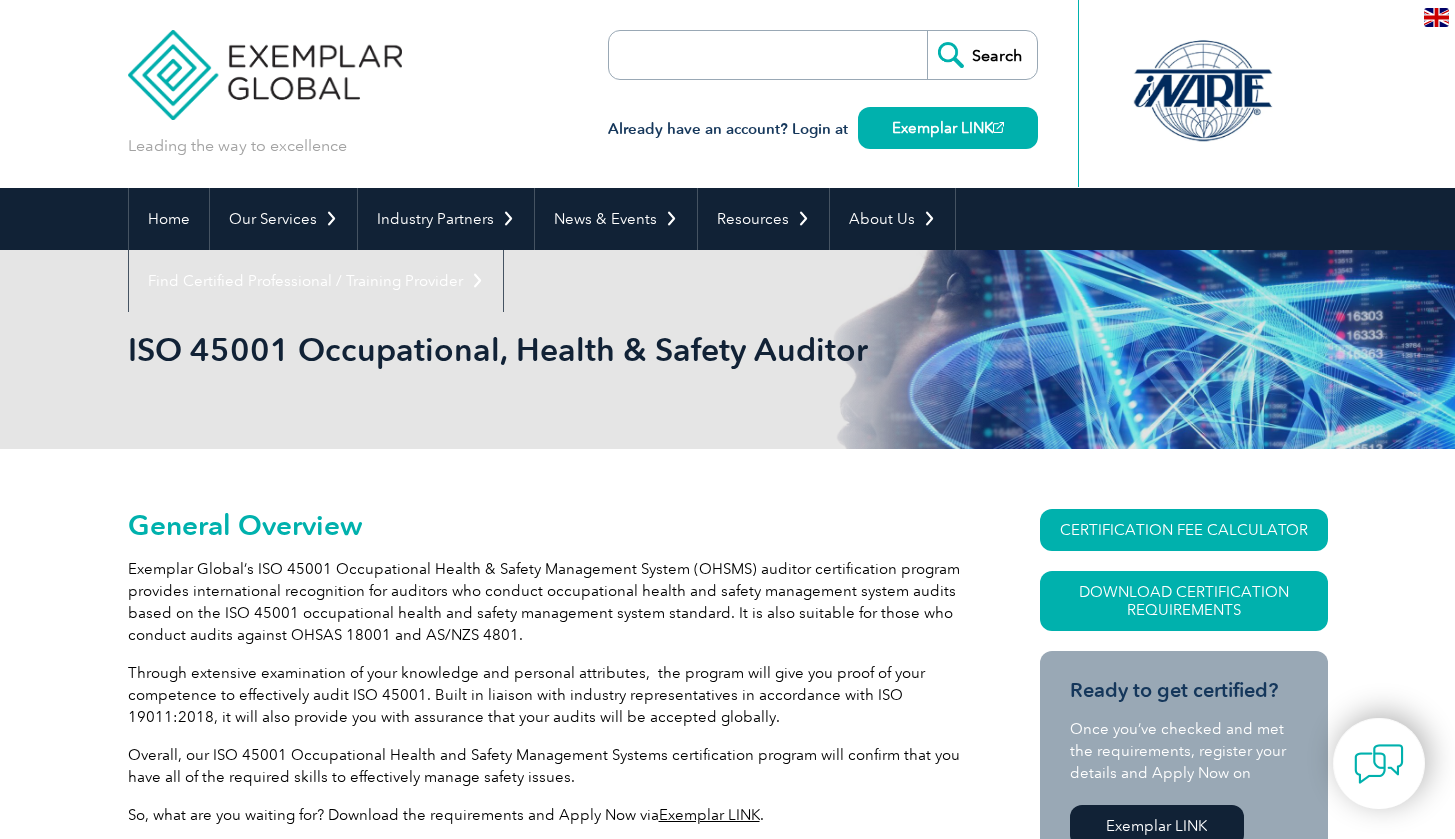 scroll, scrollTop: 0, scrollLeft: 0, axis: both 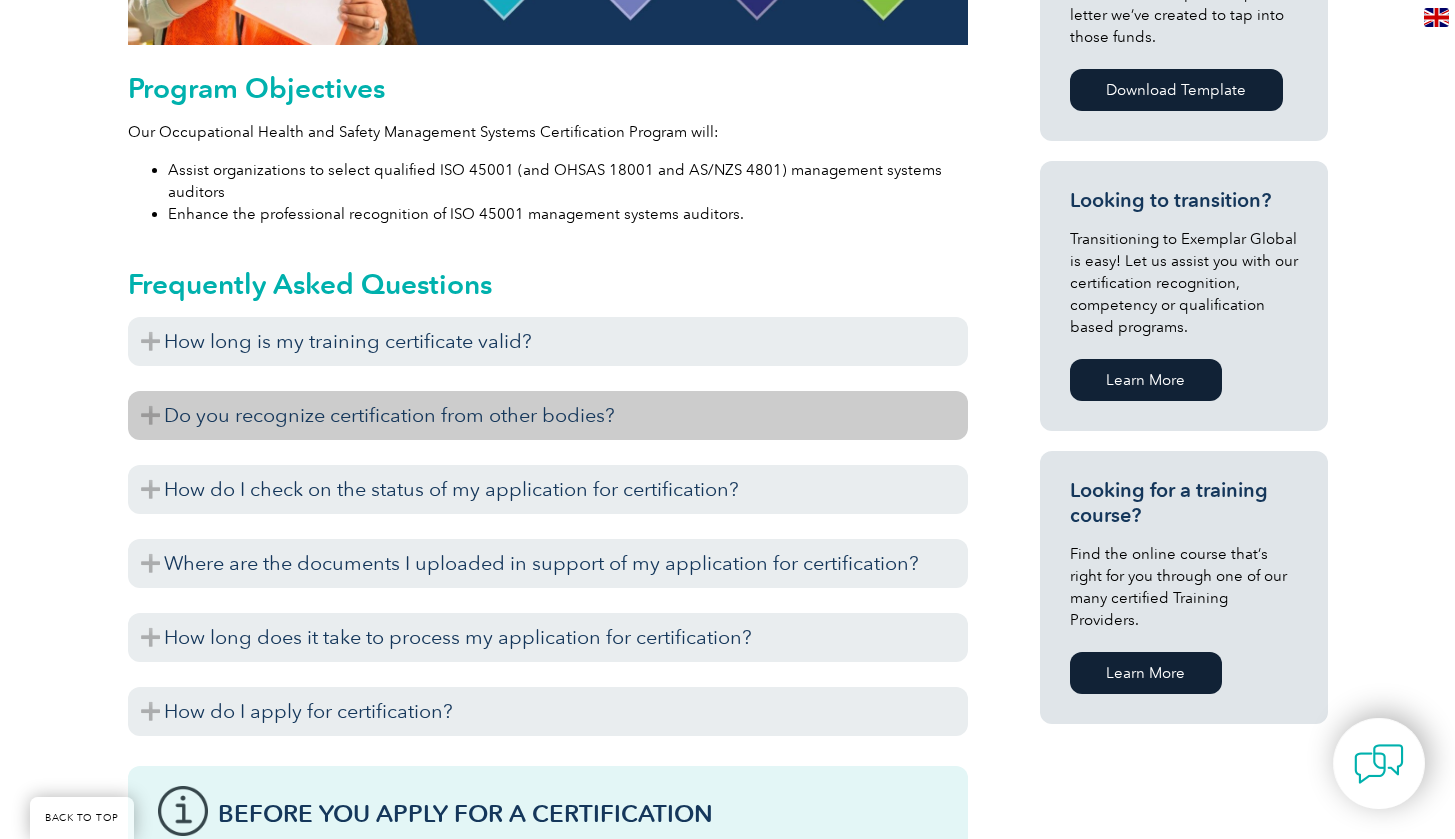 click on "Do you recognize certification from other bodies?" at bounding box center (548, 415) 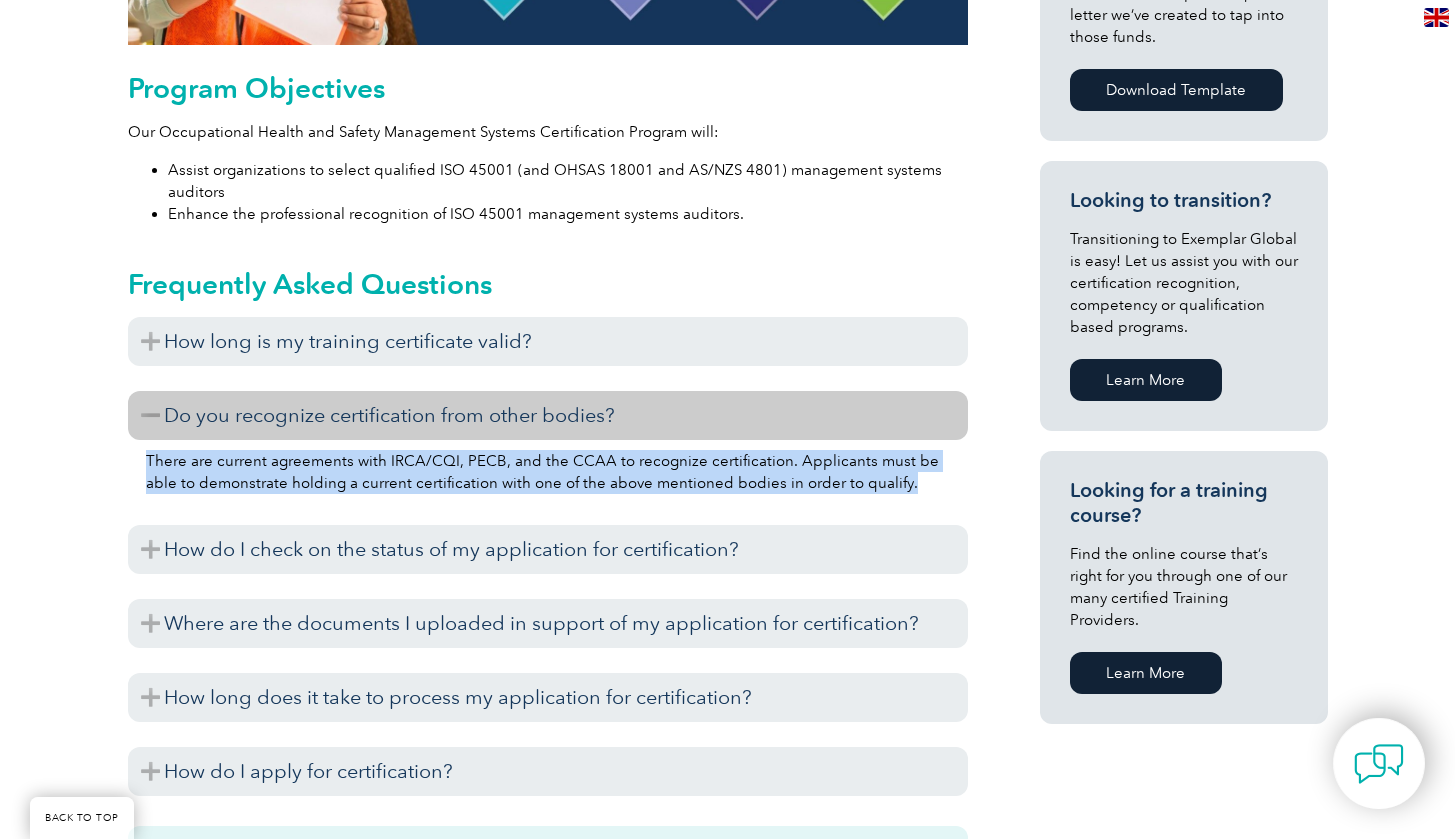 drag, startPoint x: 146, startPoint y: 461, endPoint x: 880, endPoint y: 489, distance: 734.5339 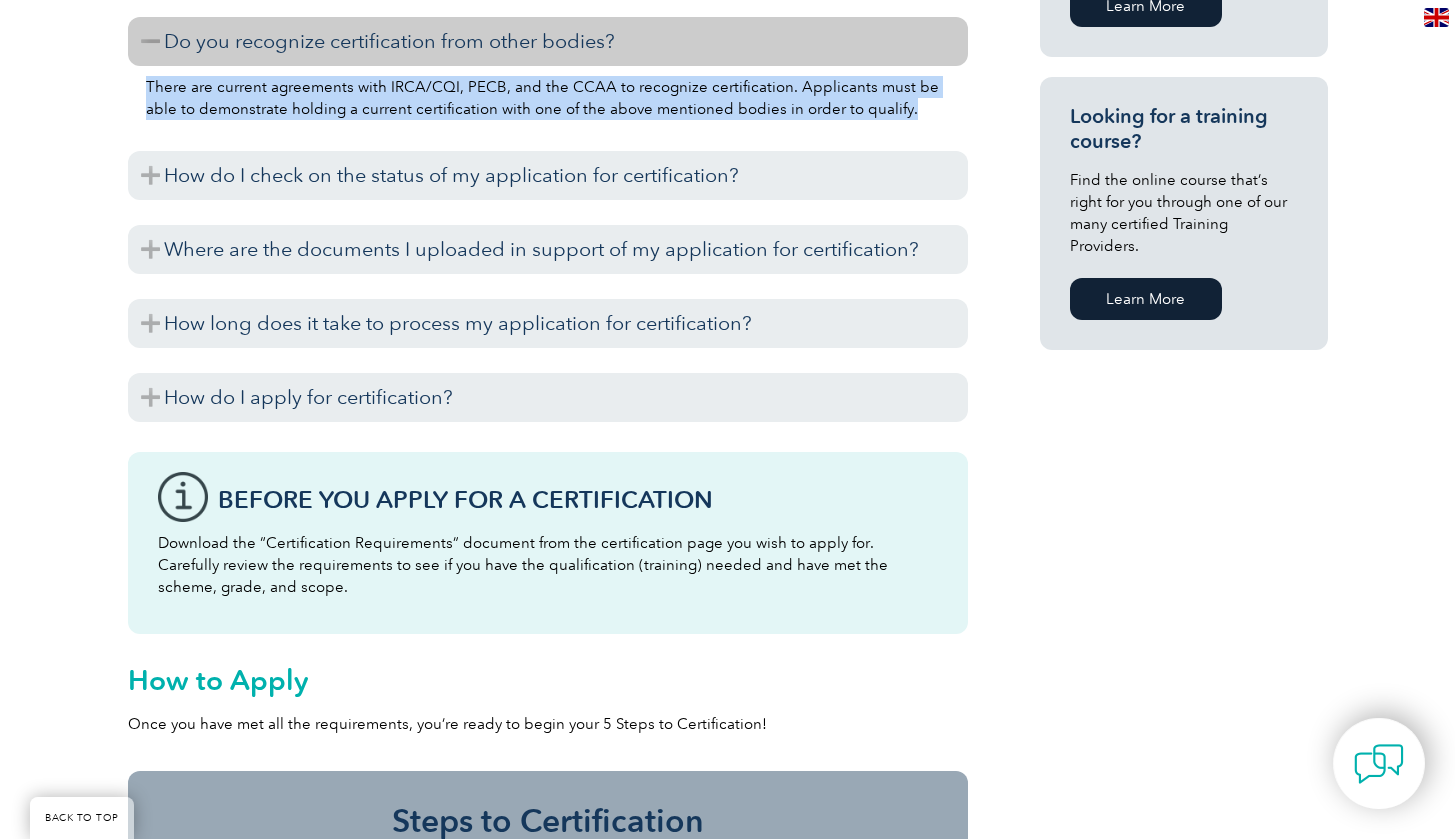 scroll, scrollTop: 1452, scrollLeft: 0, axis: vertical 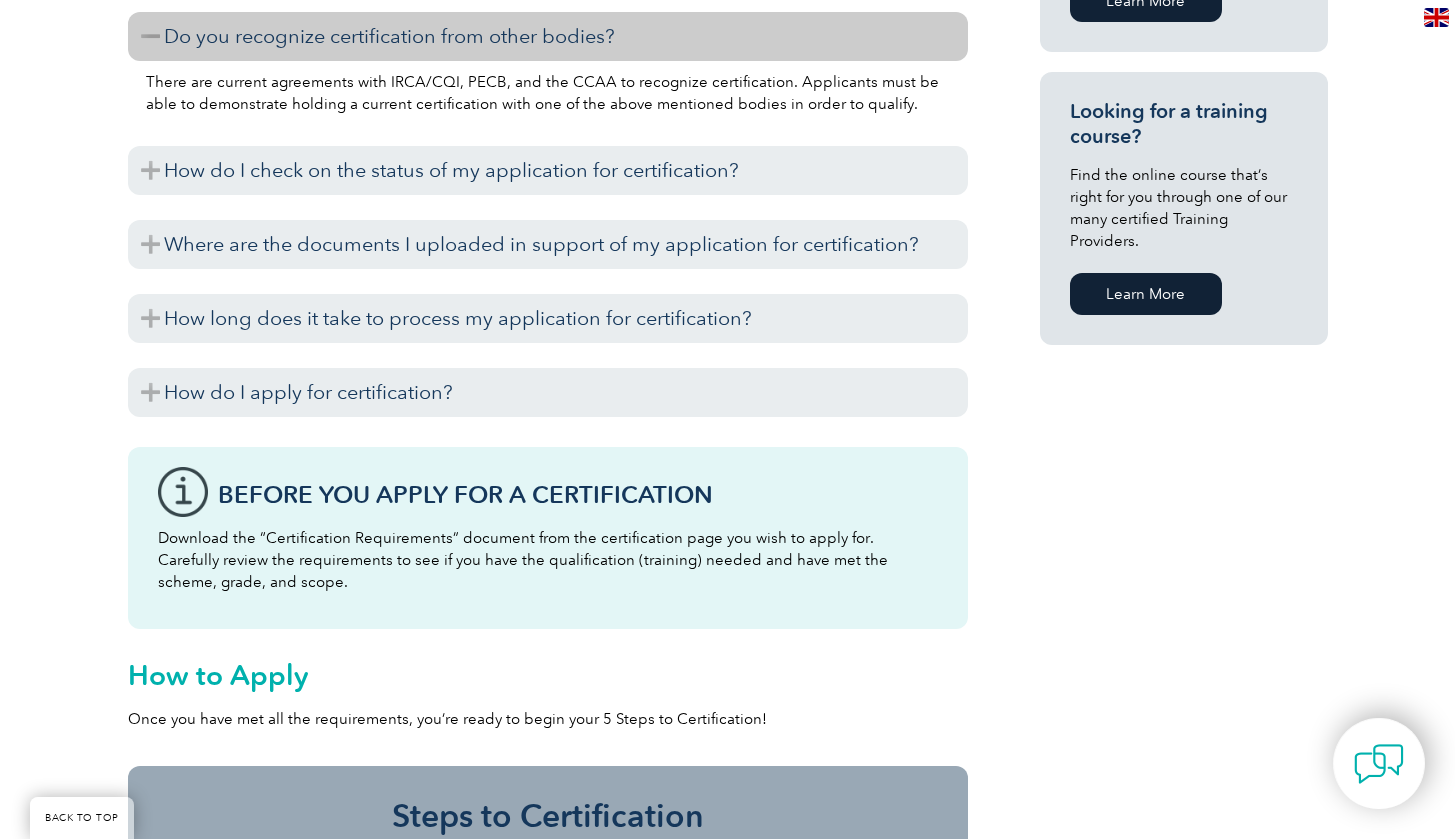 click on "Before You Apply For a Certification" at bounding box center [578, 494] 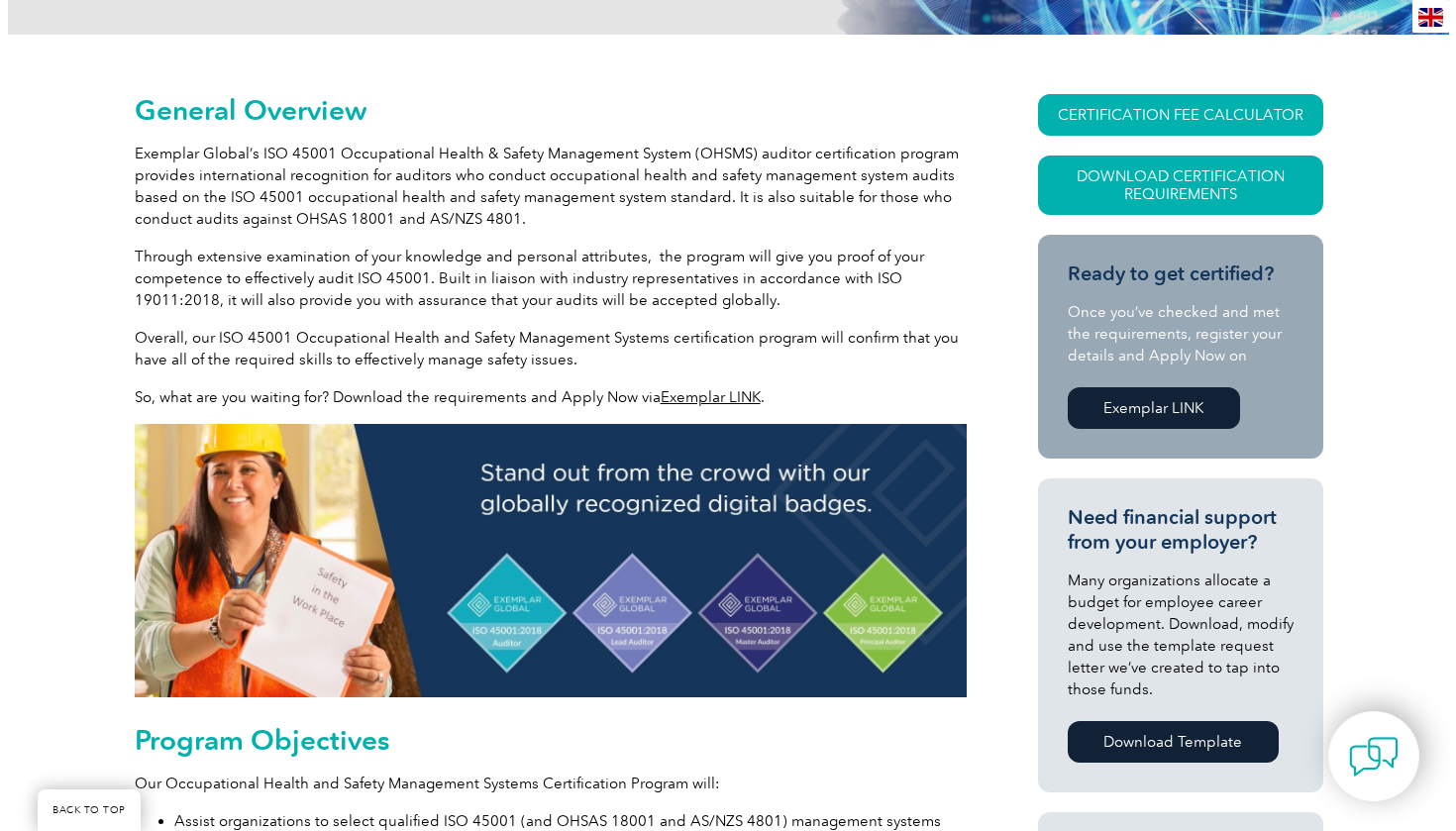 scroll, scrollTop: 401, scrollLeft: 0, axis: vertical 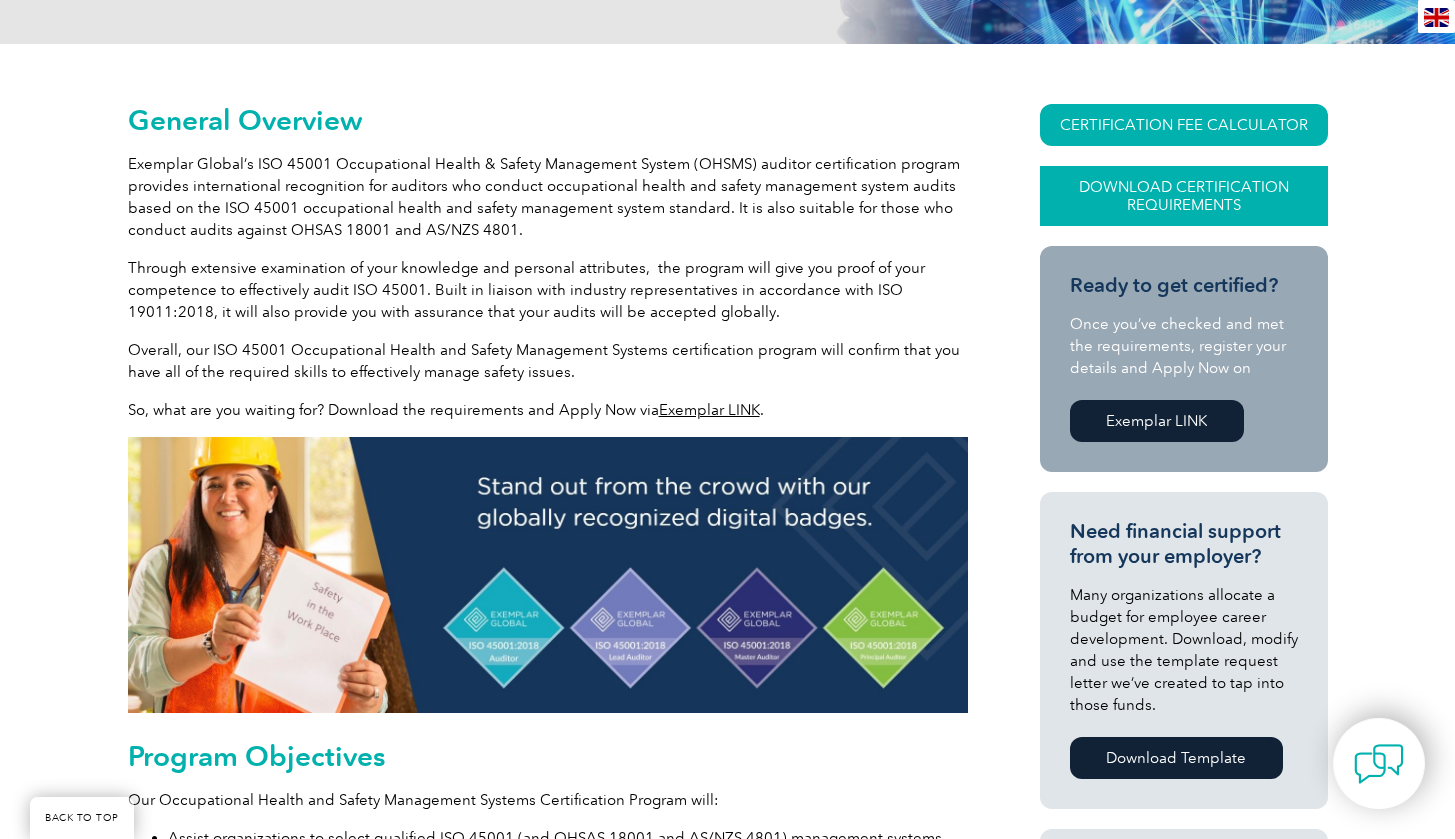 click on "Download Certification Requirements" at bounding box center [1184, 196] 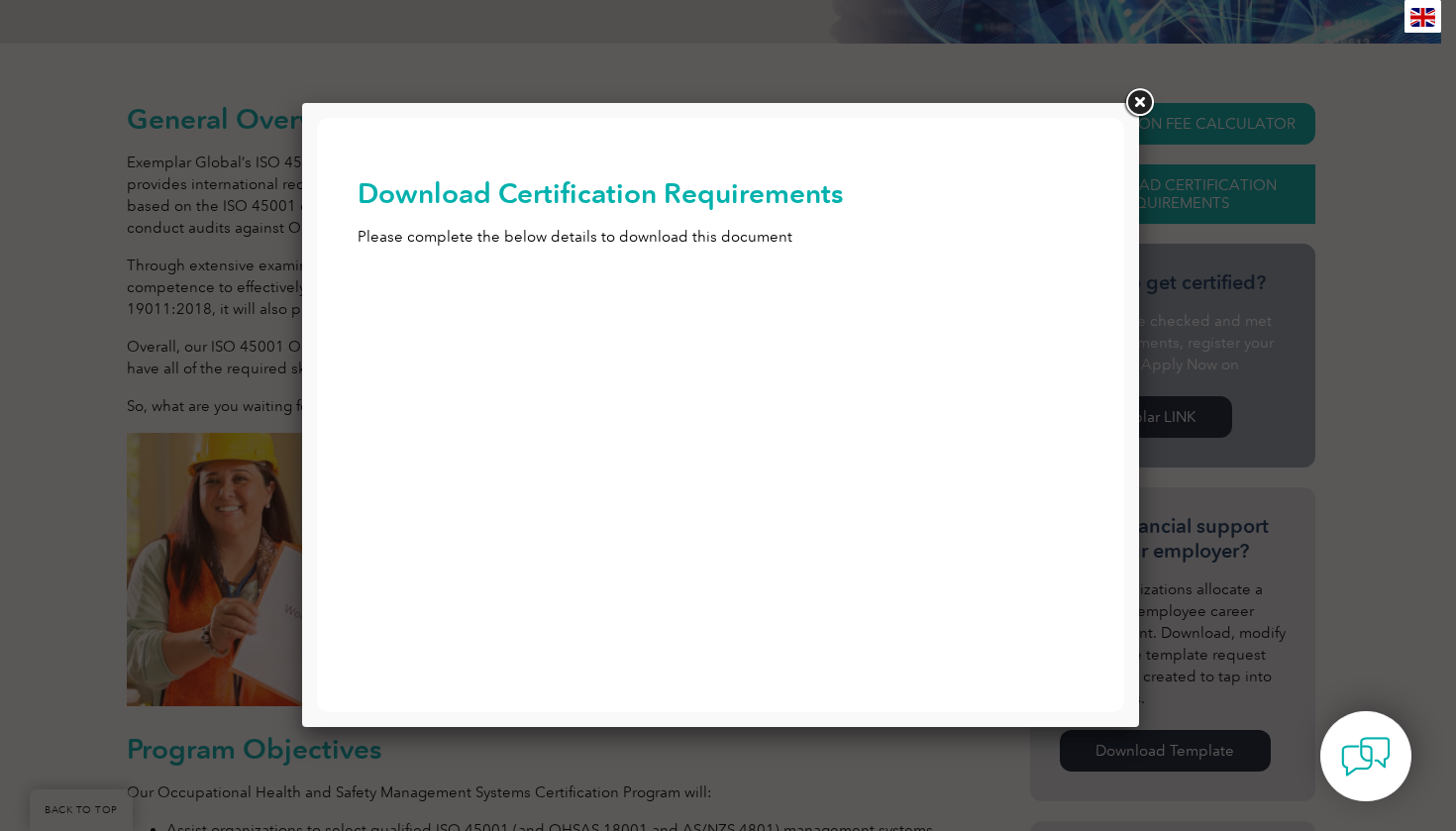scroll, scrollTop: 0, scrollLeft: 0, axis: both 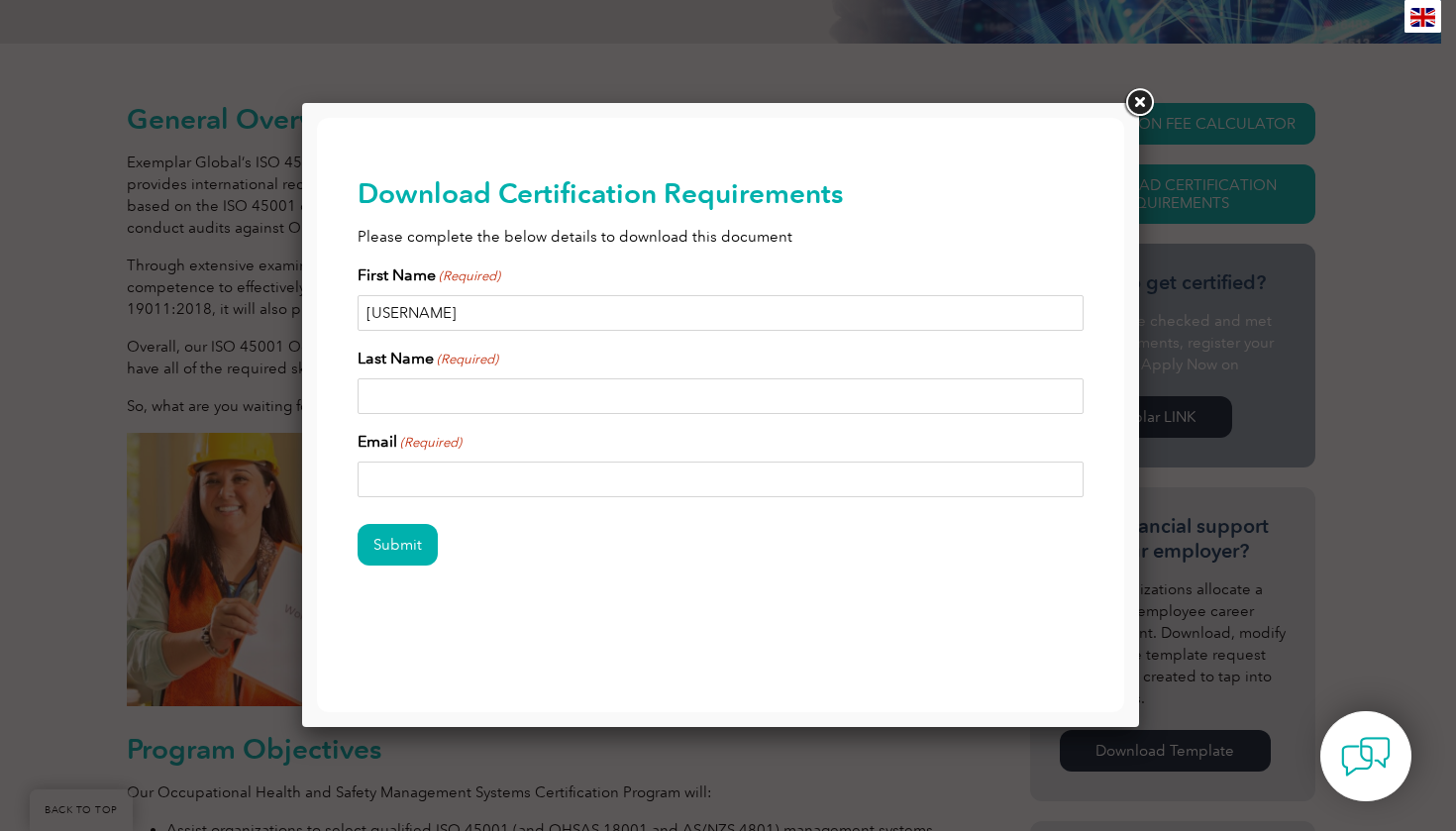 type on "Richard" 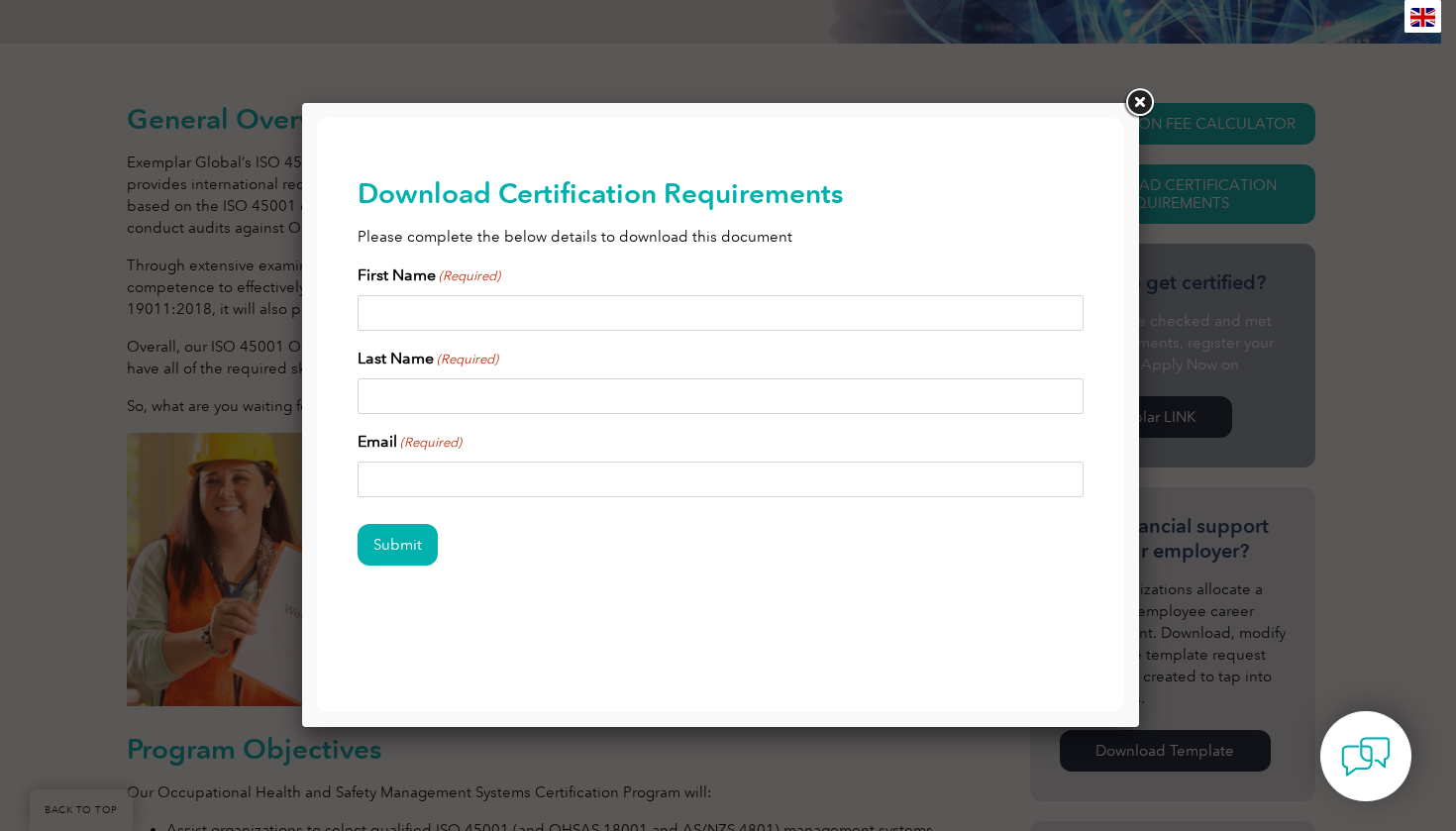 type on "Richard" 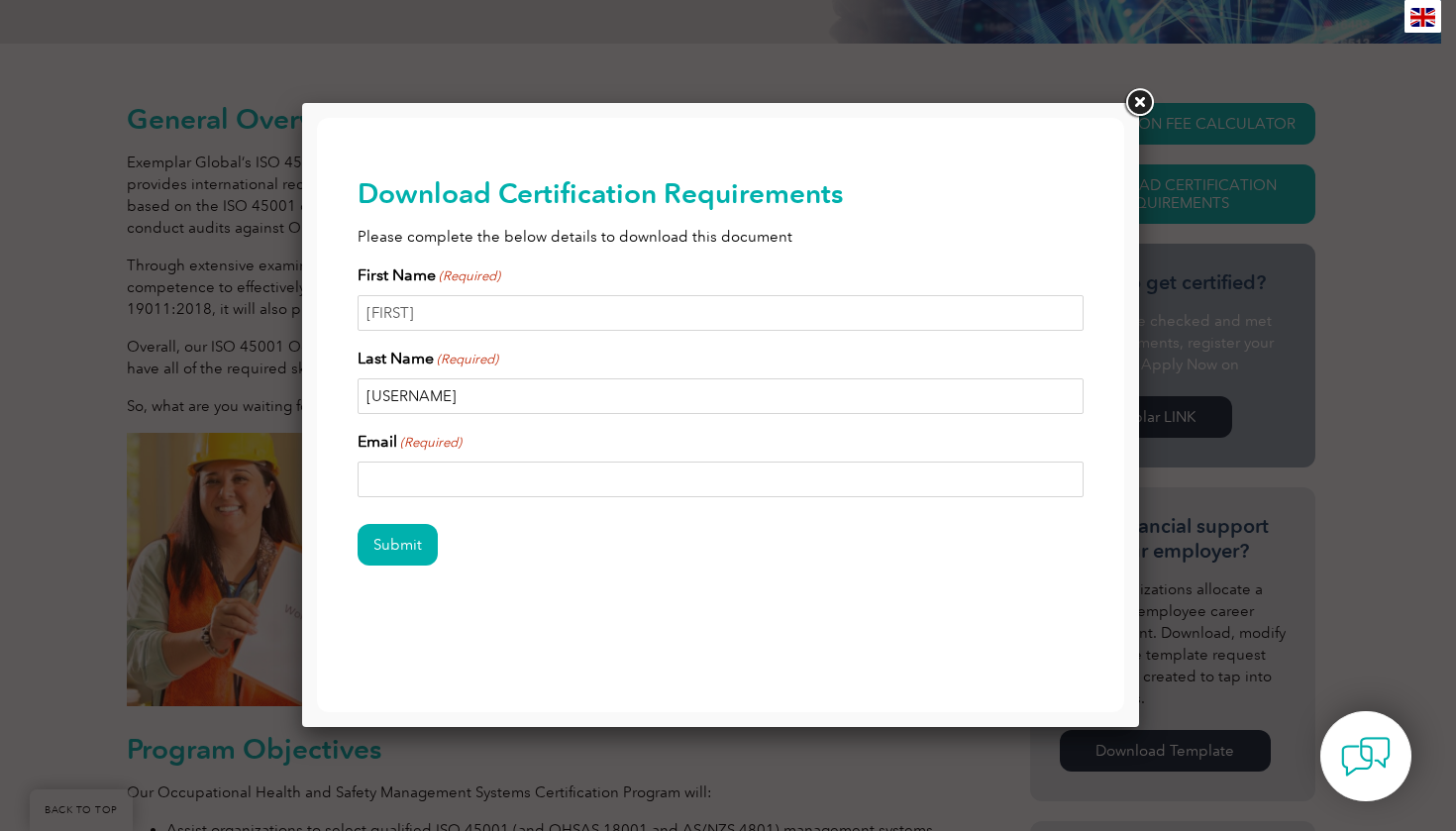 type on "Love" 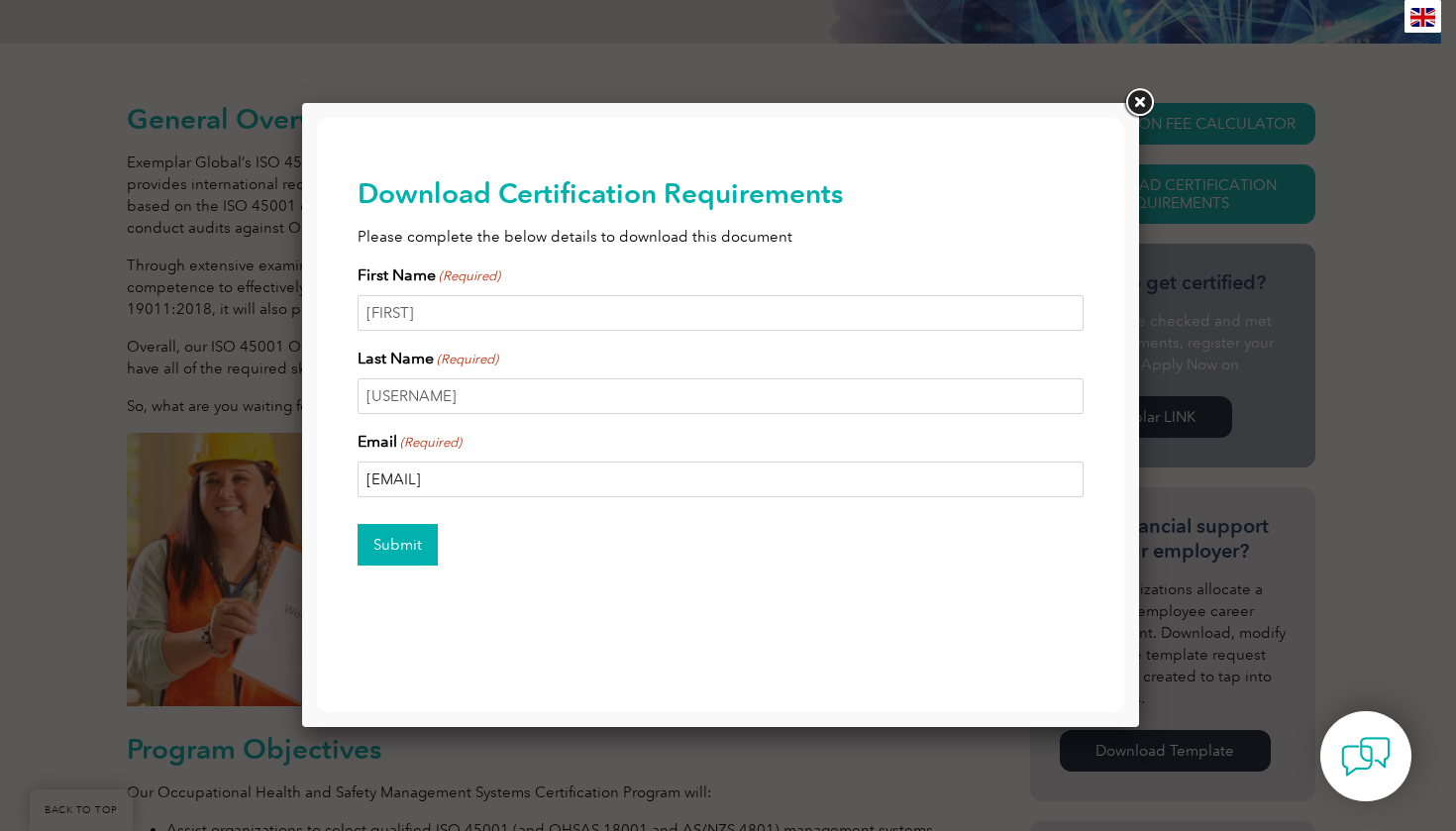 type on "Richard.love@epigroup.com.au" 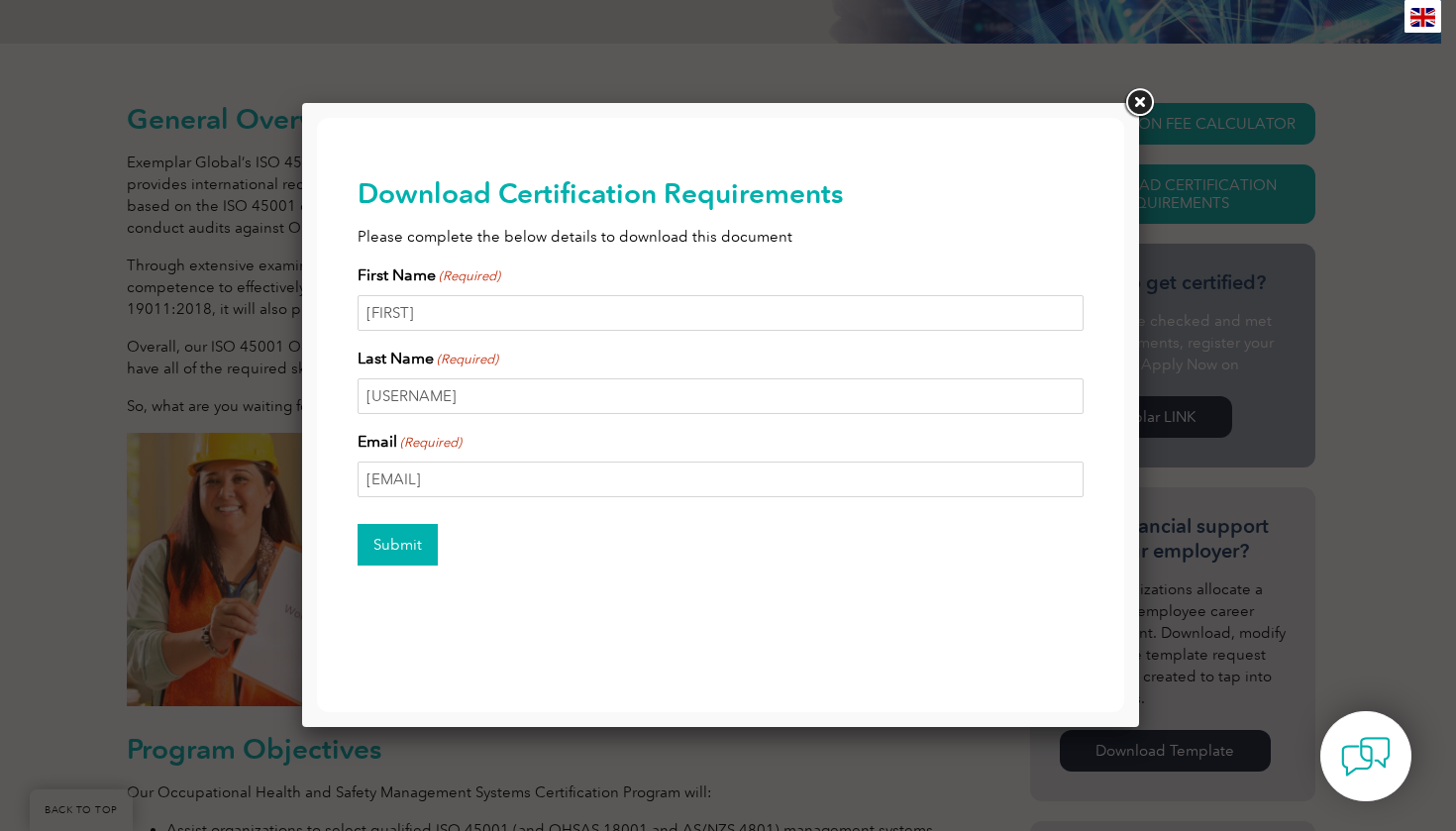 click on "Submit" at bounding box center [397, 545] 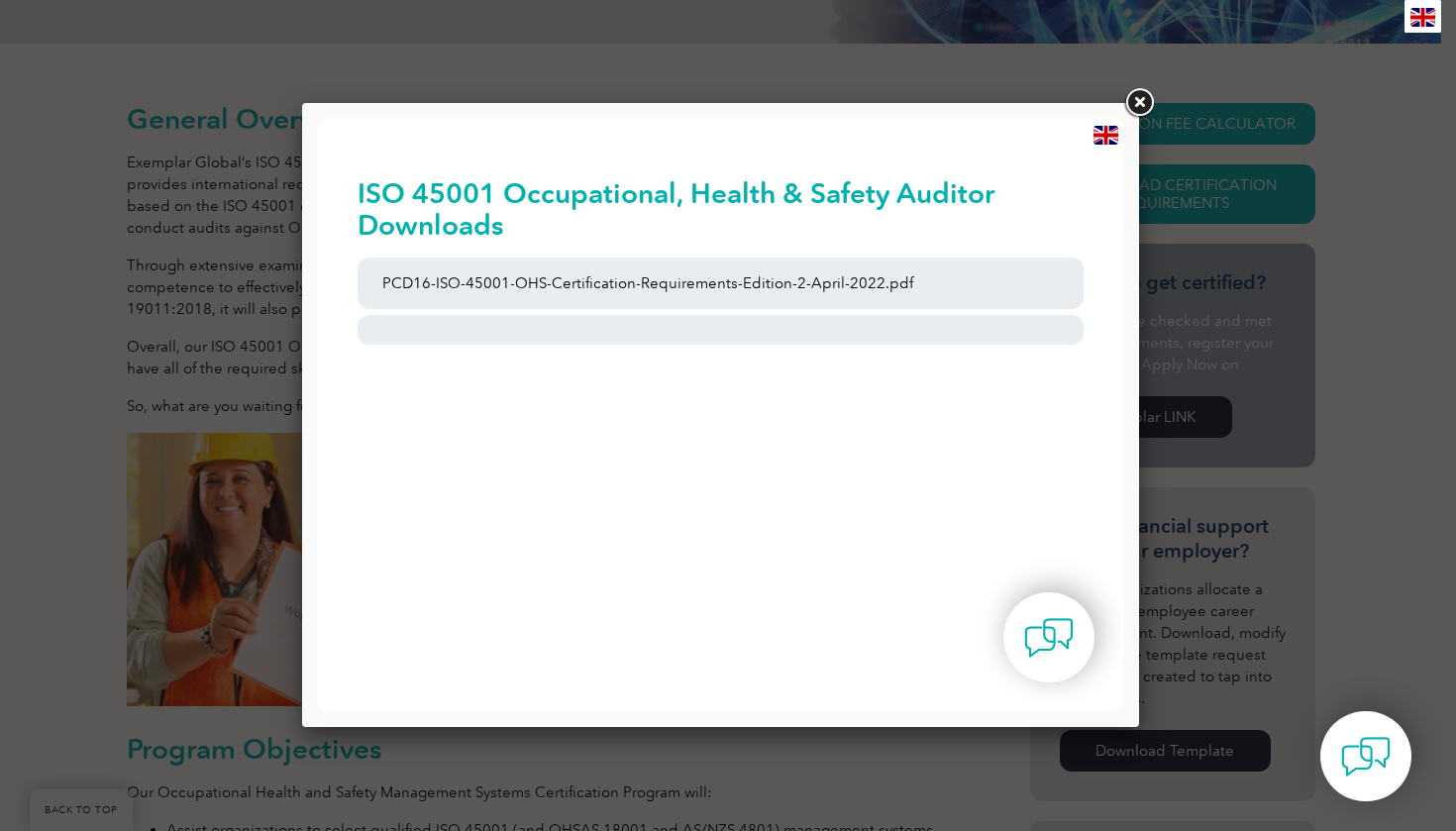 scroll, scrollTop: 0, scrollLeft: 0, axis: both 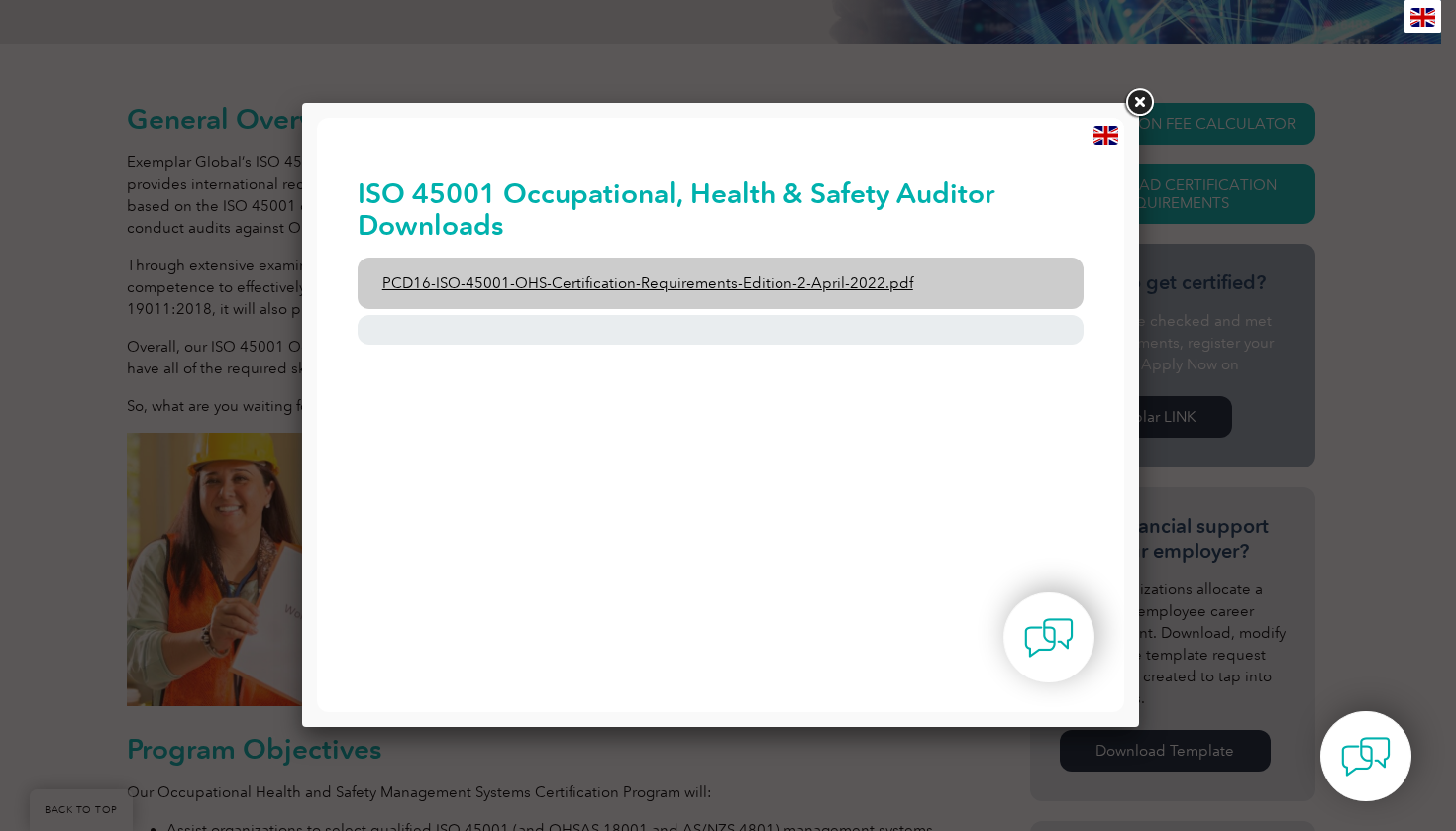click on "PCD16-ISO-45001-OHS-Certification-Requirements-Edition-2-April-2022.pdf" at bounding box center (721, 283) 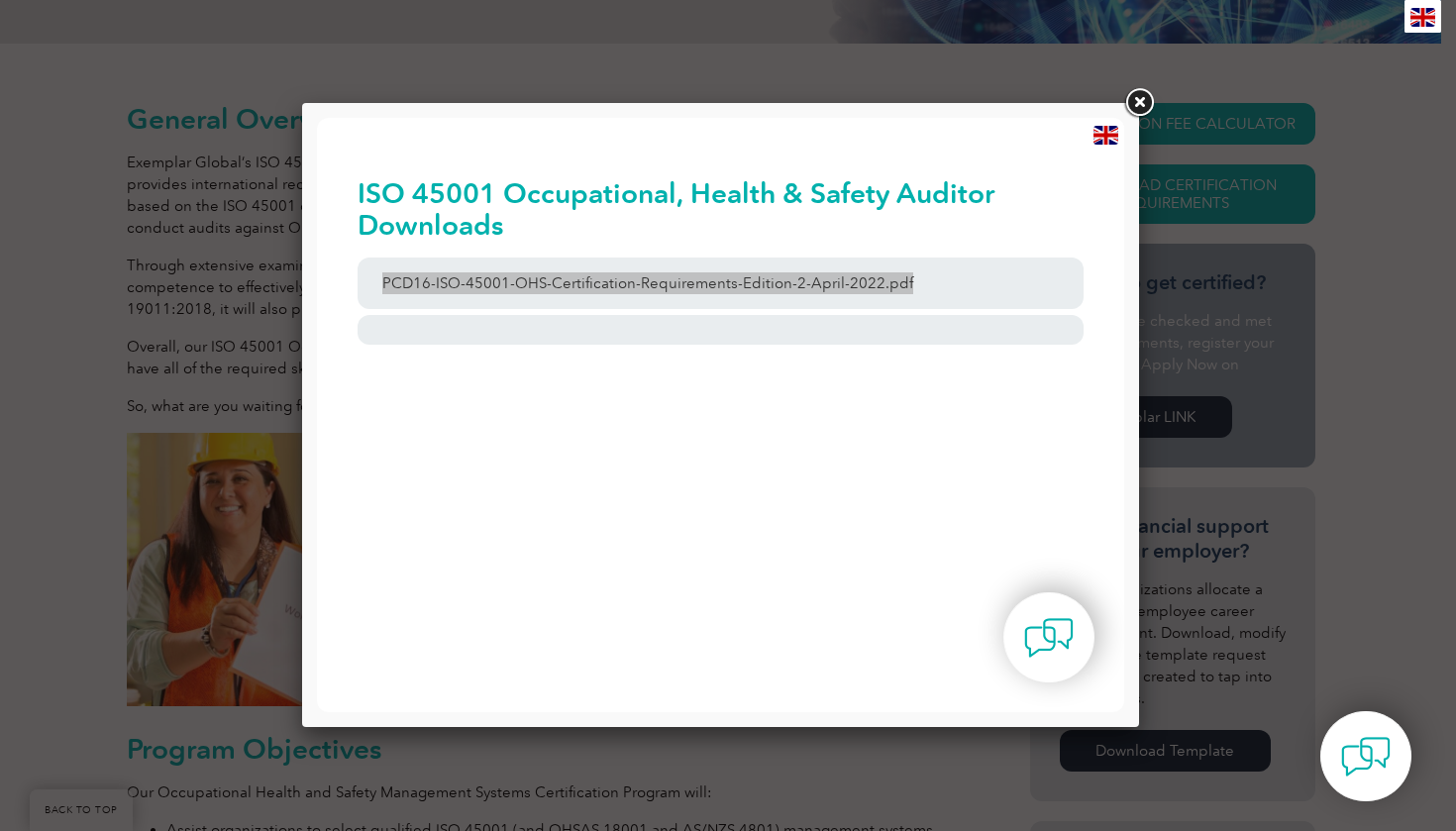 click at bounding box center (1139, 103) 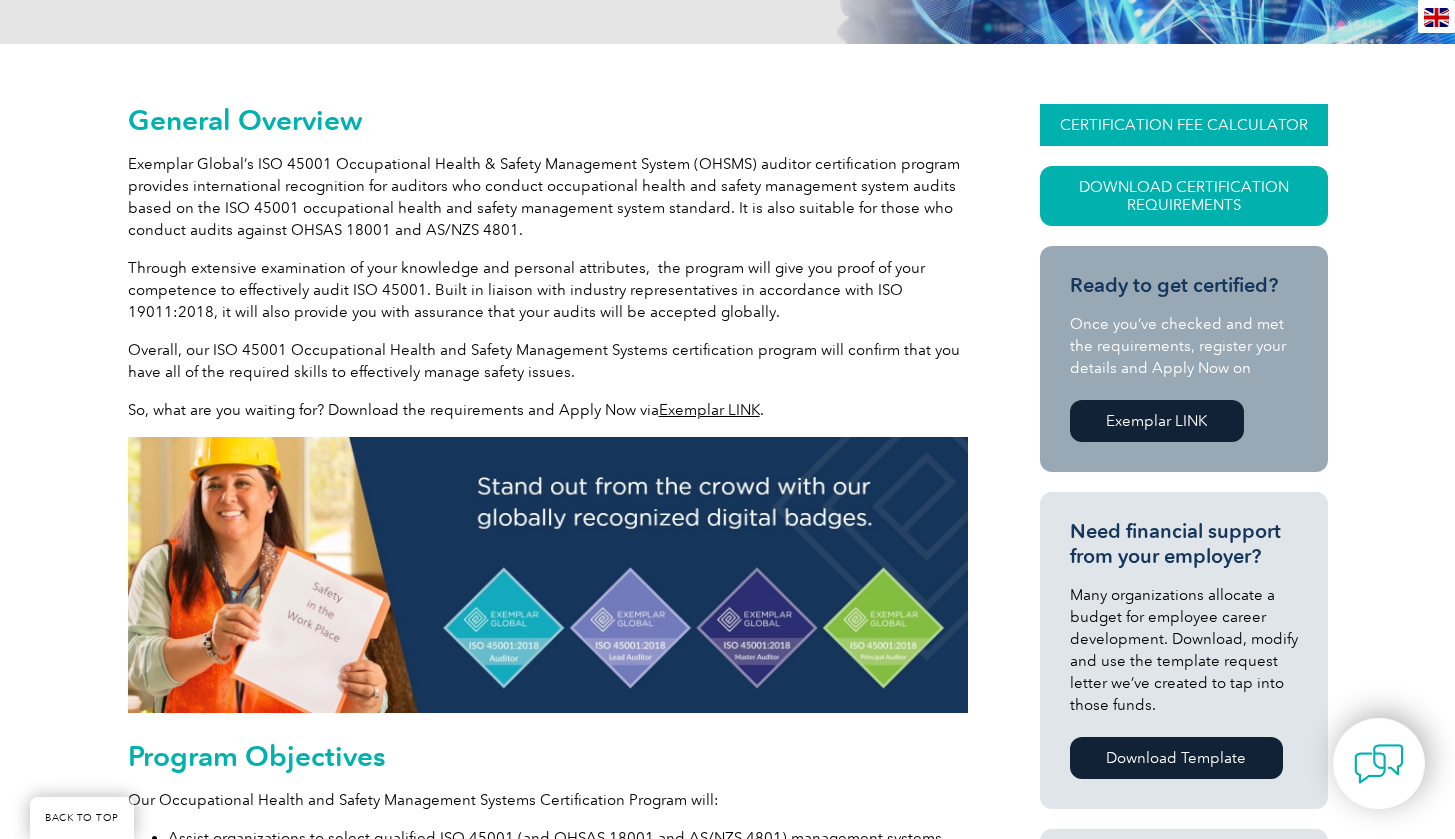 click on "CERTIFICATION FEE CALCULATOR" at bounding box center [1184, 125] 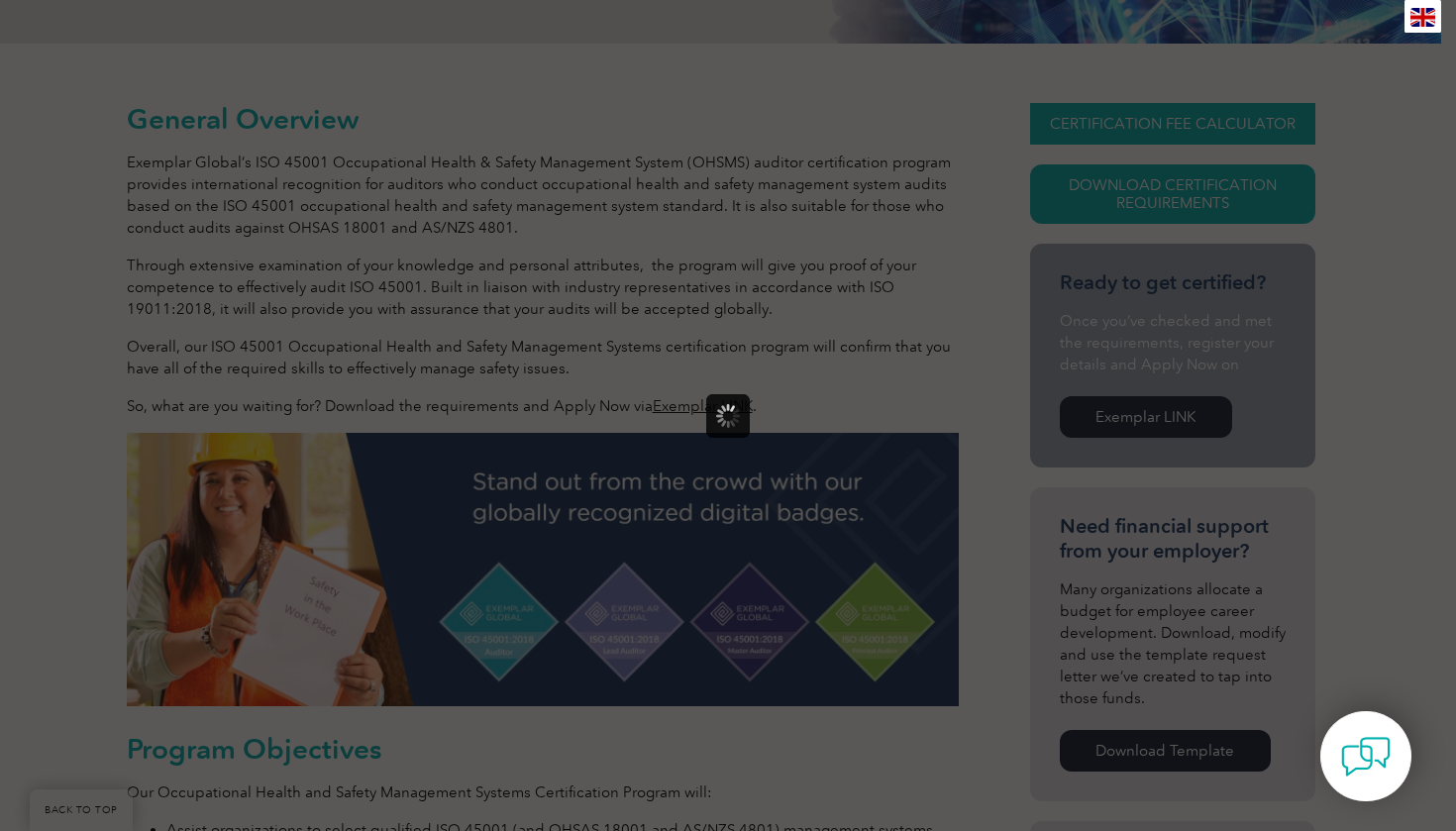 scroll, scrollTop: 0, scrollLeft: 0, axis: both 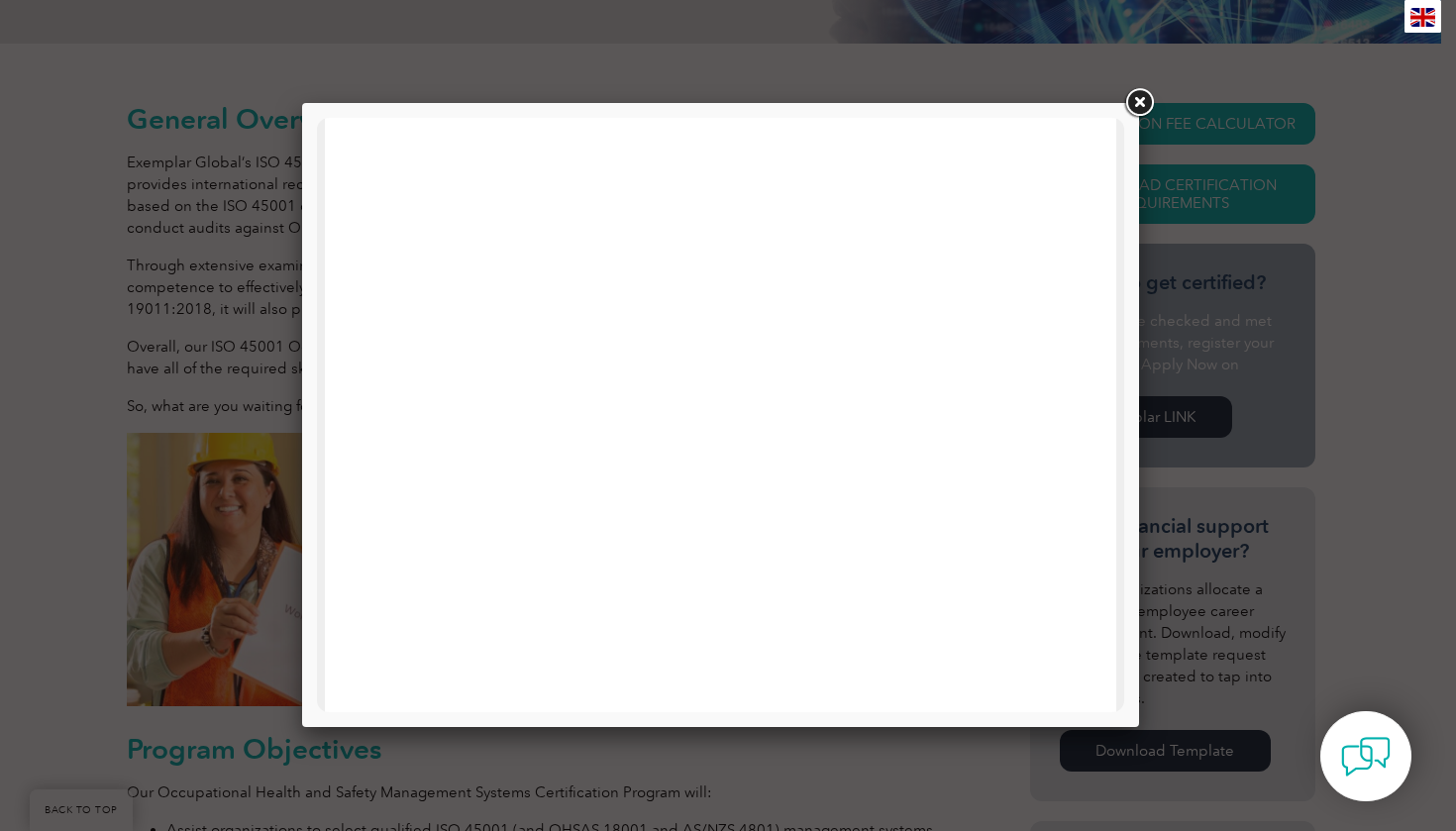 click at bounding box center [1139, 103] 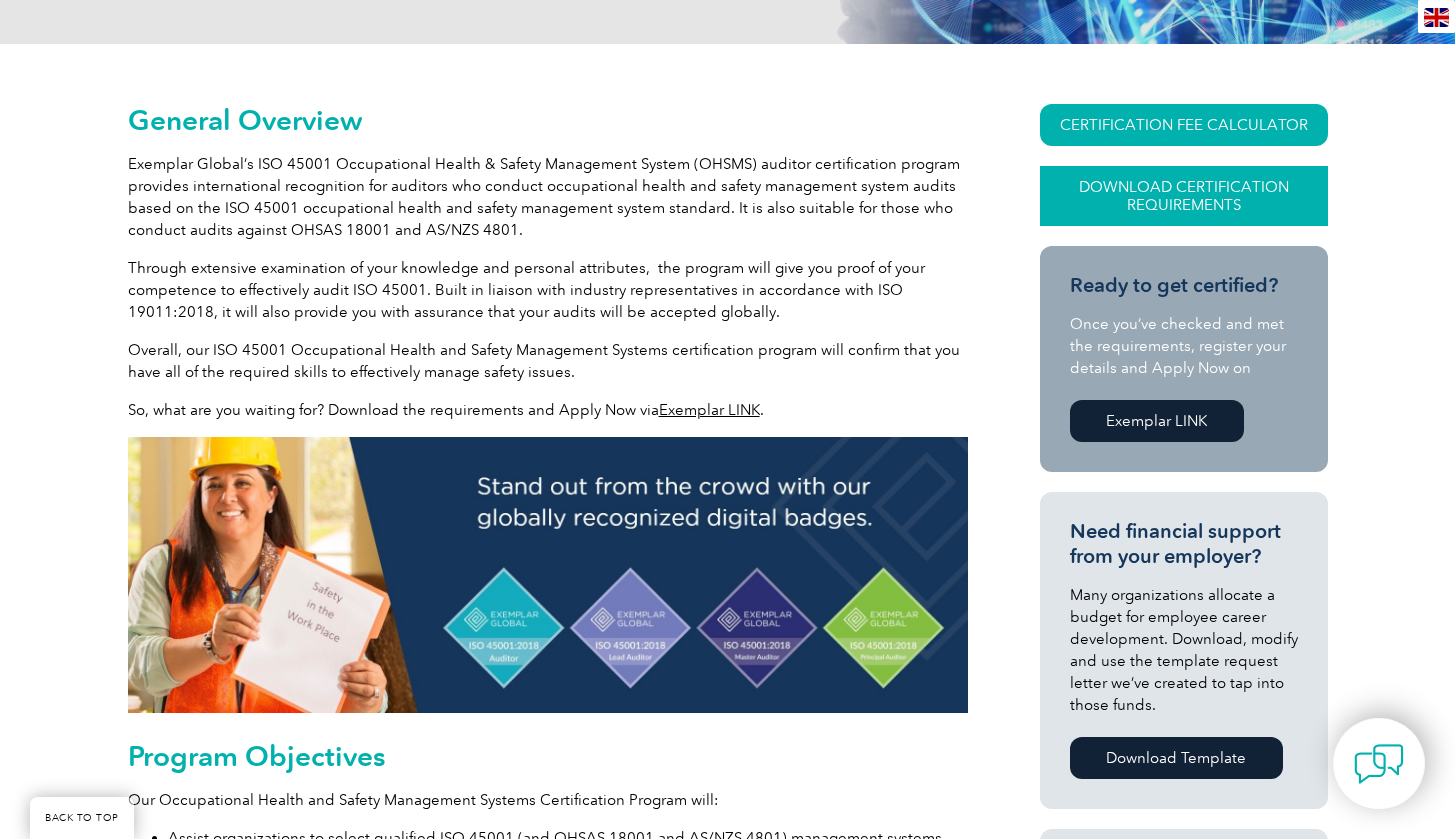 click on "Download Certification Requirements" at bounding box center [1184, 196] 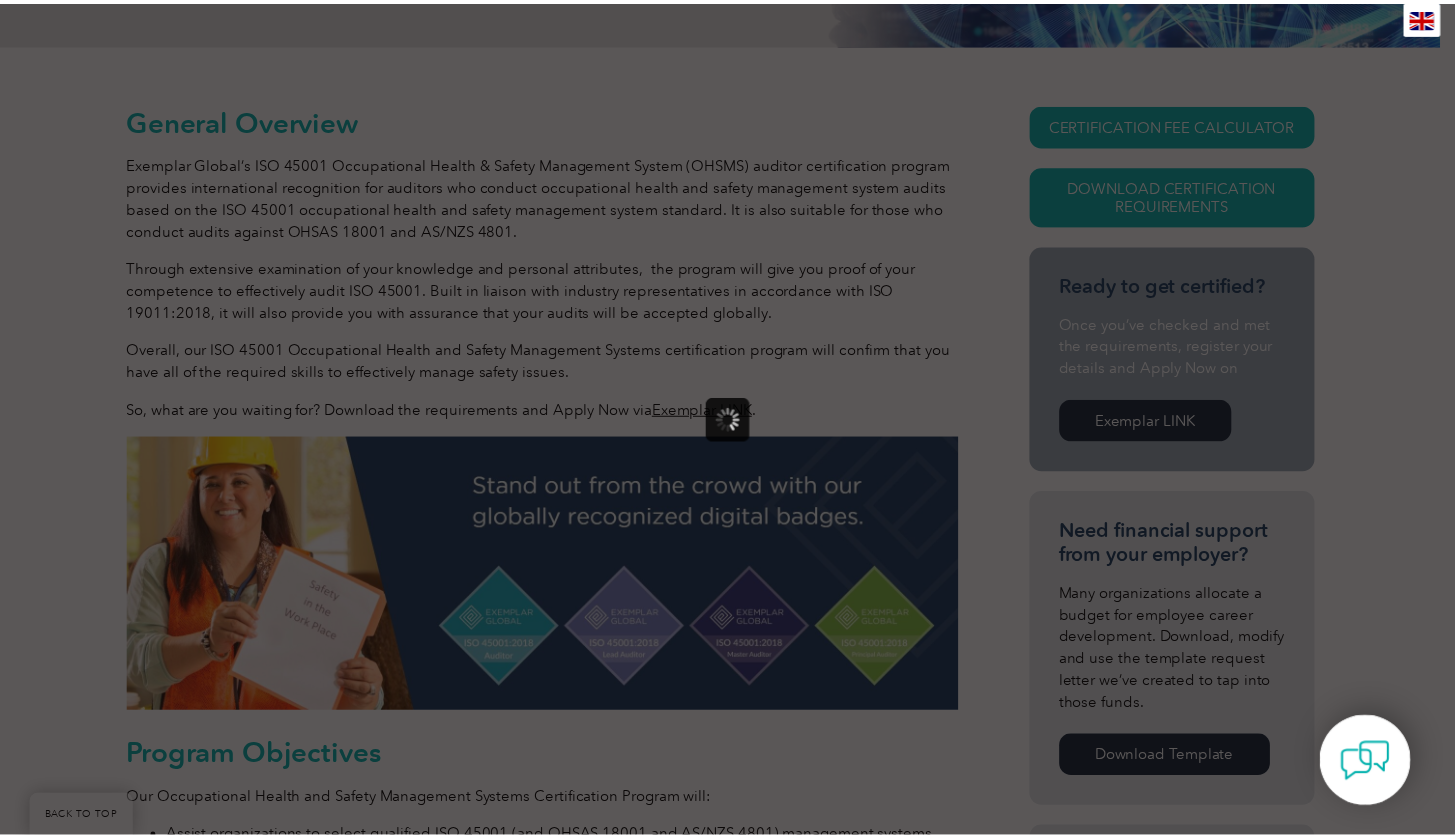scroll, scrollTop: 0, scrollLeft: 0, axis: both 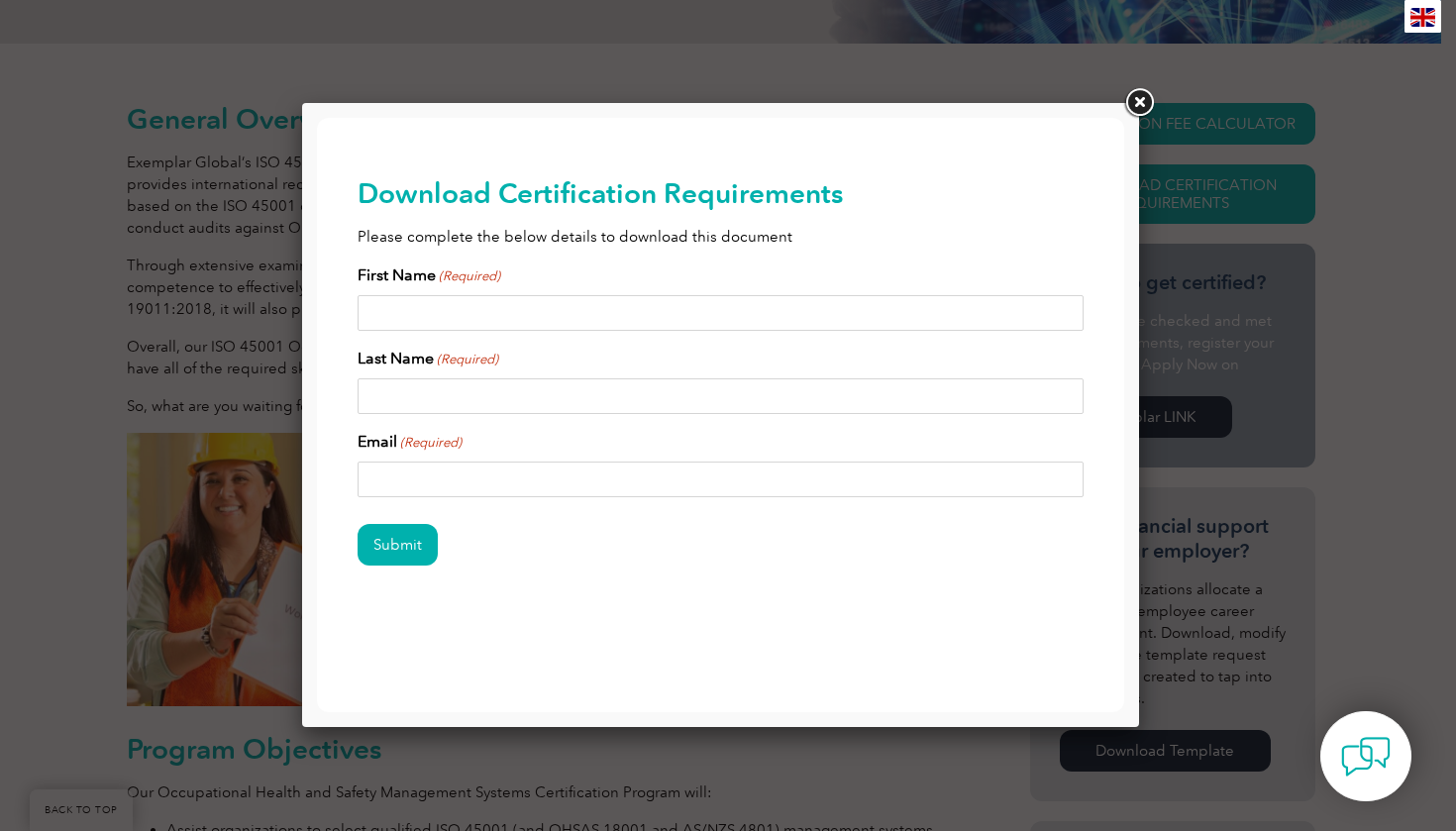 click at bounding box center (1139, 103) 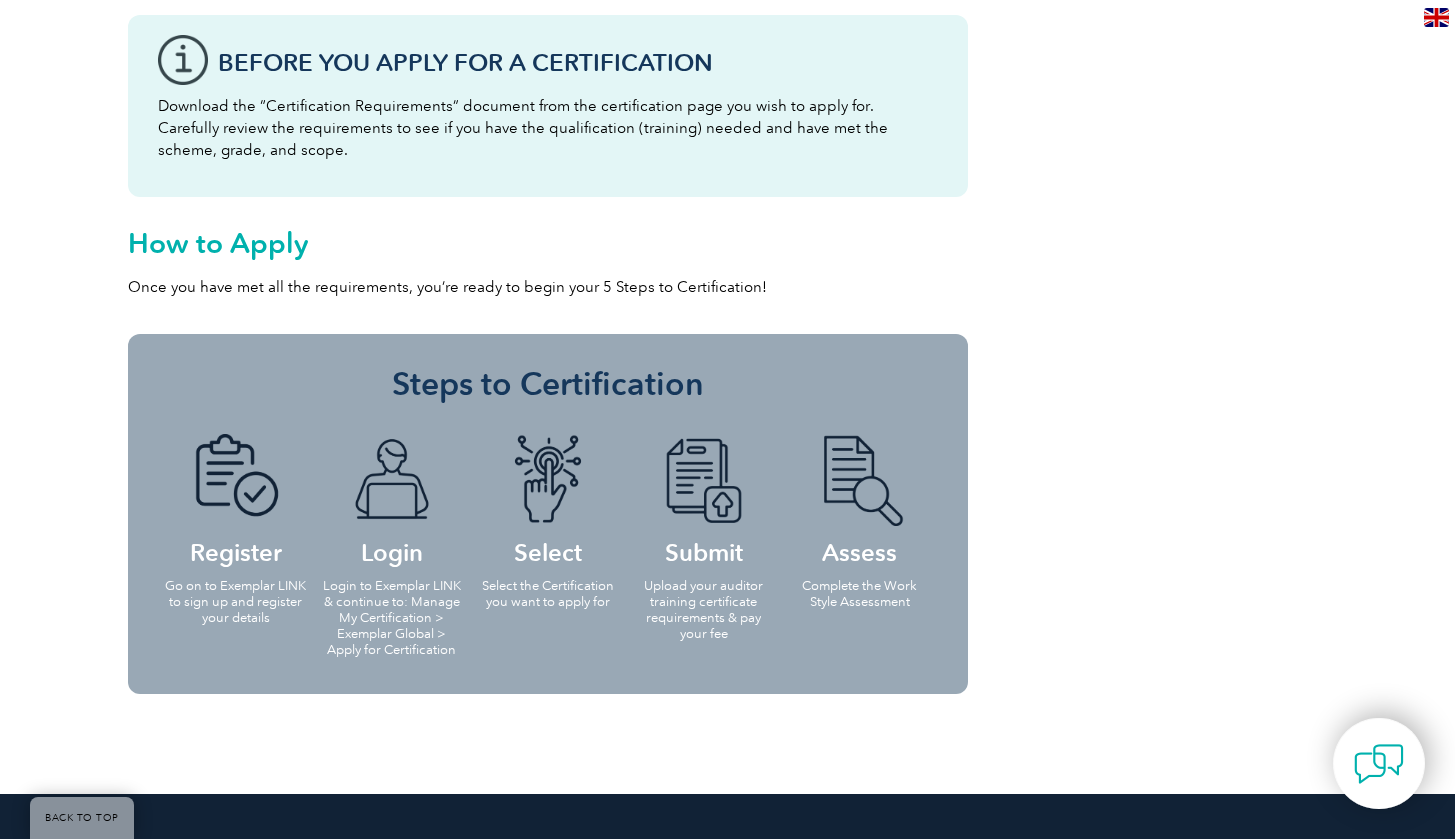 scroll, scrollTop: 1879, scrollLeft: 0, axis: vertical 